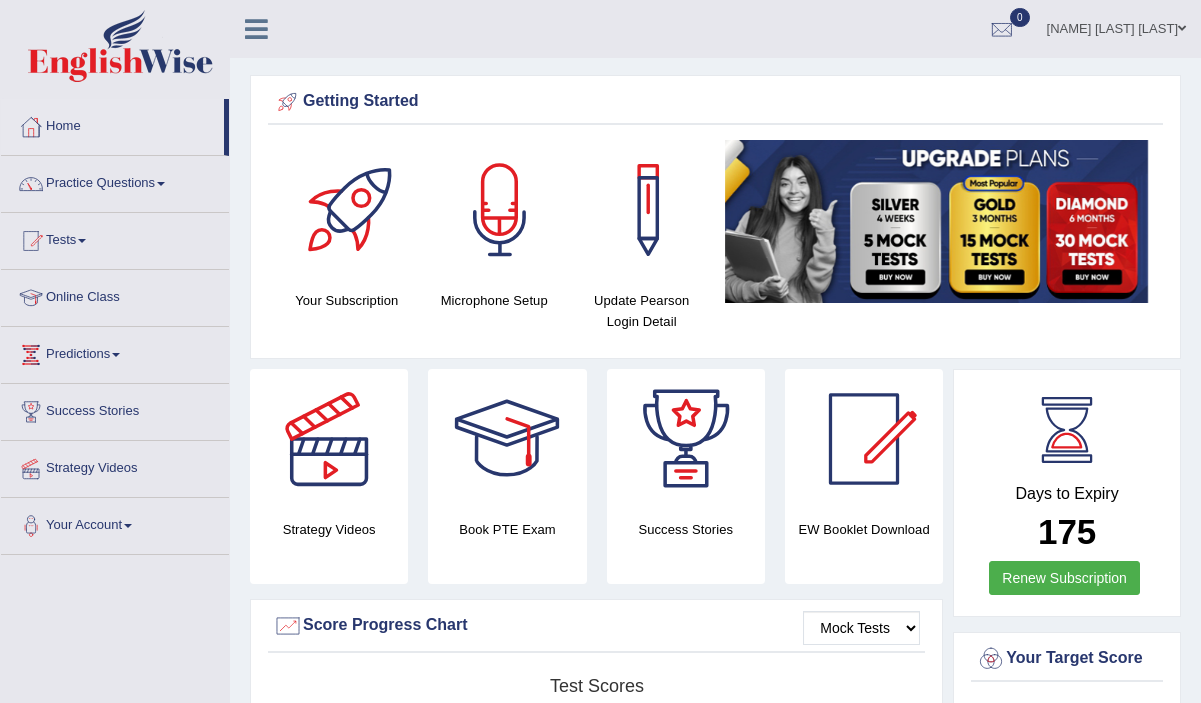 scroll, scrollTop: 0, scrollLeft: 0, axis: both 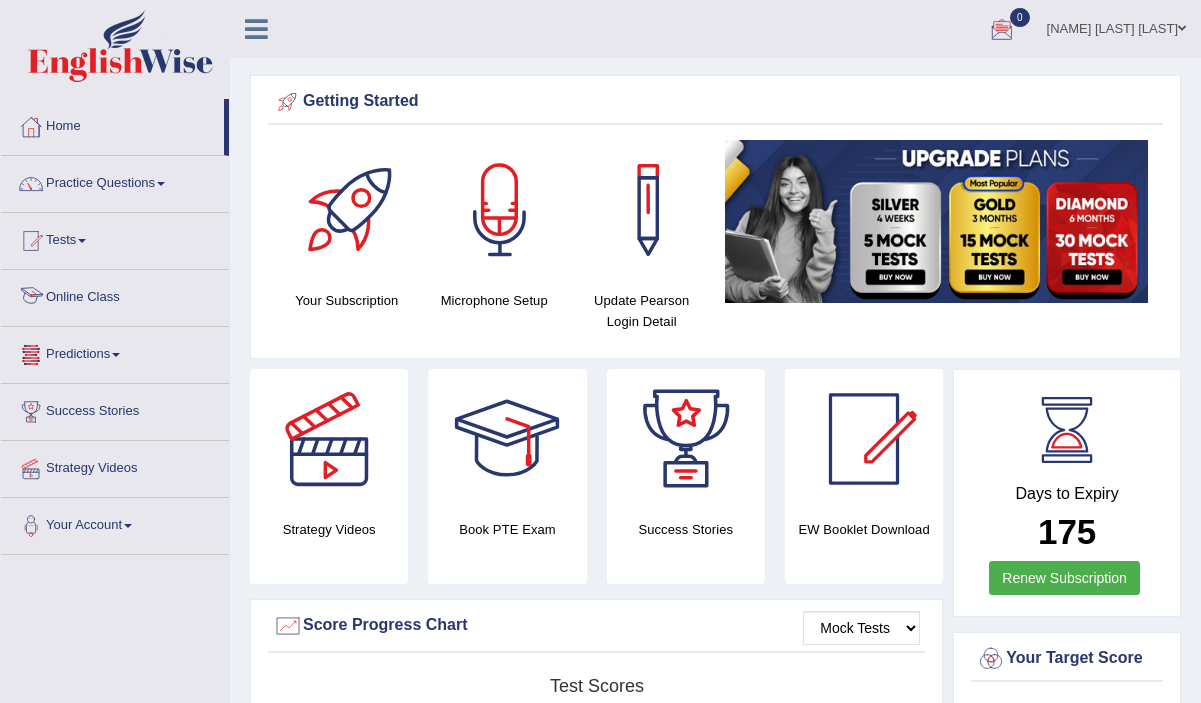 click on "Online Class" at bounding box center (115, 295) 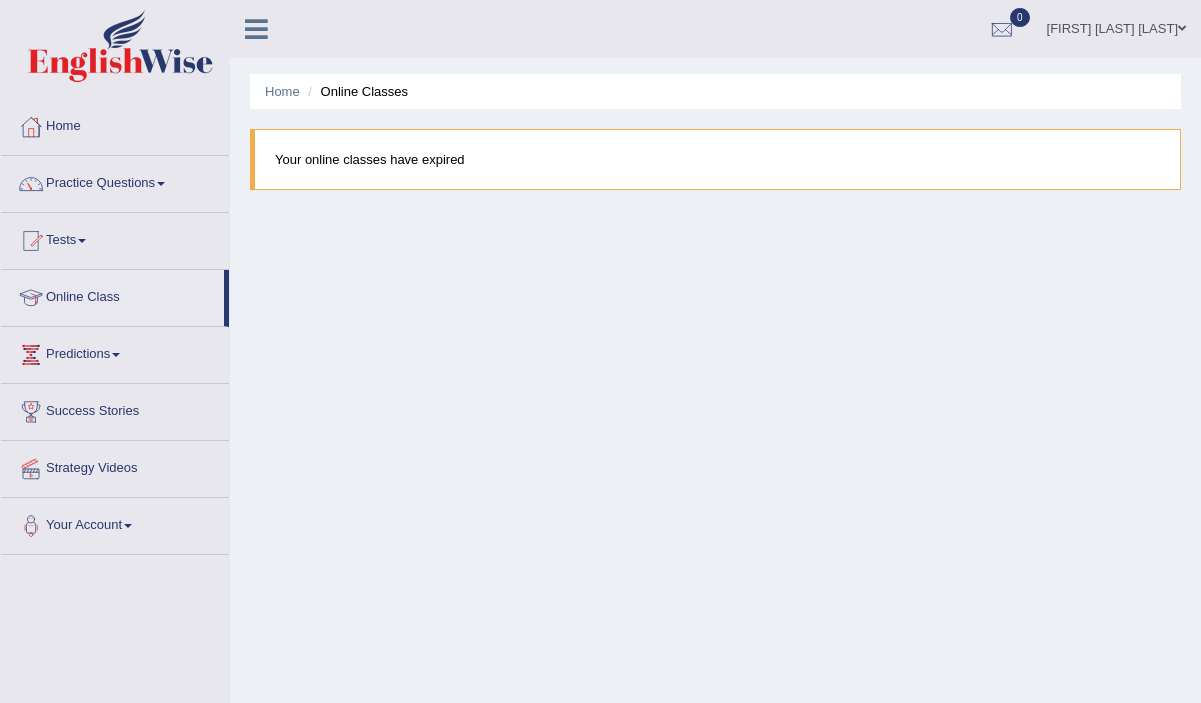 scroll, scrollTop: 67, scrollLeft: 0, axis: vertical 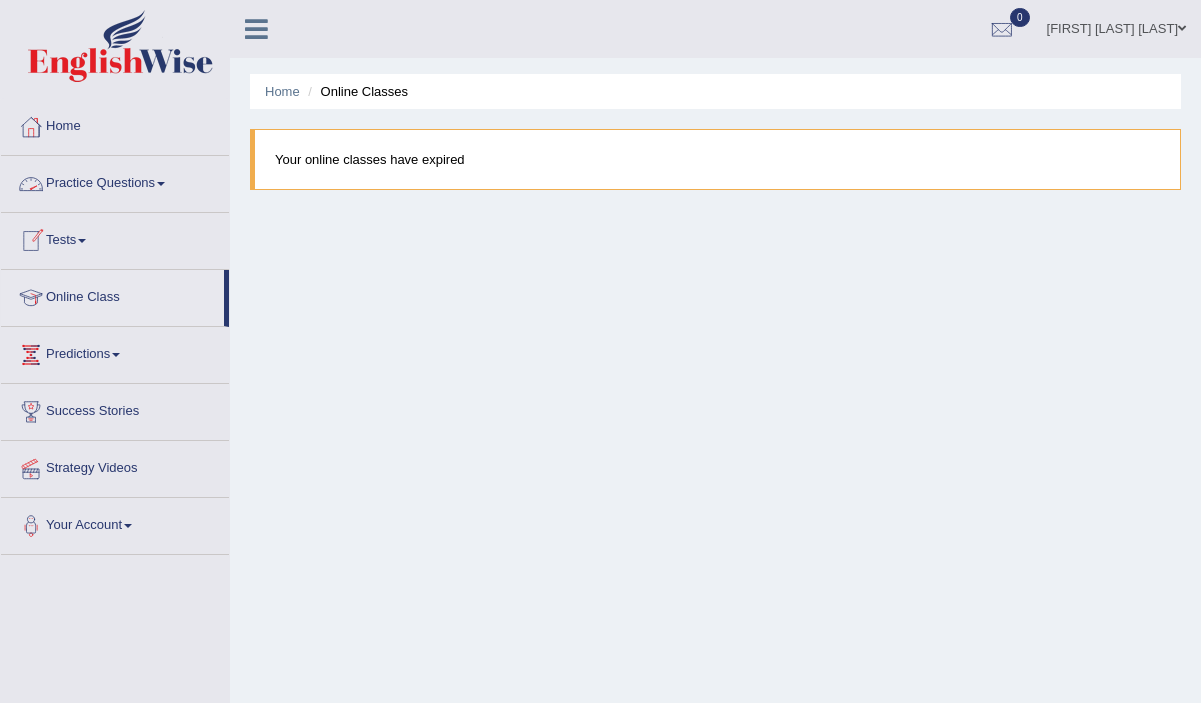 click on "Practice Questions" at bounding box center (115, 181) 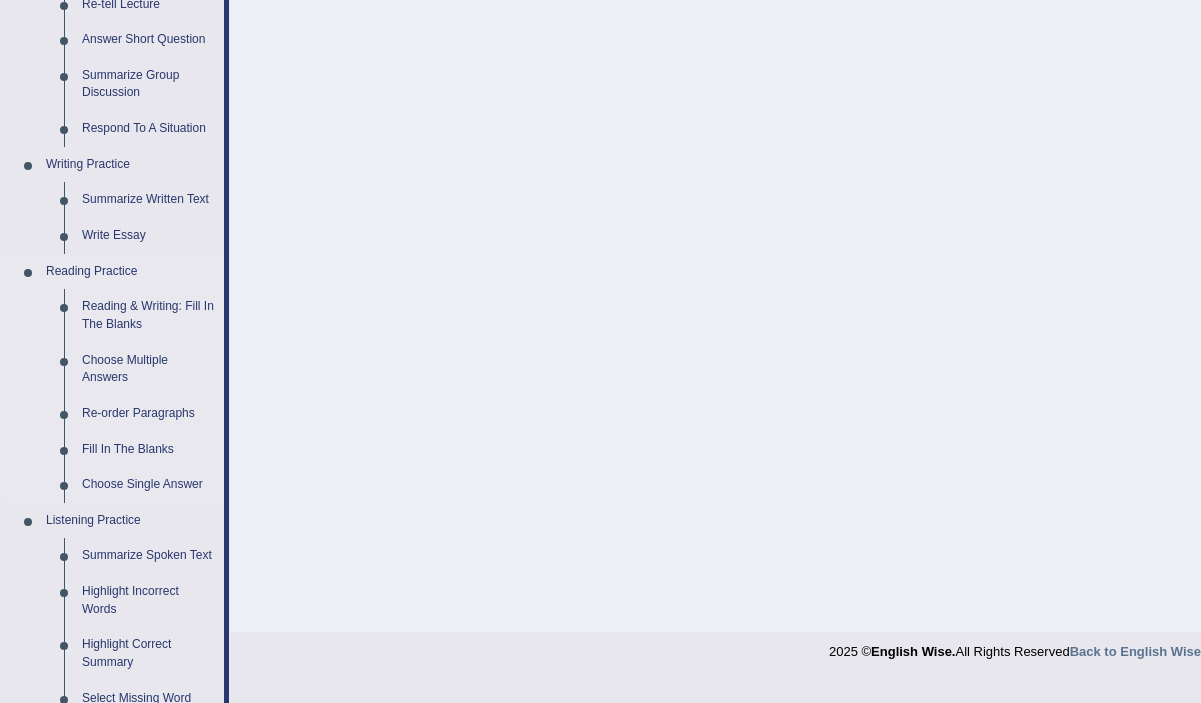 scroll, scrollTop: 377, scrollLeft: 0, axis: vertical 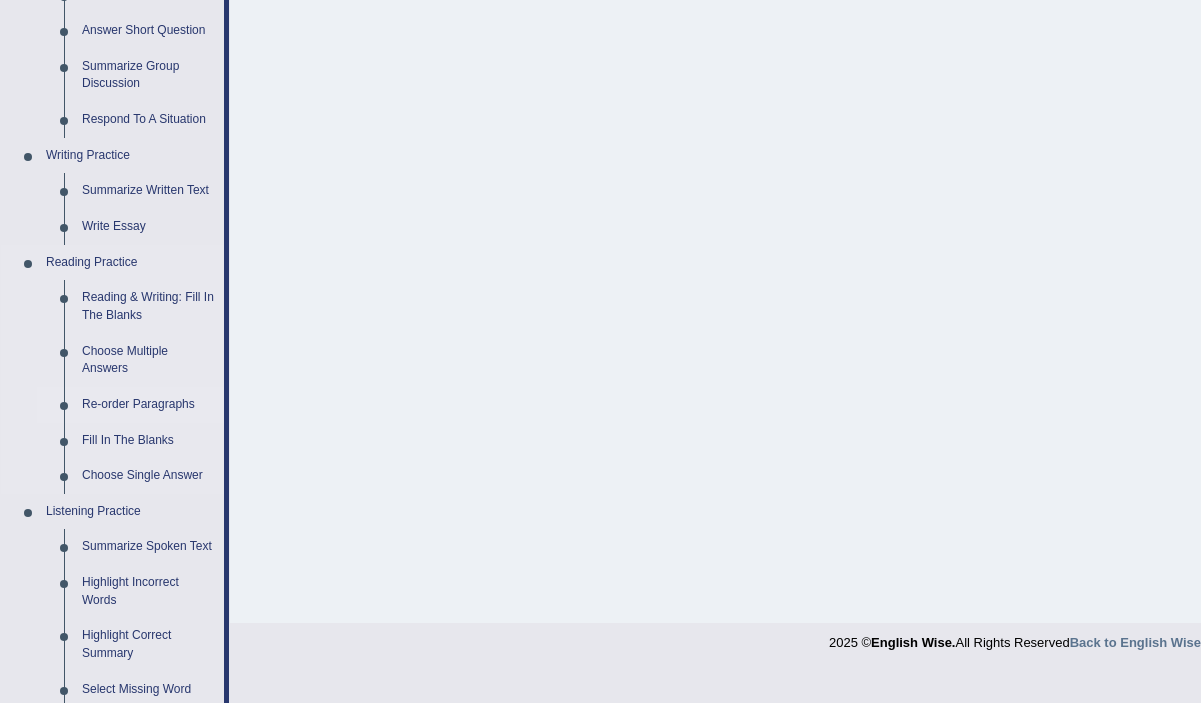 click on "Re-order Paragraphs" at bounding box center (148, 405) 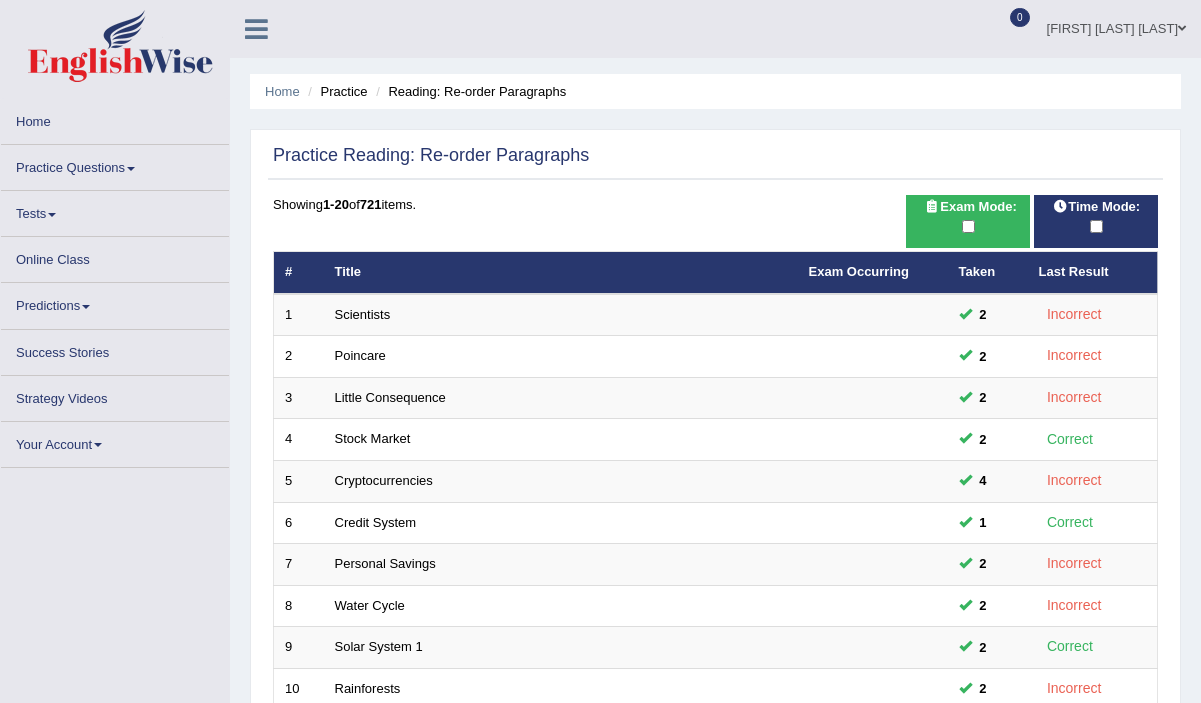 scroll, scrollTop: 60, scrollLeft: 0, axis: vertical 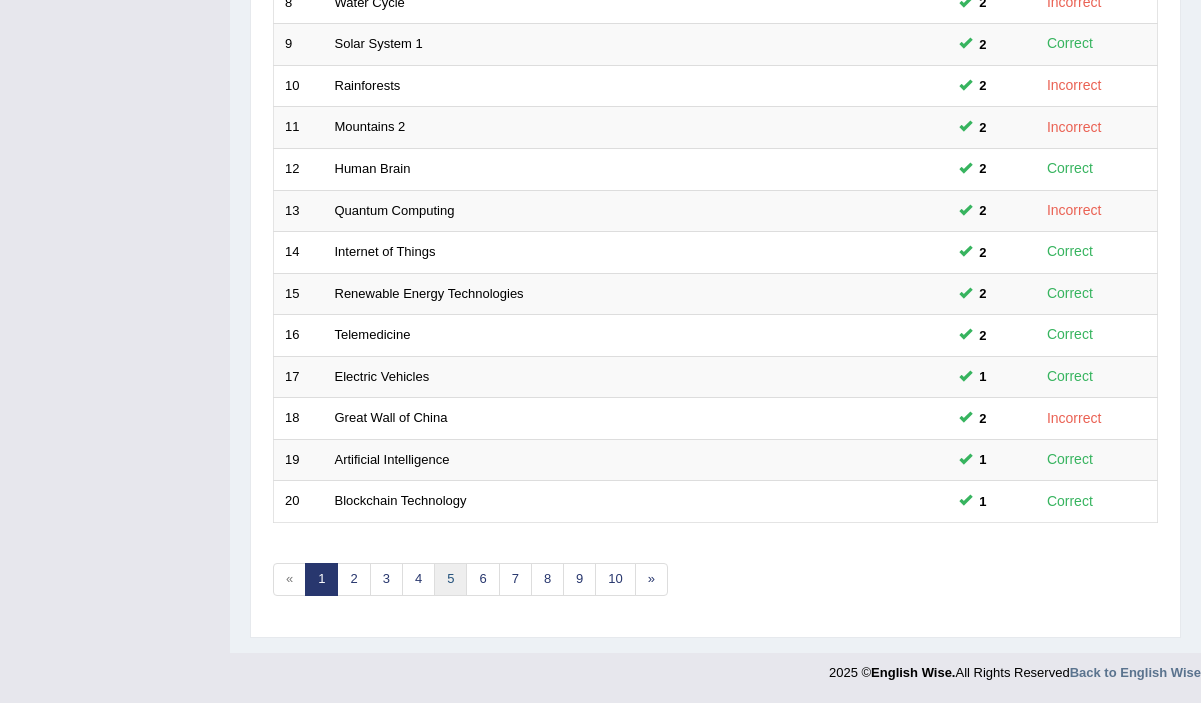 click on "5" at bounding box center [450, 579] 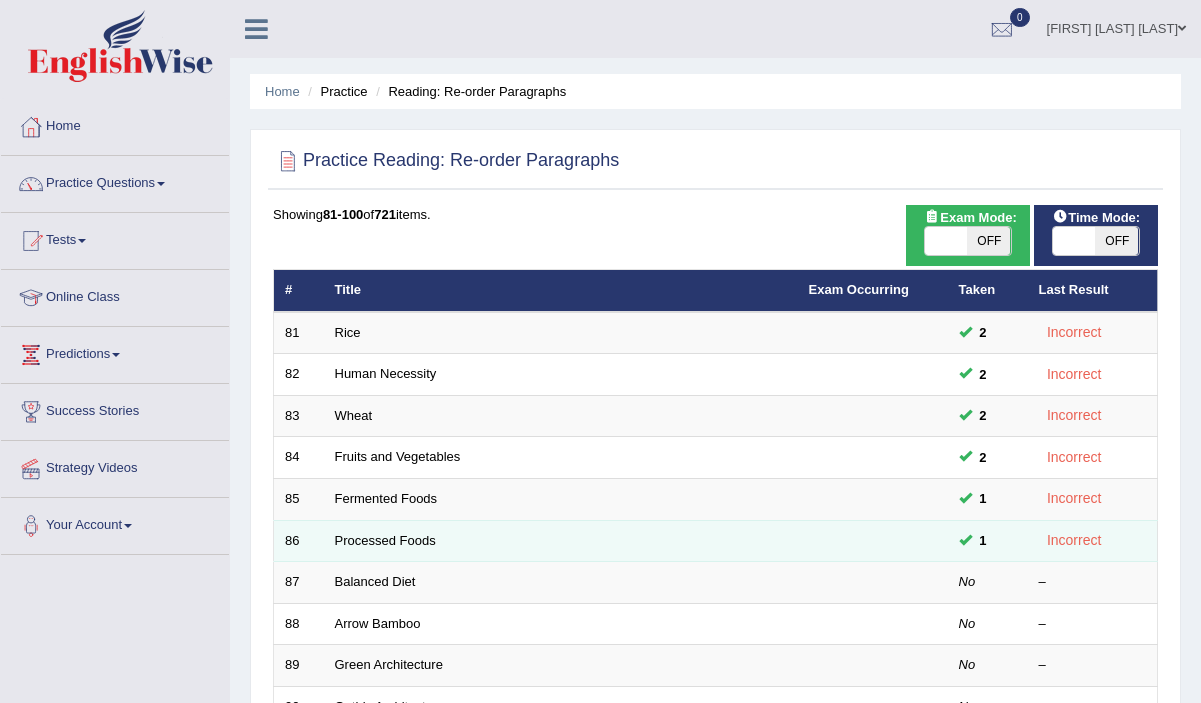 scroll, scrollTop: 0, scrollLeft: 0, axis: both 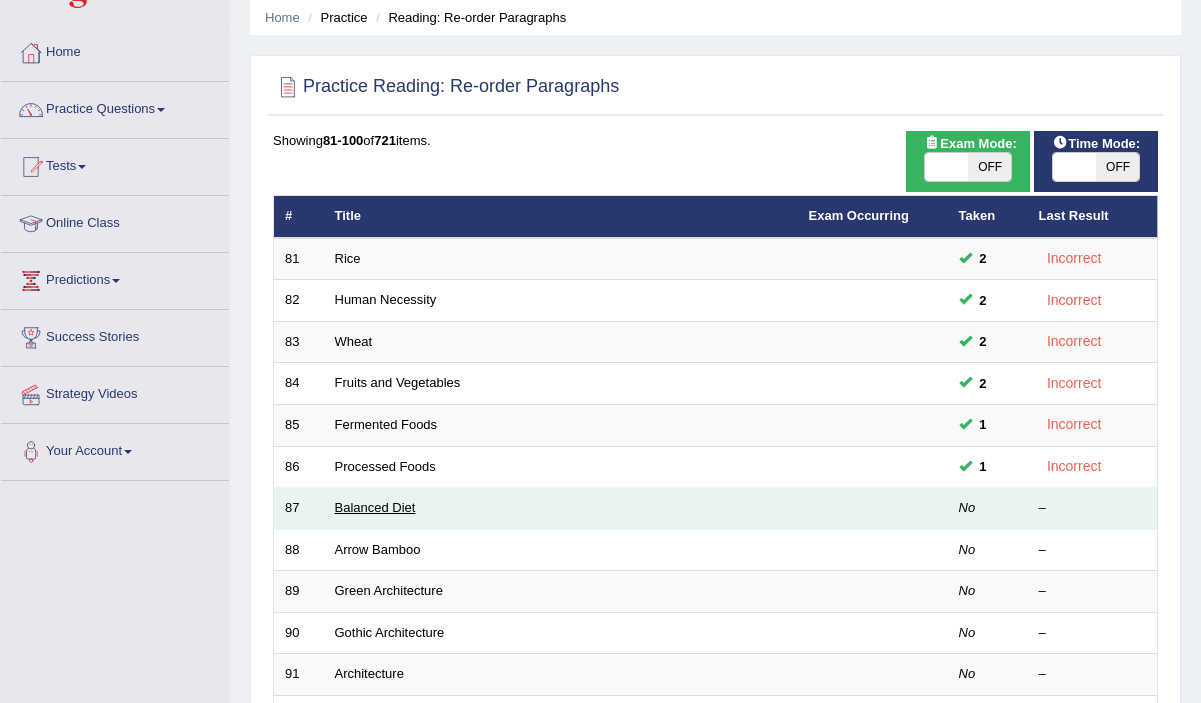 click on "Balanced Diet" at bounding box center (375, 507) 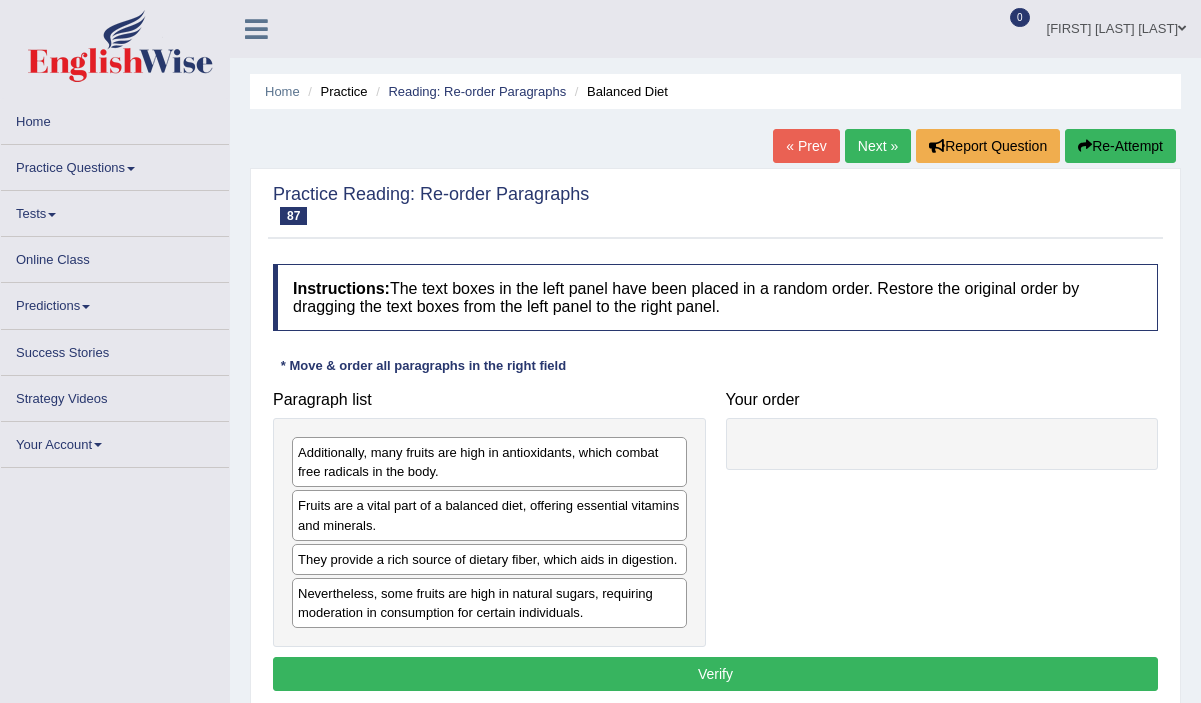 scroll, scrollTop: 0, scrollLeft: 0, axis: both 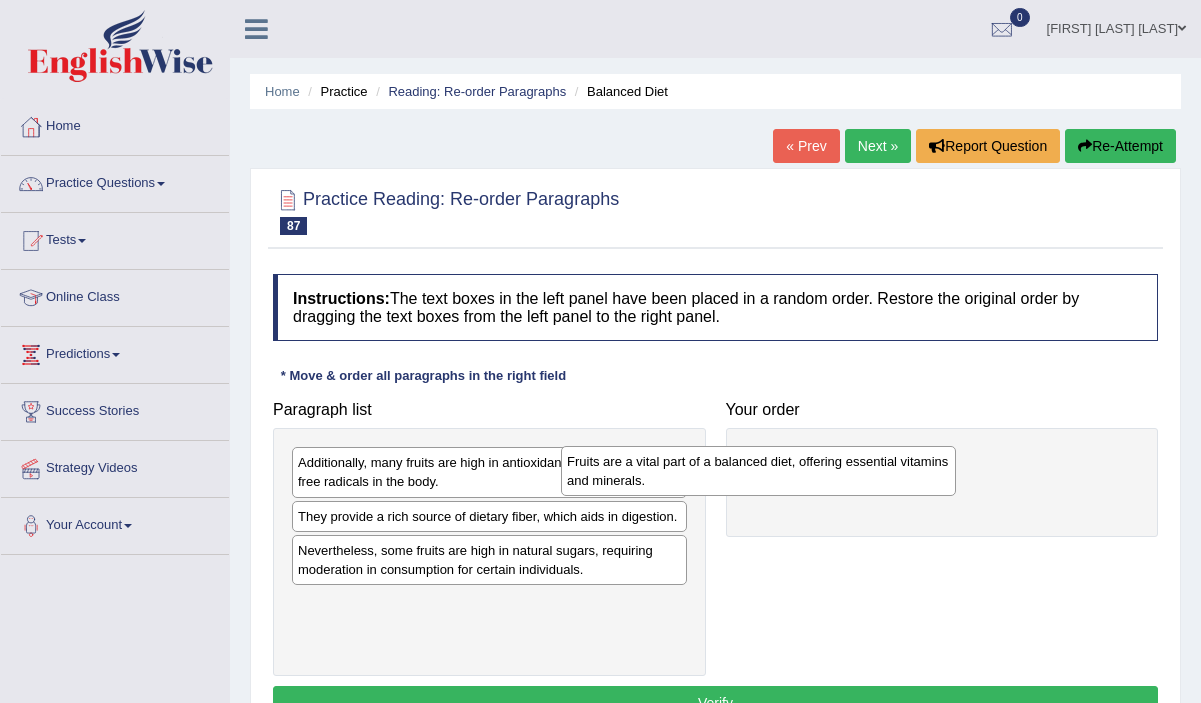 drag, startPoint x: 530, startPoint y: 532, endPoint x: 808, endPoint y: 472, distance: 284.40112 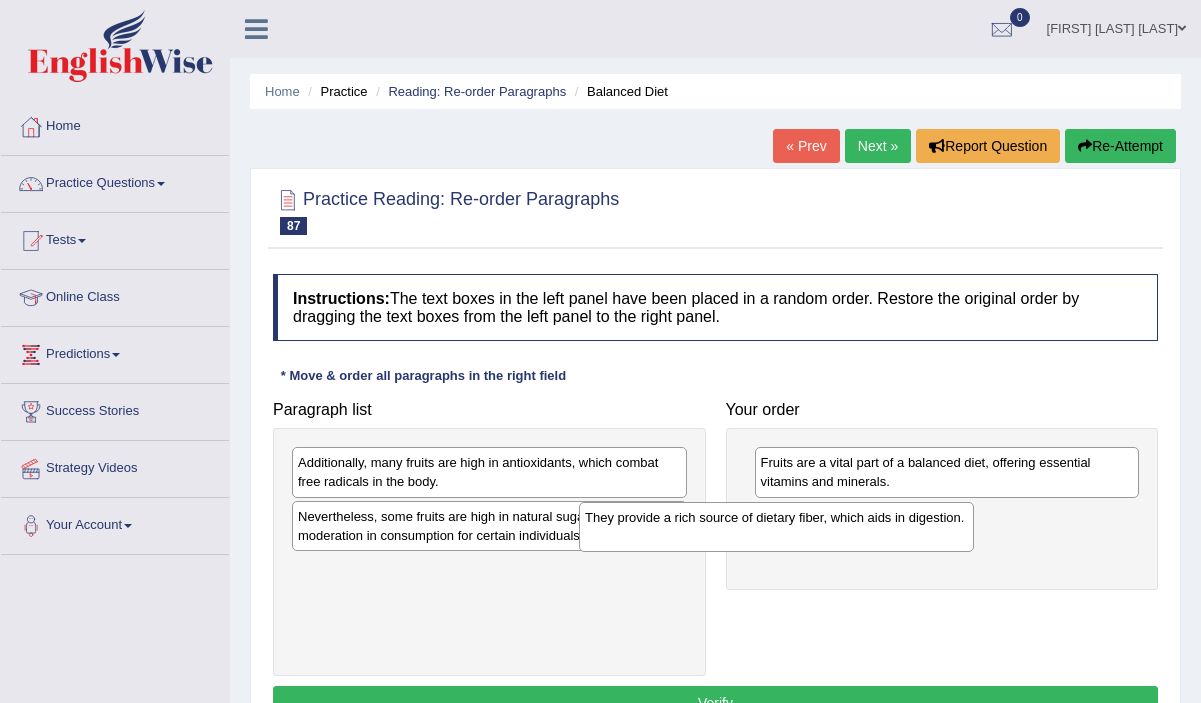 drag, startPoint x: 628, startPoint y: 537, endPoint x: 929, endPoint y: 524, distance: 301.2806 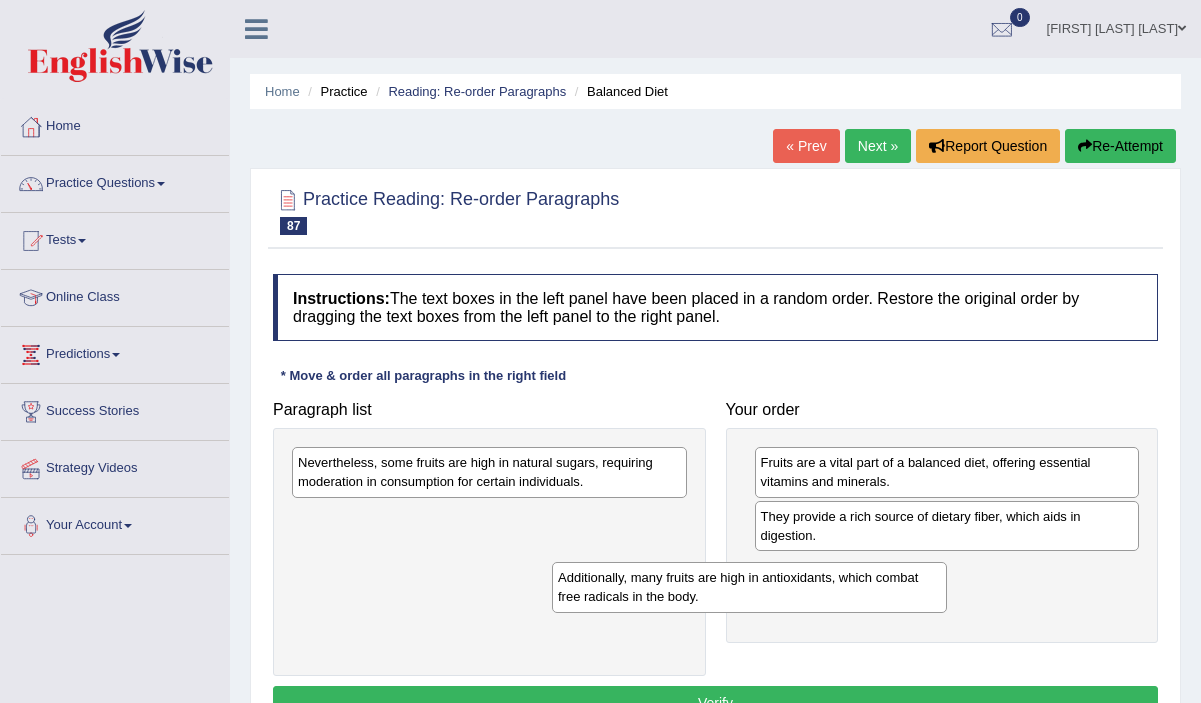 drag, startPoint x: 600, startPoint y: 484, endPoint x: 895, endPoint y: 583, distance: 311.16876 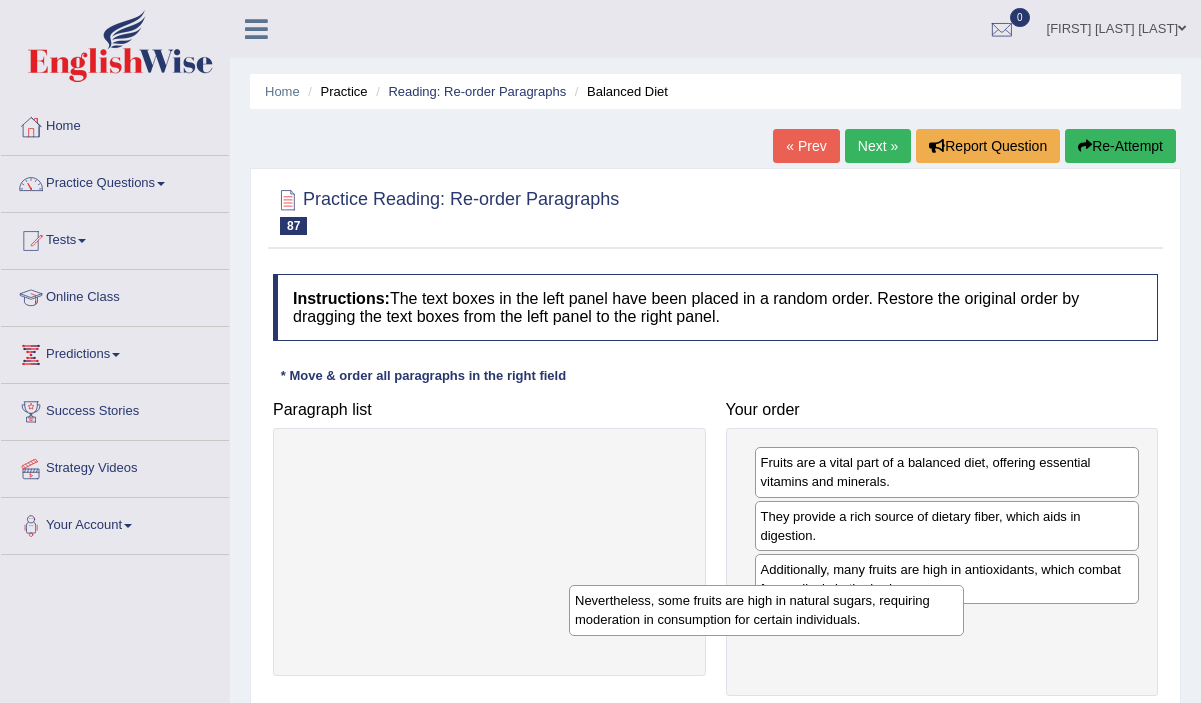 drag, startPoint x: 615, startPoint y: 484, endPoint x: 907, endPoint y: 620, distance: 322.11798 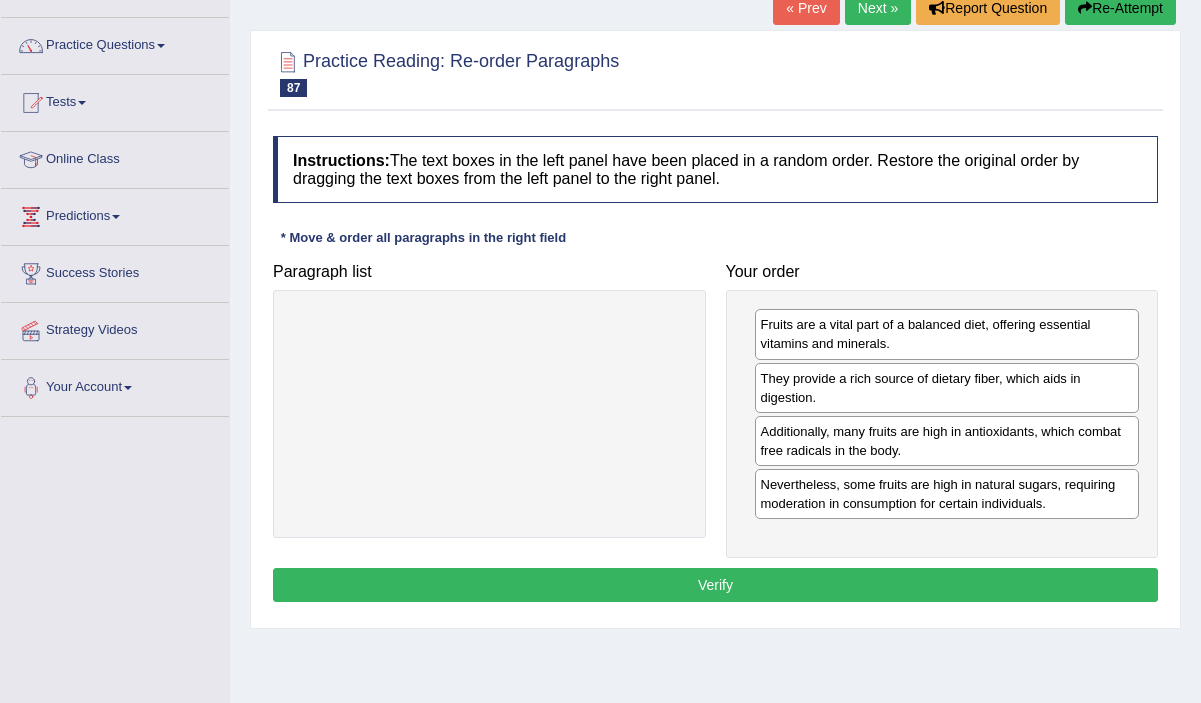 scroll, scrollTop: 151, scrollLeft: 0, axis: vertical 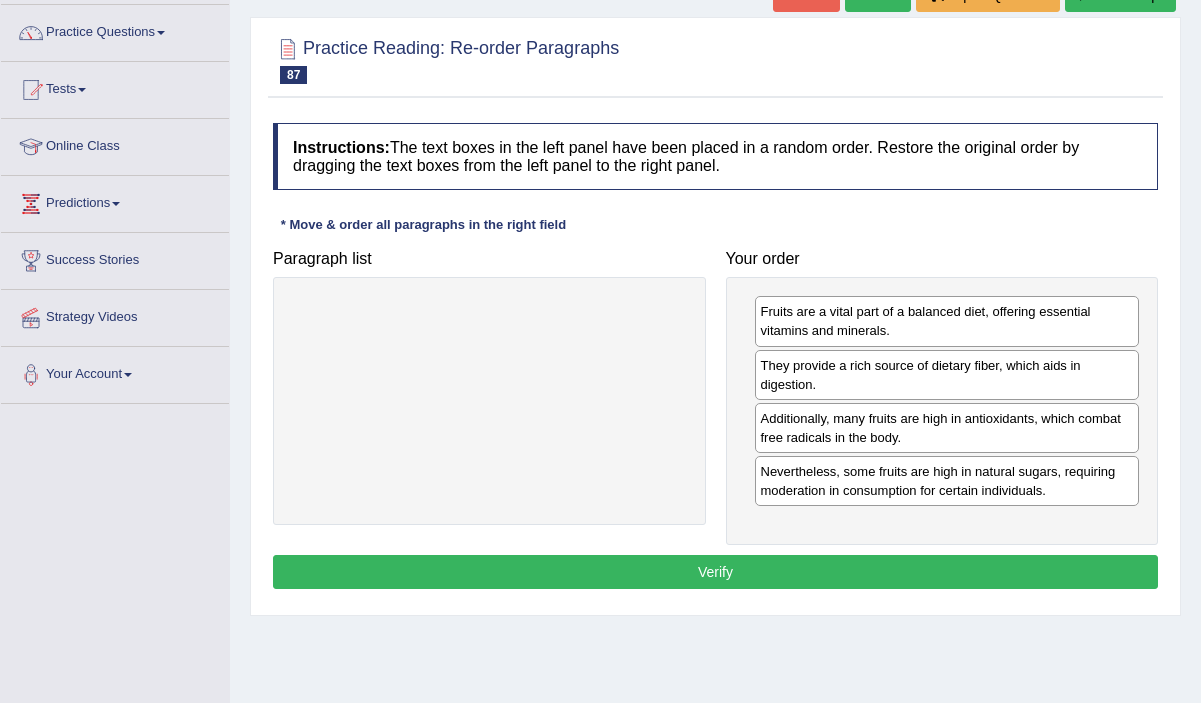 click on "Verify" at bounding box center (715, 572) 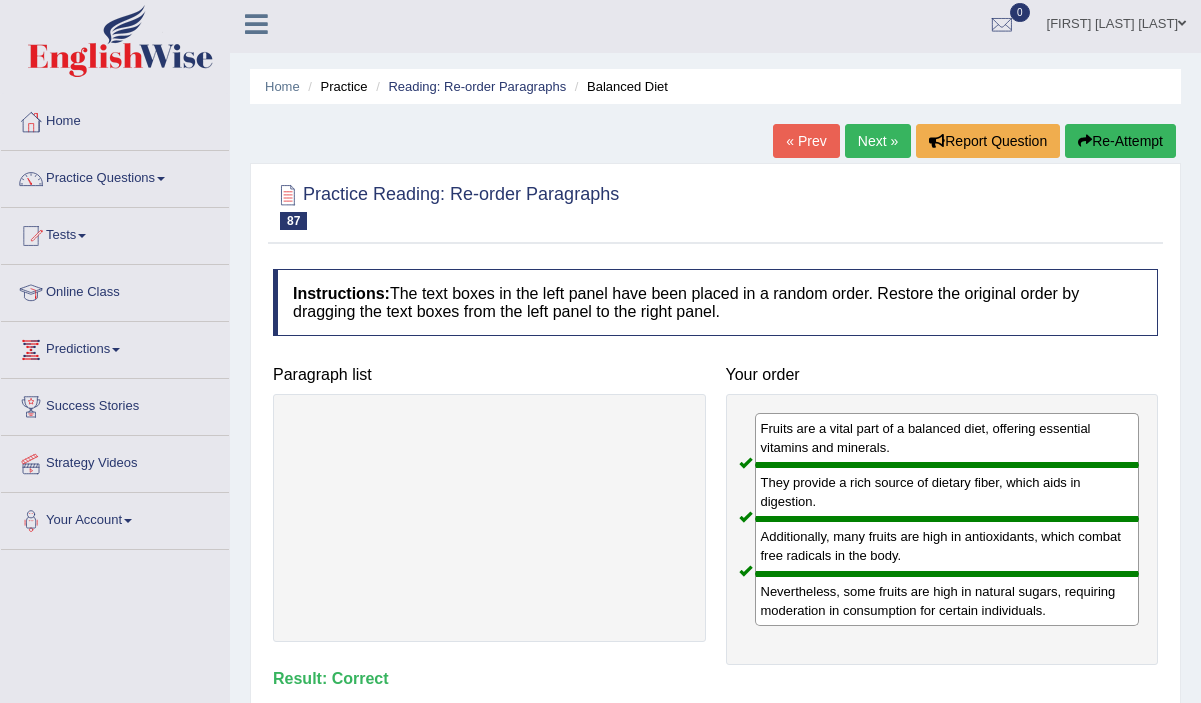 scroll, scrollTop: 0, scrollLeft: 0, axis: both 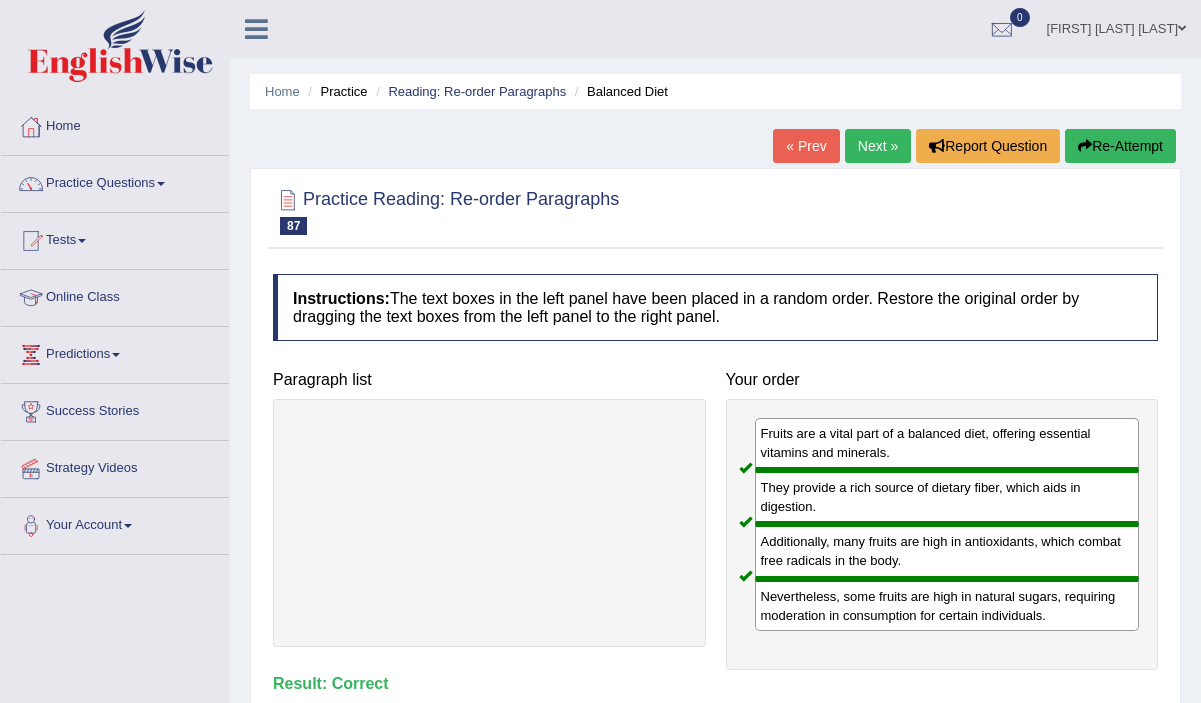click on "Next »" at bounding box center (878, 146) 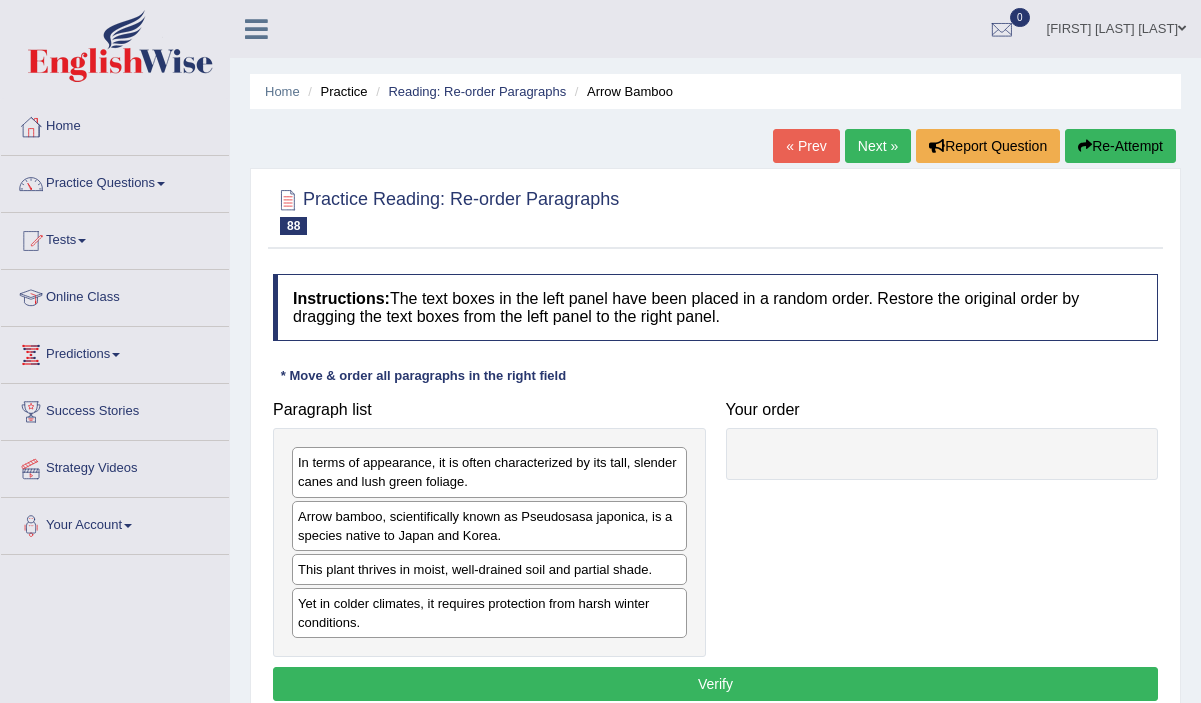 scroll, scrollTop: 0, scrollLeft: 0, axis: both 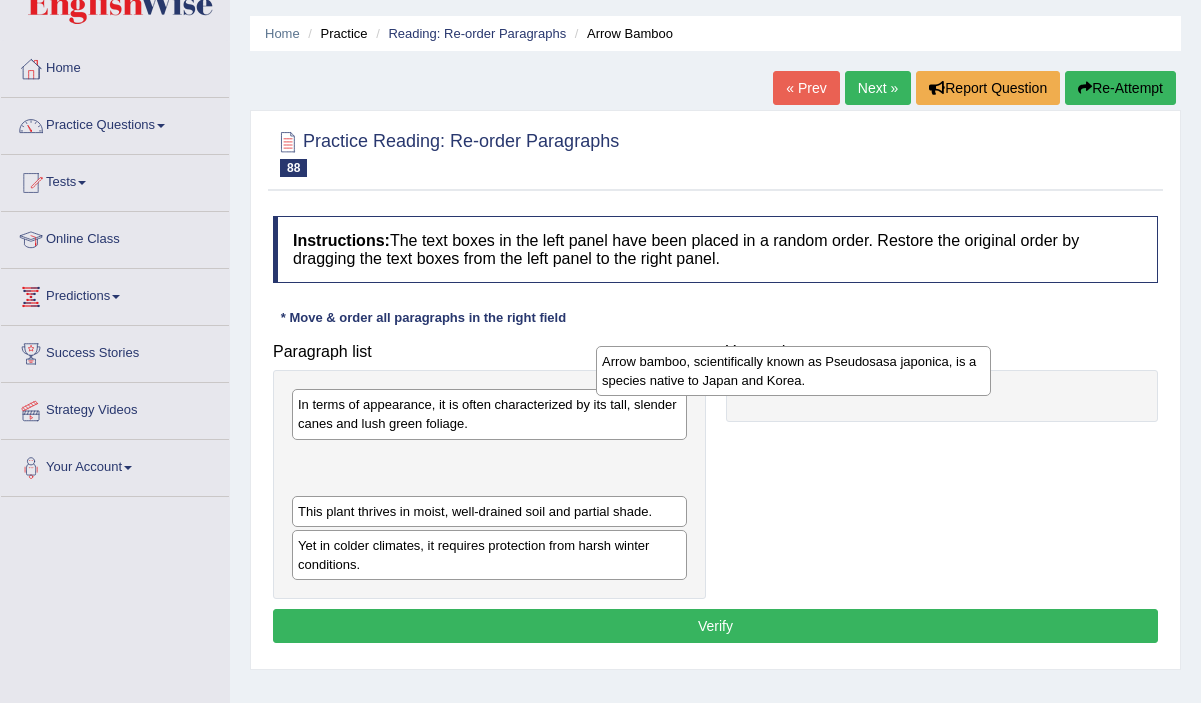 drag, startPoint x: 572, startPoint y: 481, endPoint x: 877, endPoint y: 384, distance: 320.05313 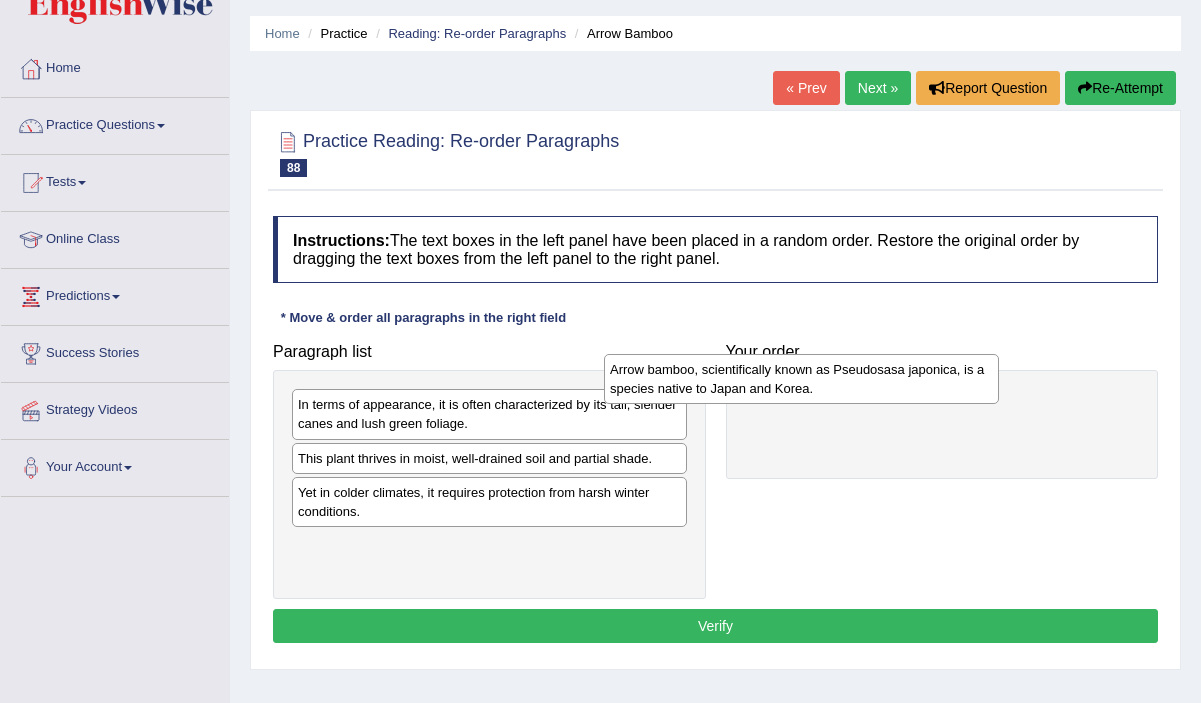 drag, startPoint x: 587, startPoint y: 456, endPoint x: 923, endPoint y: 374, distance: 345.86124 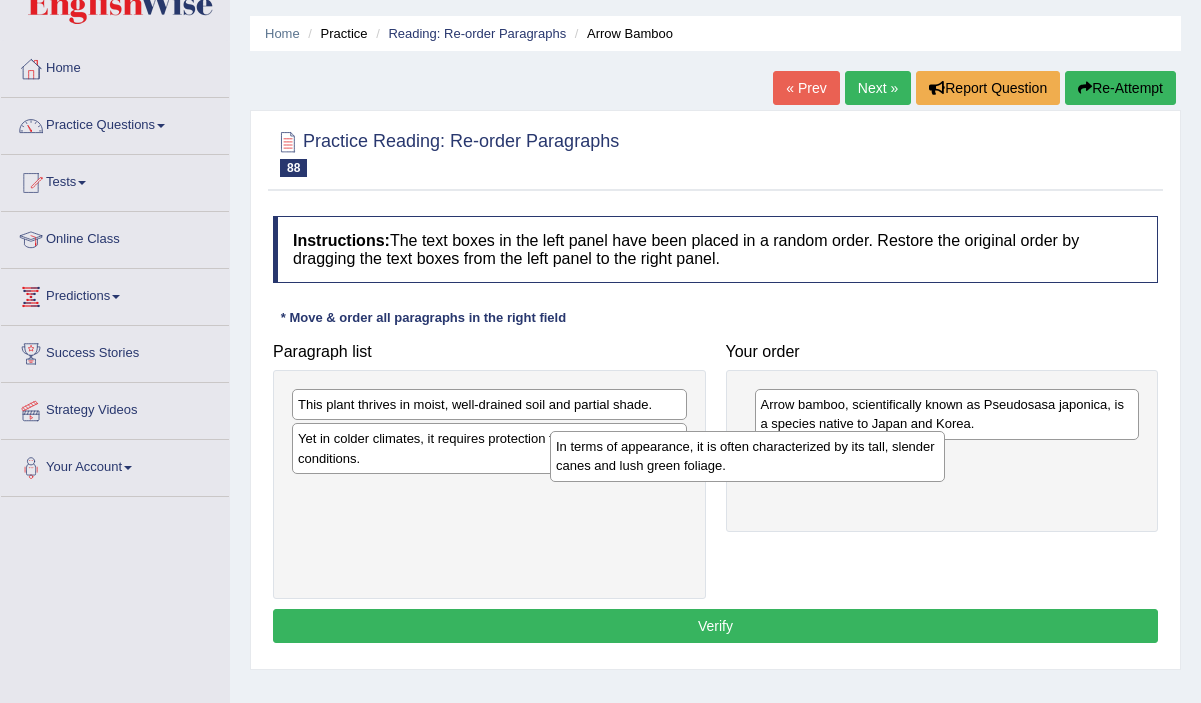 drag, startPoint x: 645, startPoint y: 429, endPoint x: 903, endPoint y: 470, distance: 261.23743 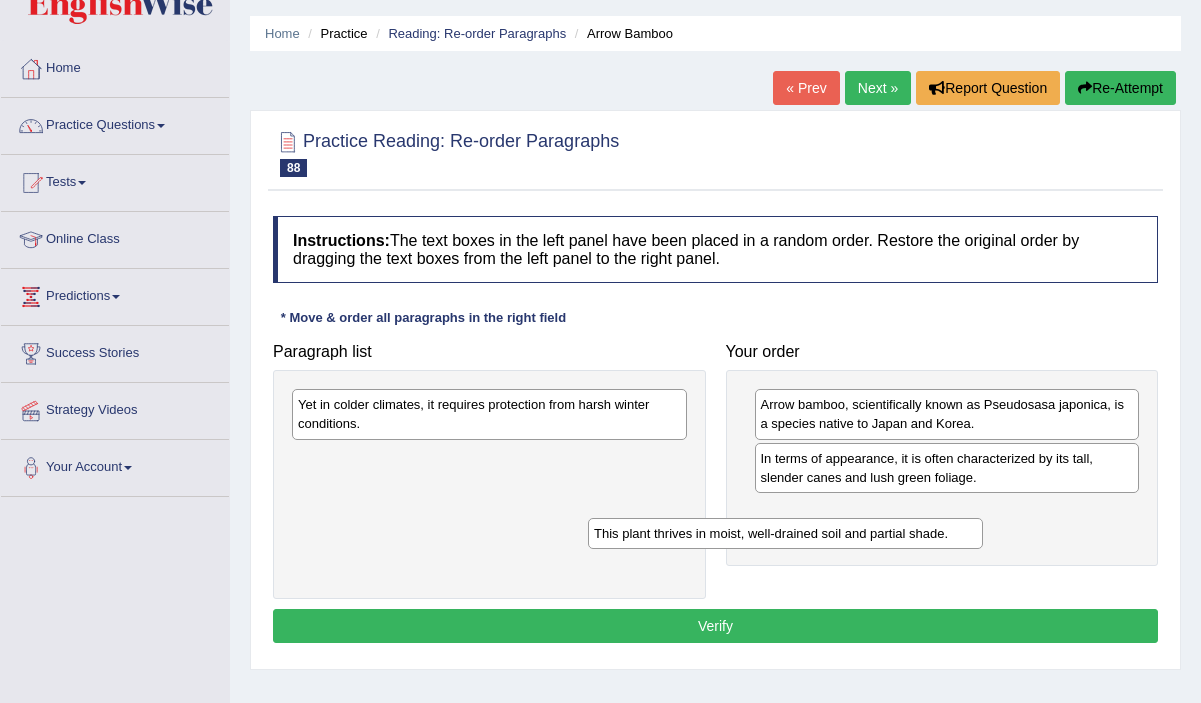 drag, startPoint x: 674, startPoint y: 413, endPoint x: 970, endPoint y: 542, distance: 322.88852 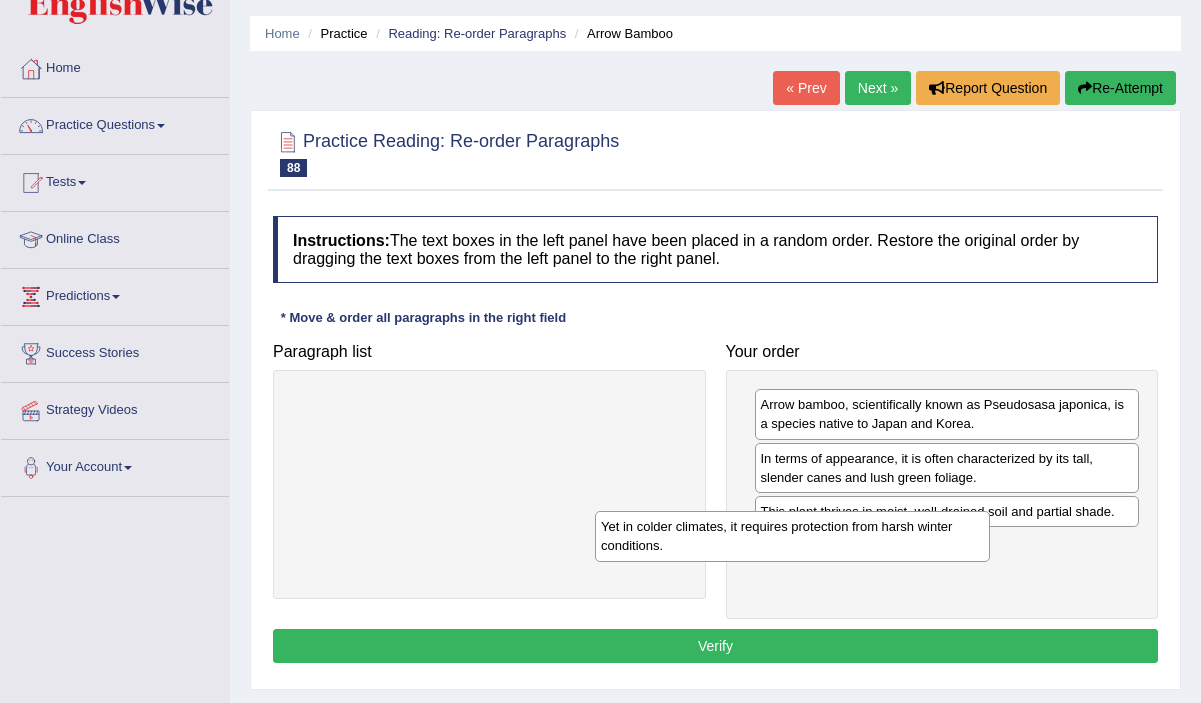drag, startPoint x: 657, startPoint y: 419, endPoint x: 972, endPoint y: 547, distance: 340.01324 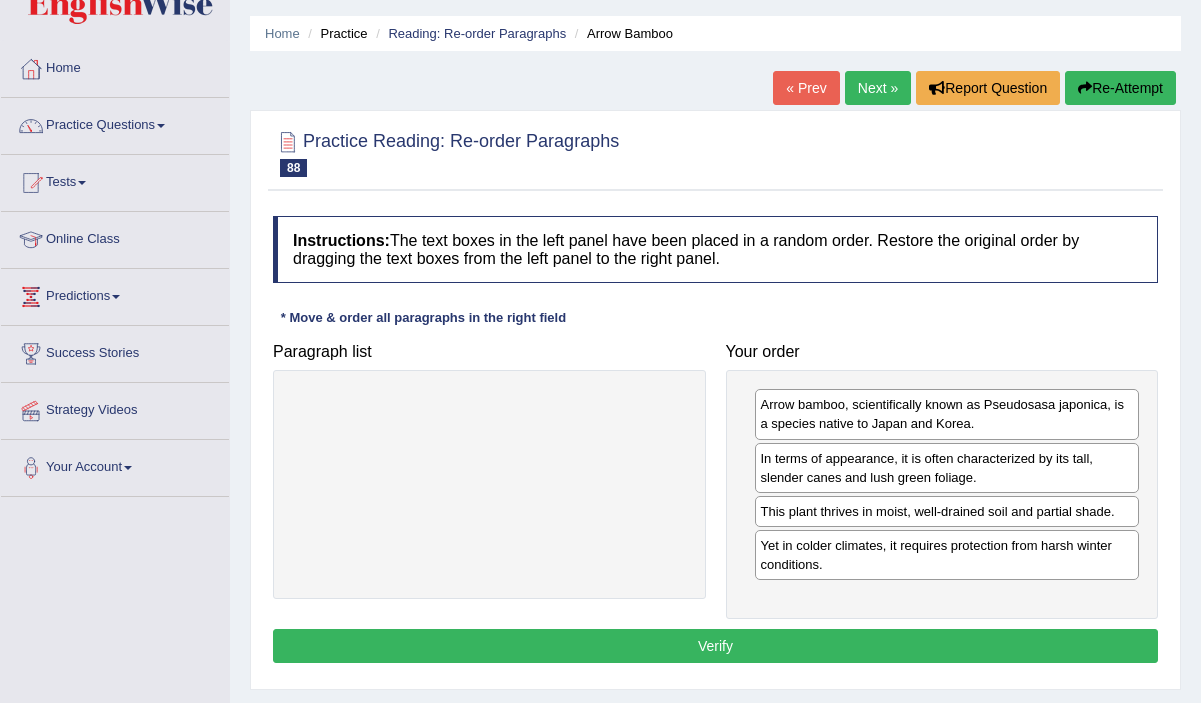 click on "Verify" at bounding box center [715, 646] 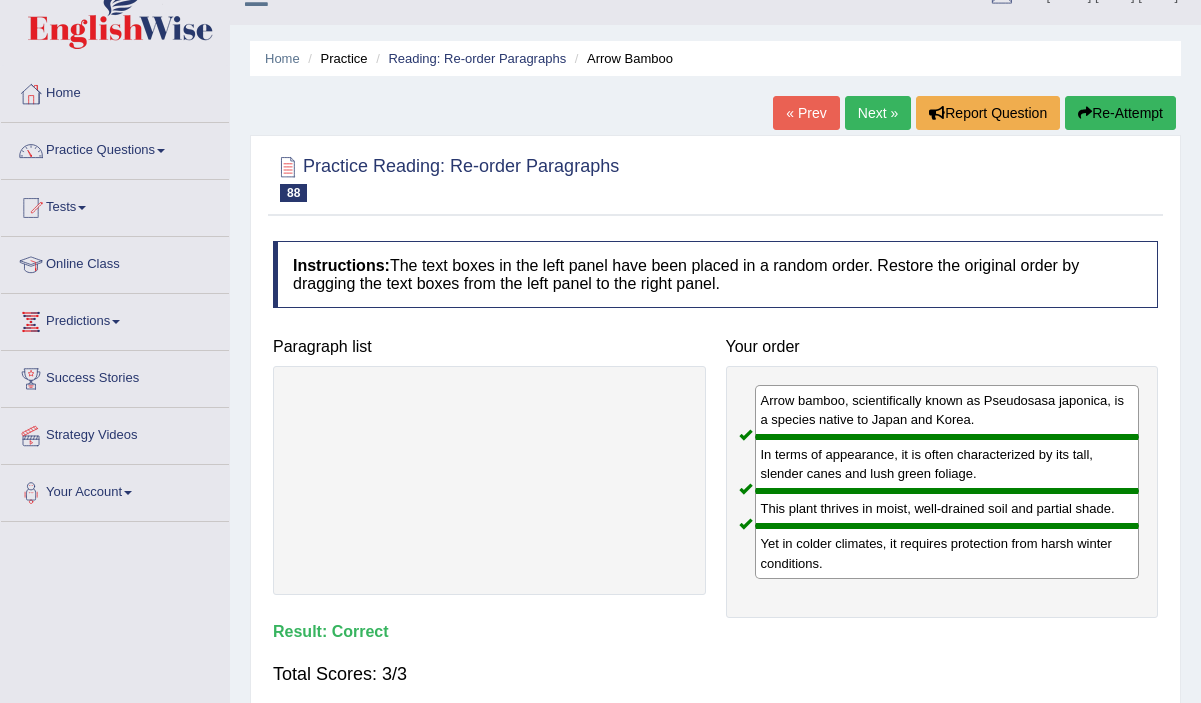 scroll, scrollTop: 0, scrollLeft: 0, axis: both 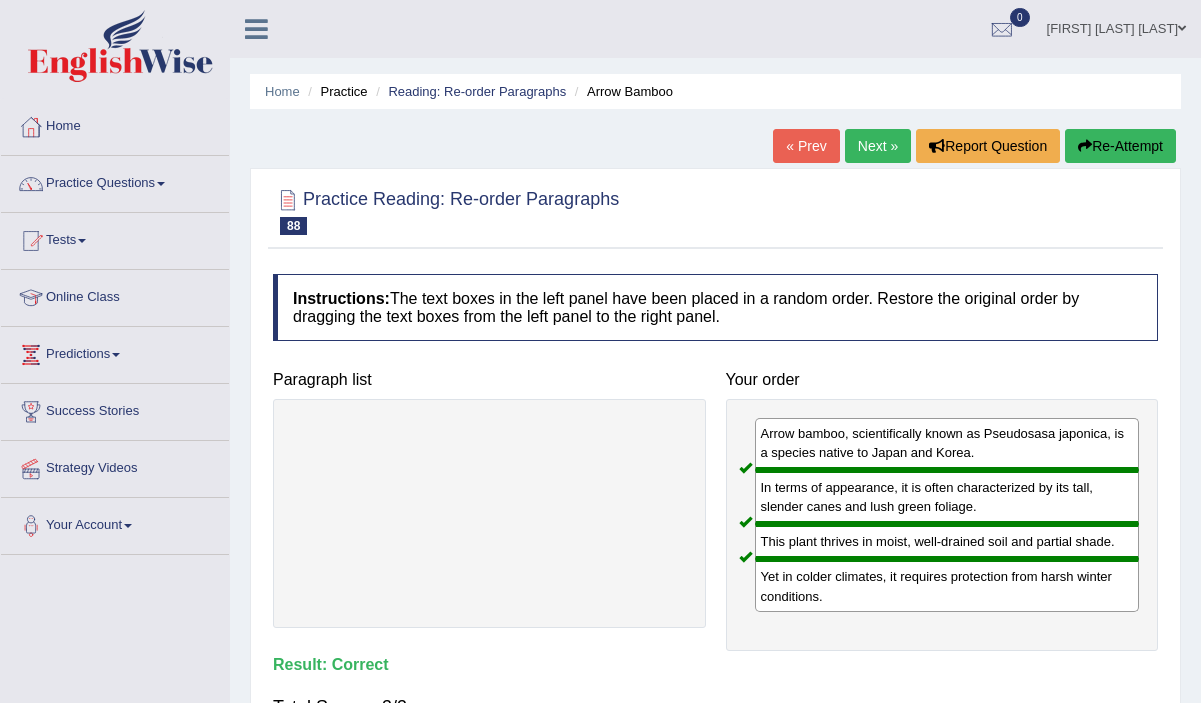 click on "Next »" at bounding box center (878, 146) 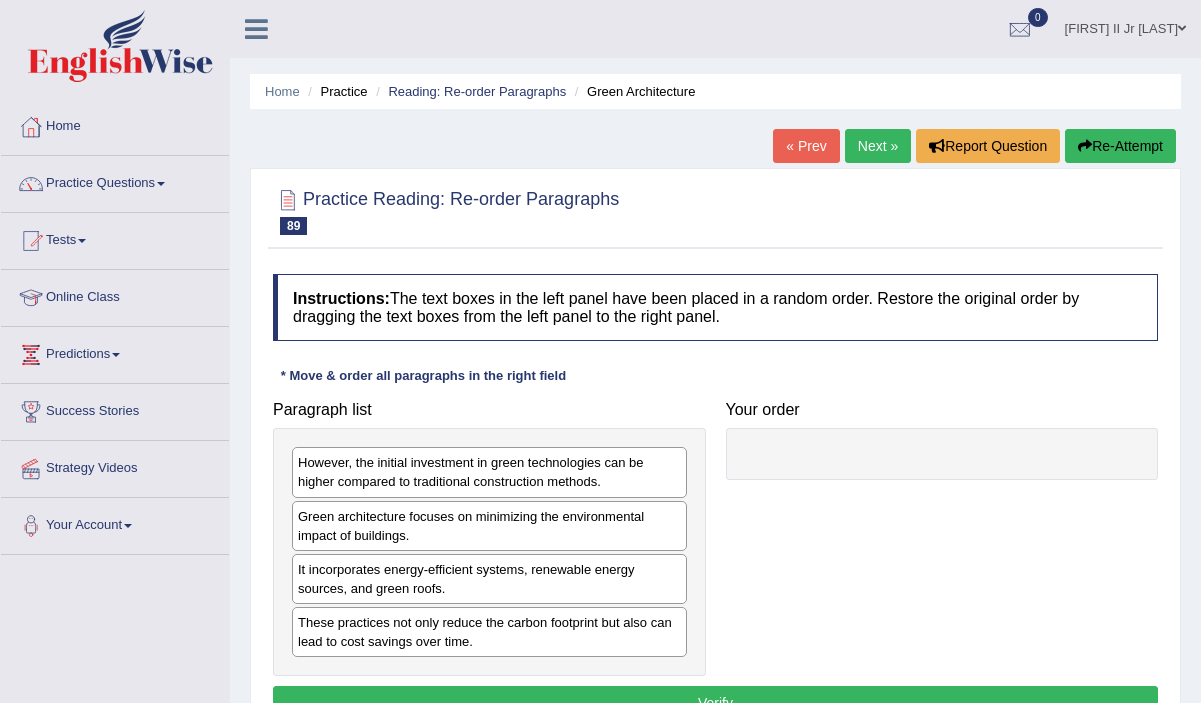 scroll, scrollTop: 0, scrollLeft: 0, axis: both 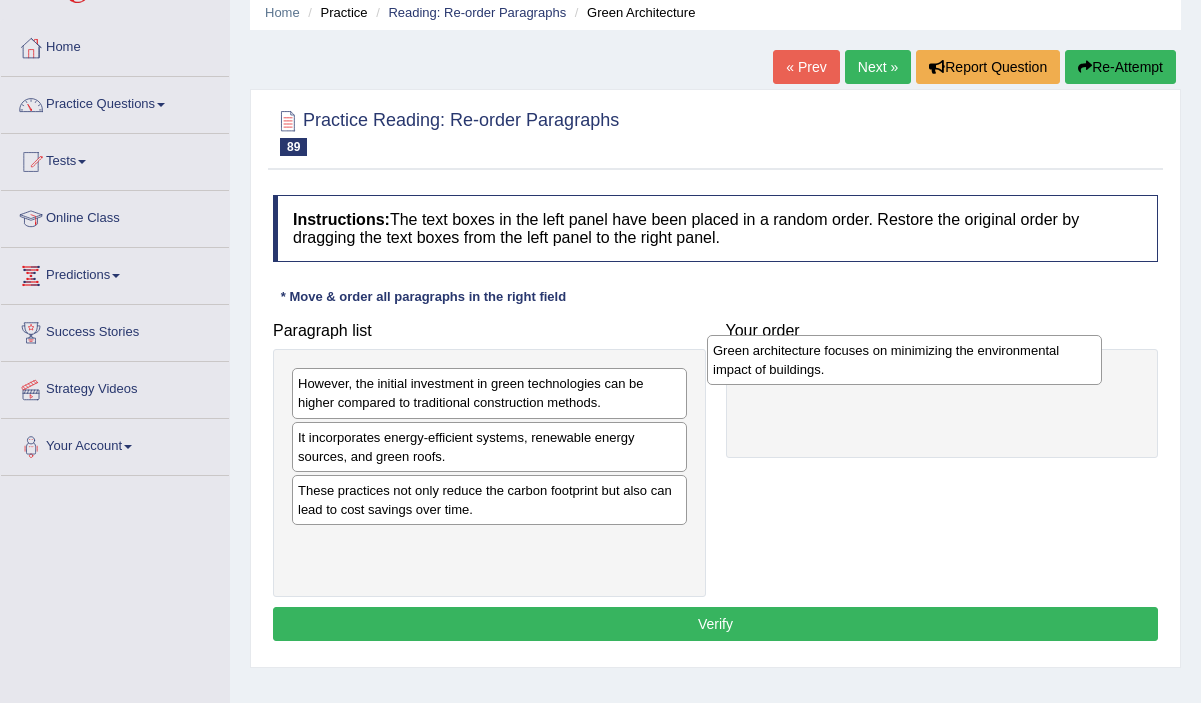 drag, startPoint x: 502, startPoint y: 455, endPoint x: 917, endPoint y: 368, distance: 424.02124 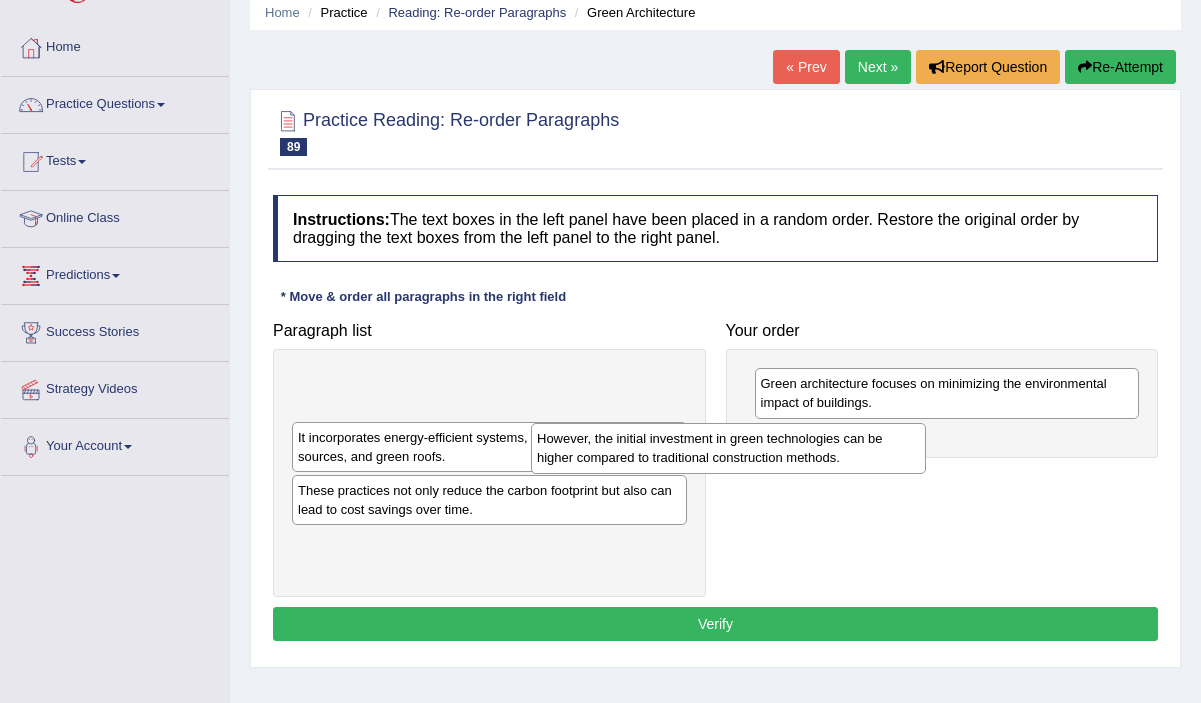 drag, startPoint x: 620, startPoint y: 413, endPoint x: 871, endPoint y: 476, distance: 258.7856 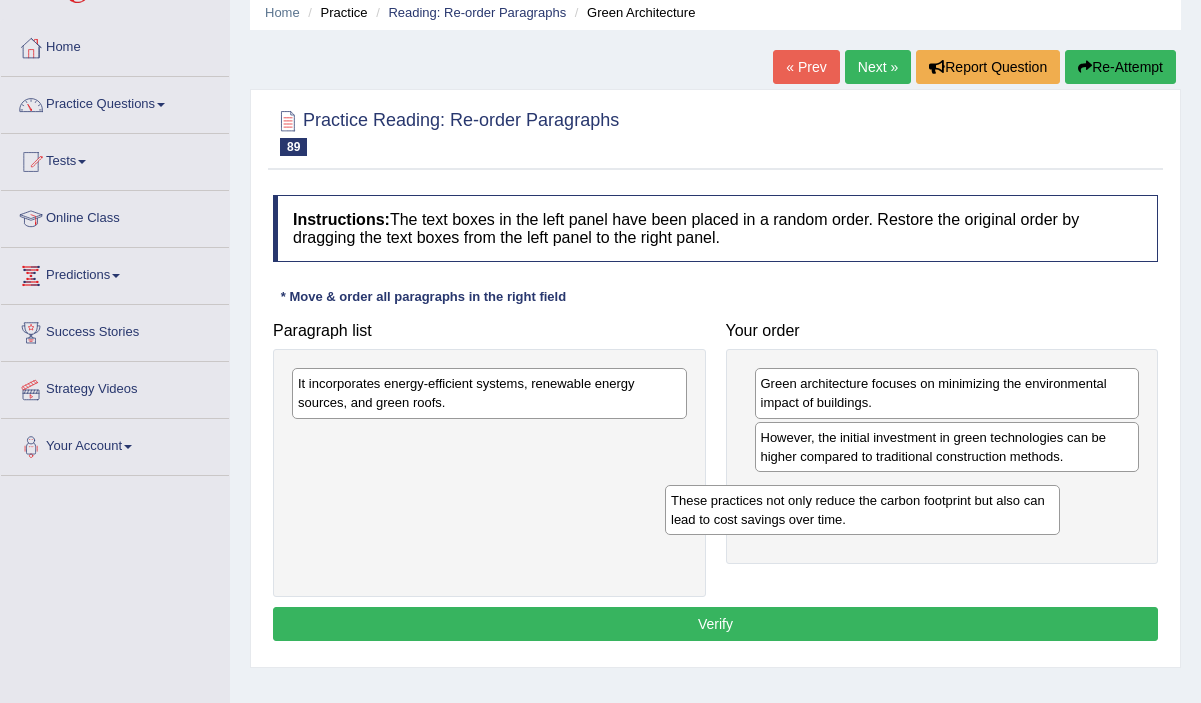 drag, startPoint x: 572, startPoint y: 453, endPoint x: 949, endPoint y: 517, distance: 382.39377 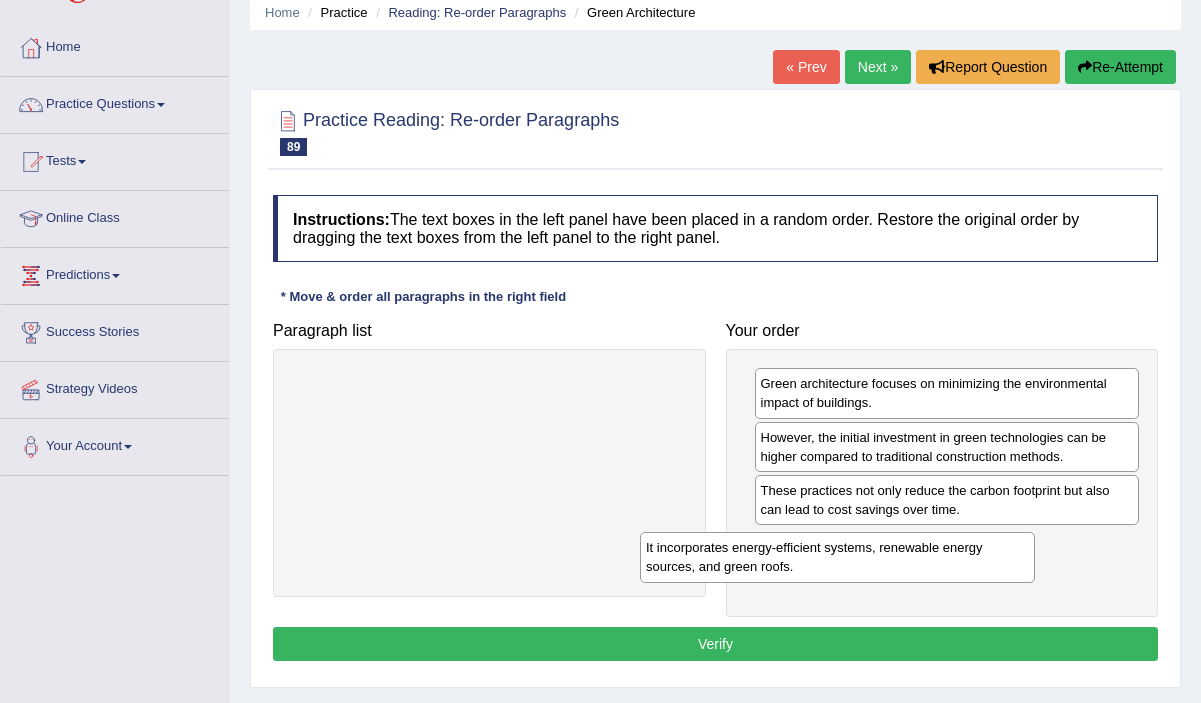 drag, startPoint x: 621, startPoint y: 401, endPoint x: 974, endPoint y: 563, distance: 388.39798 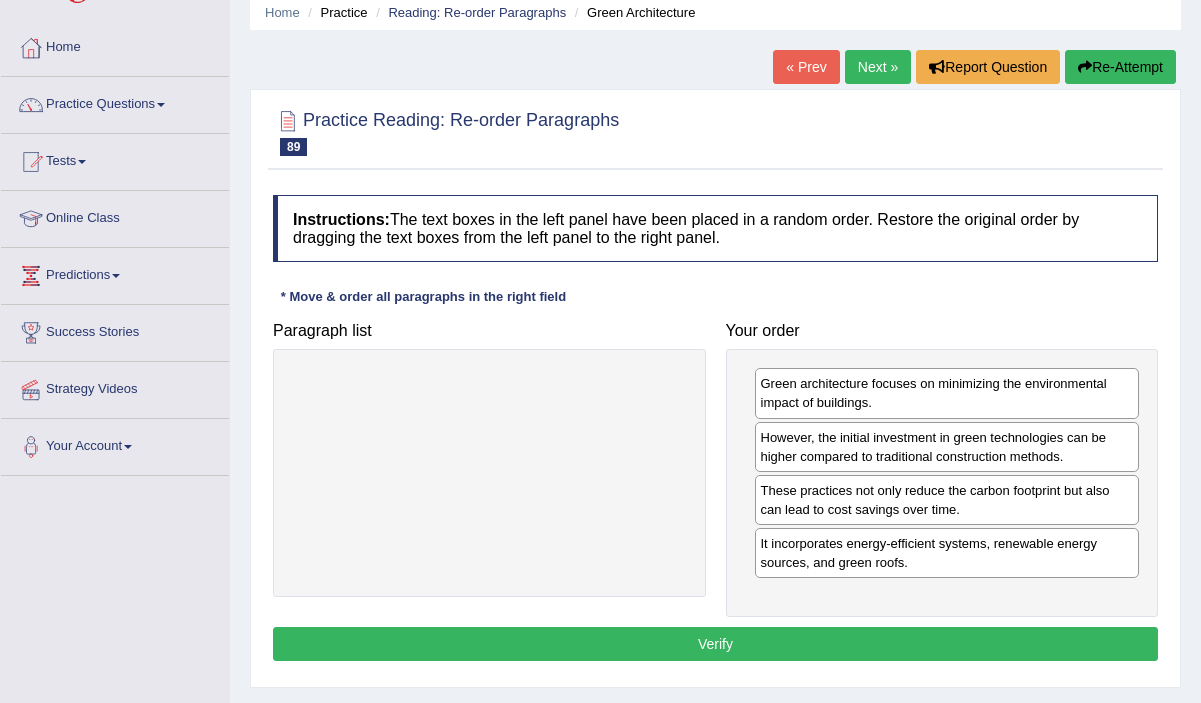 click on "Verify" at bounding box center (715, 644) 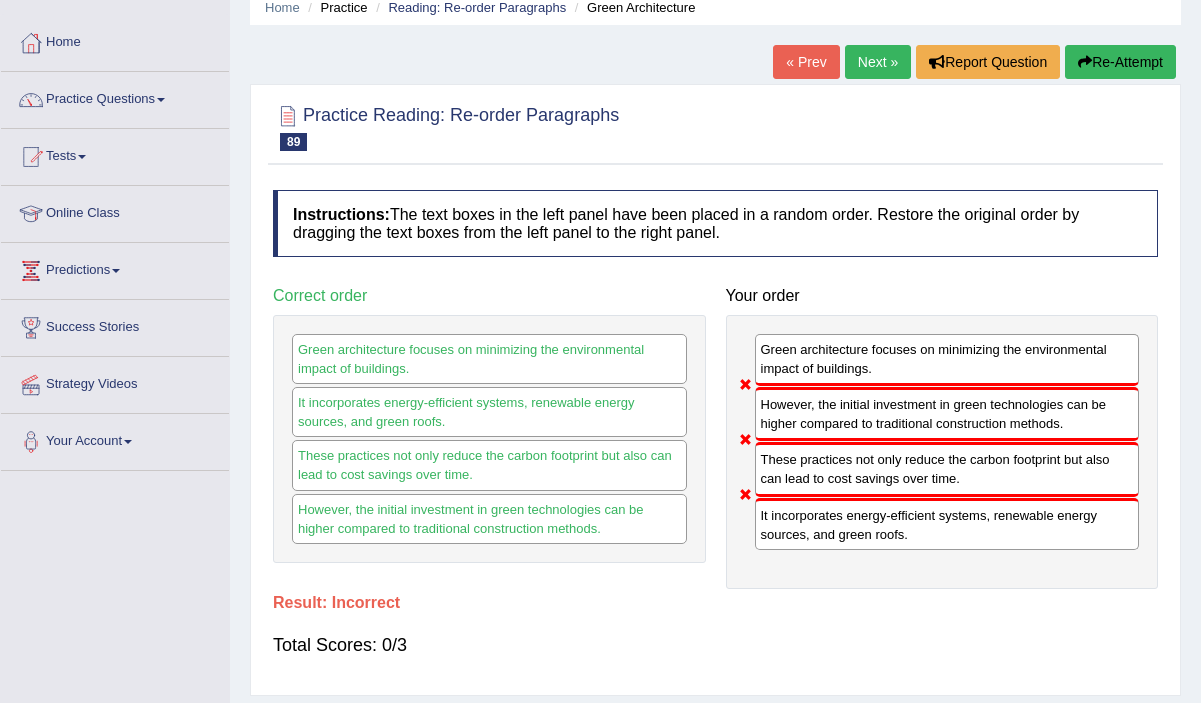 scroll, scrollTop: 15, scrollLeft: 0, axis: vertical 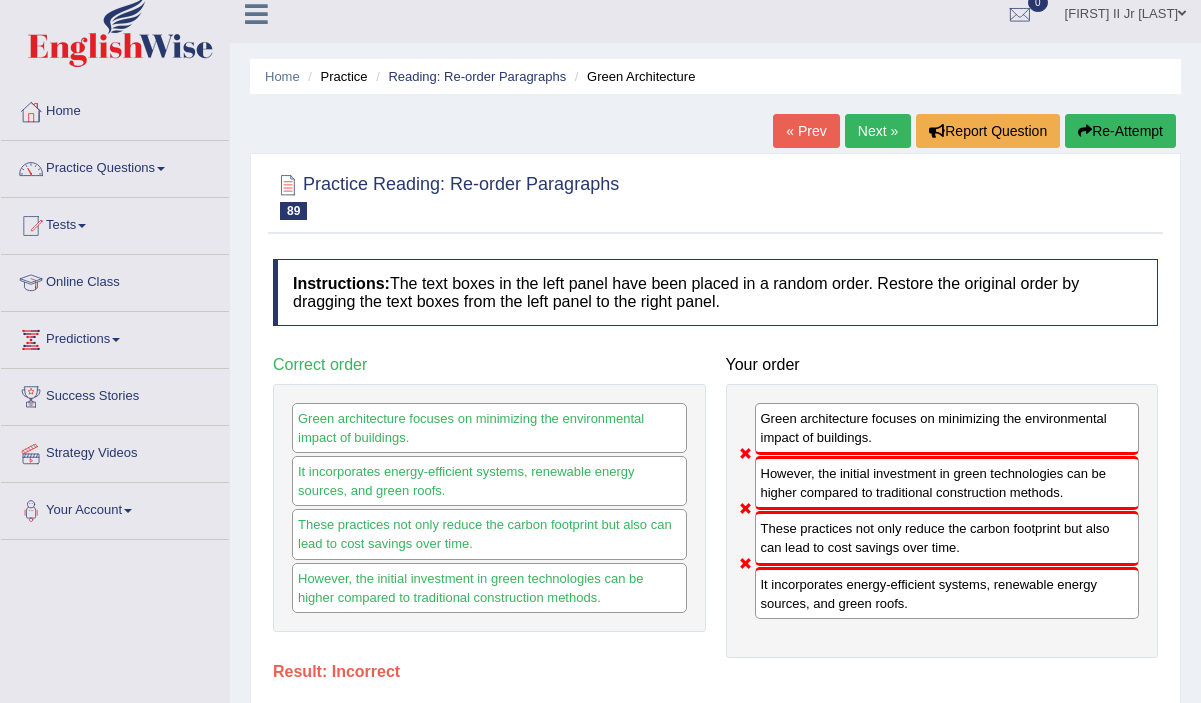 click on "Next »" at bounding box center [878, 131] 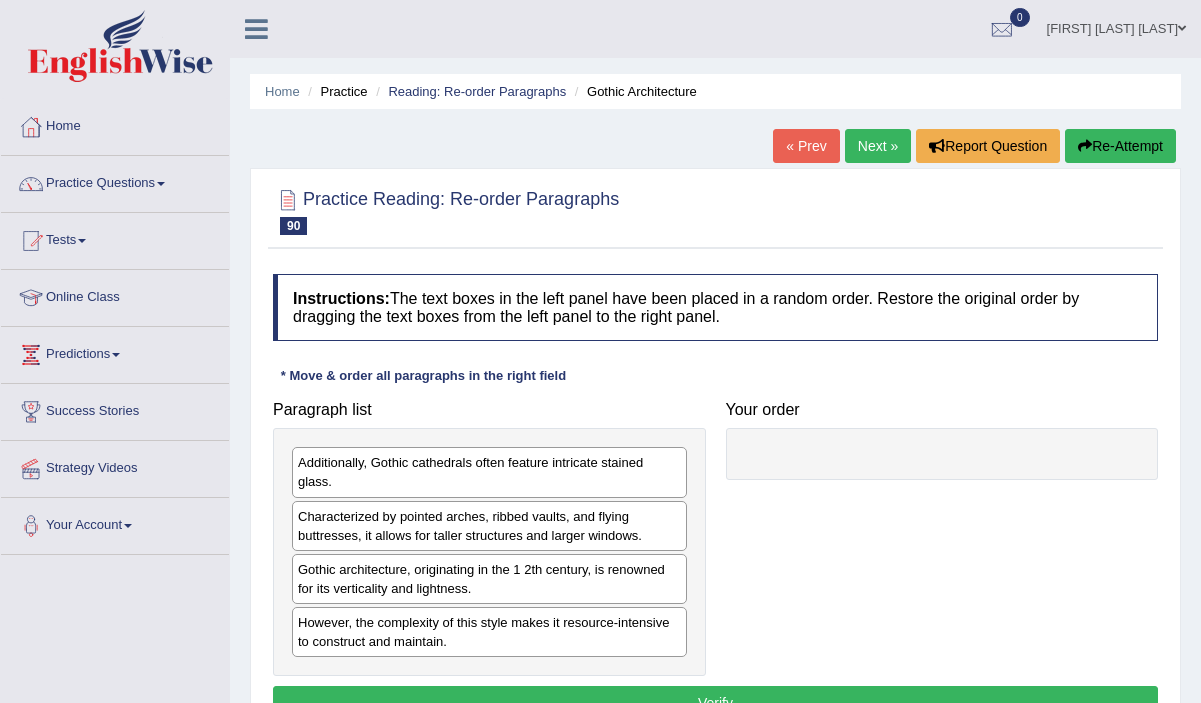 scroll, scrollTop: 0, scrollLeft: 0, axis: both 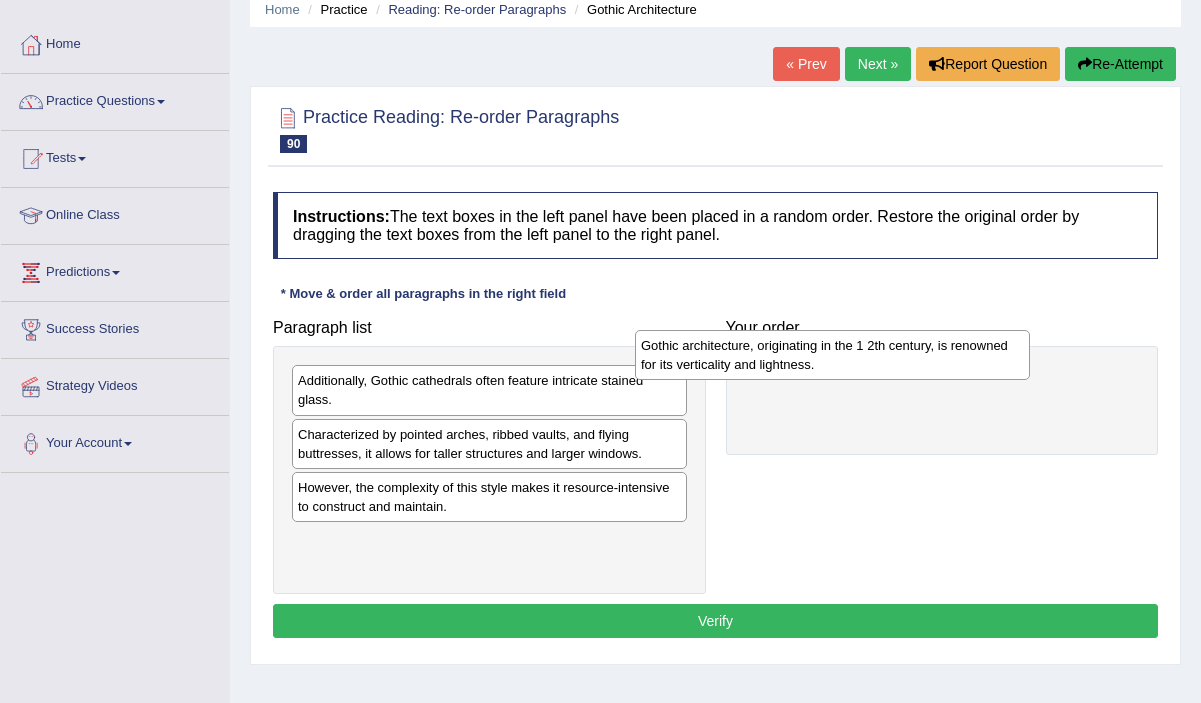 drag, startPoint x: 530, startPoint y: 508, endPoint x: 873, endPoint y: 366, distance: 371.23172 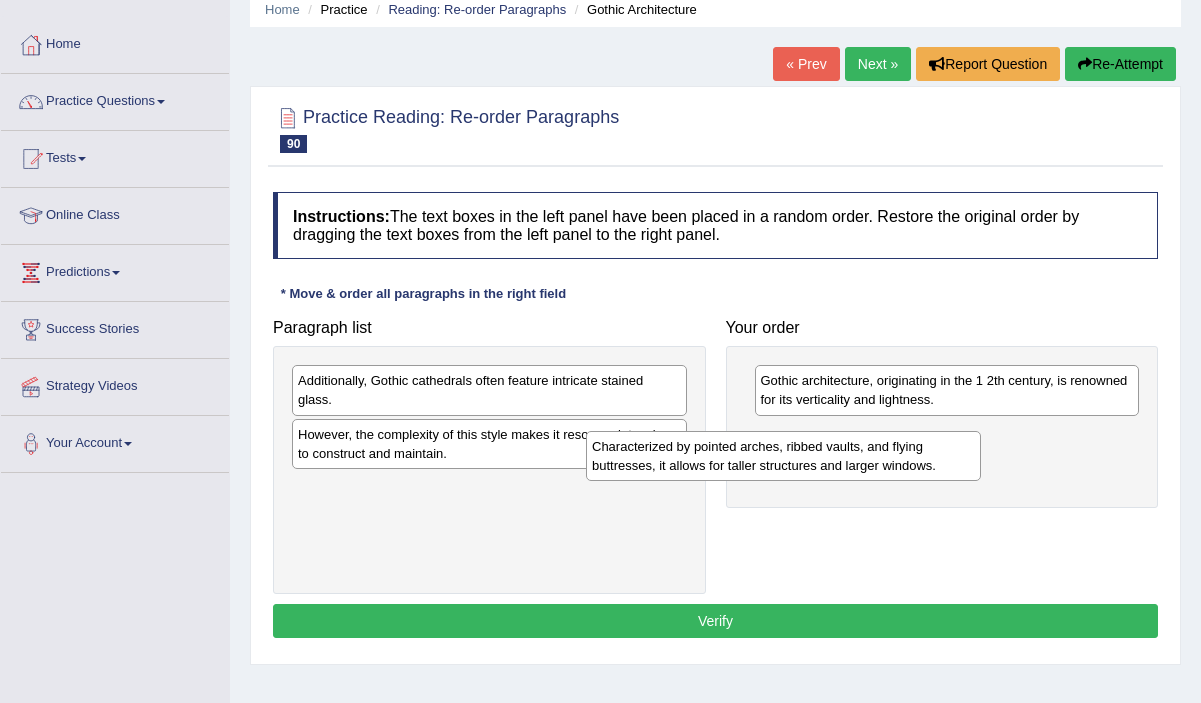 drag, startPoint x: 590, startPoint y: 462, endPoint x: 884, endPoint y: 474, distance: 294.24478 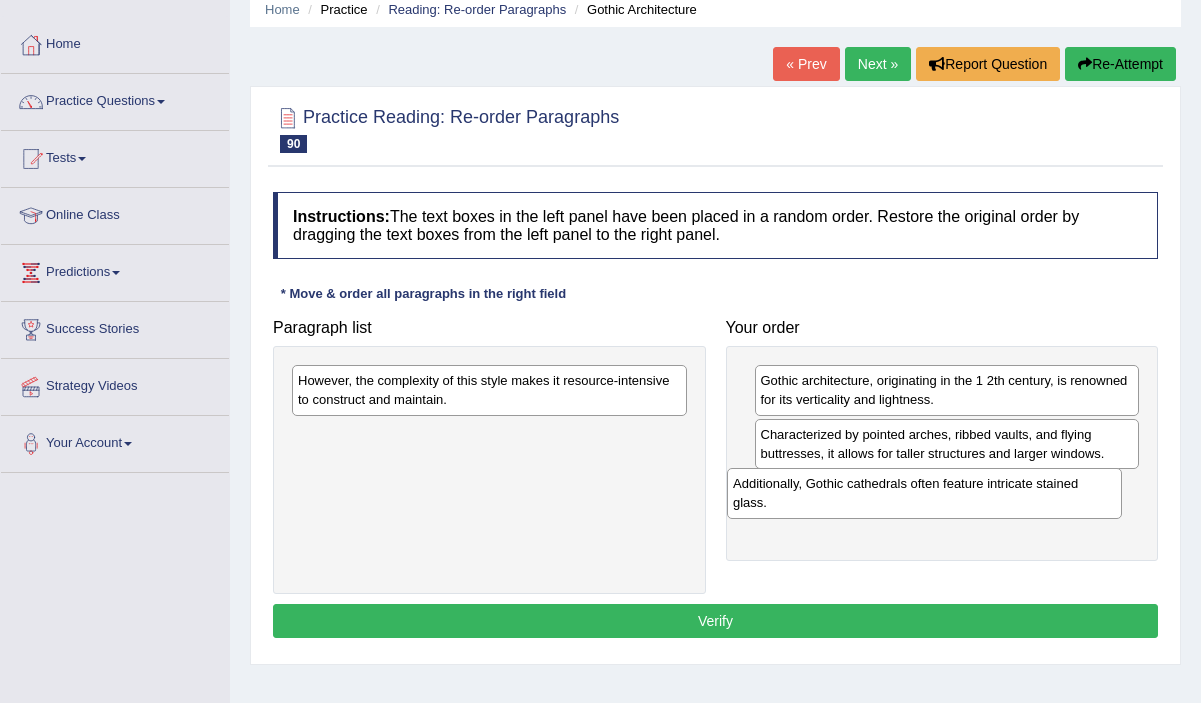 drag, startPoint x: 560, startPoint y: 399, endPoint x: 995, endPoint y: 502, distance: 447.02795 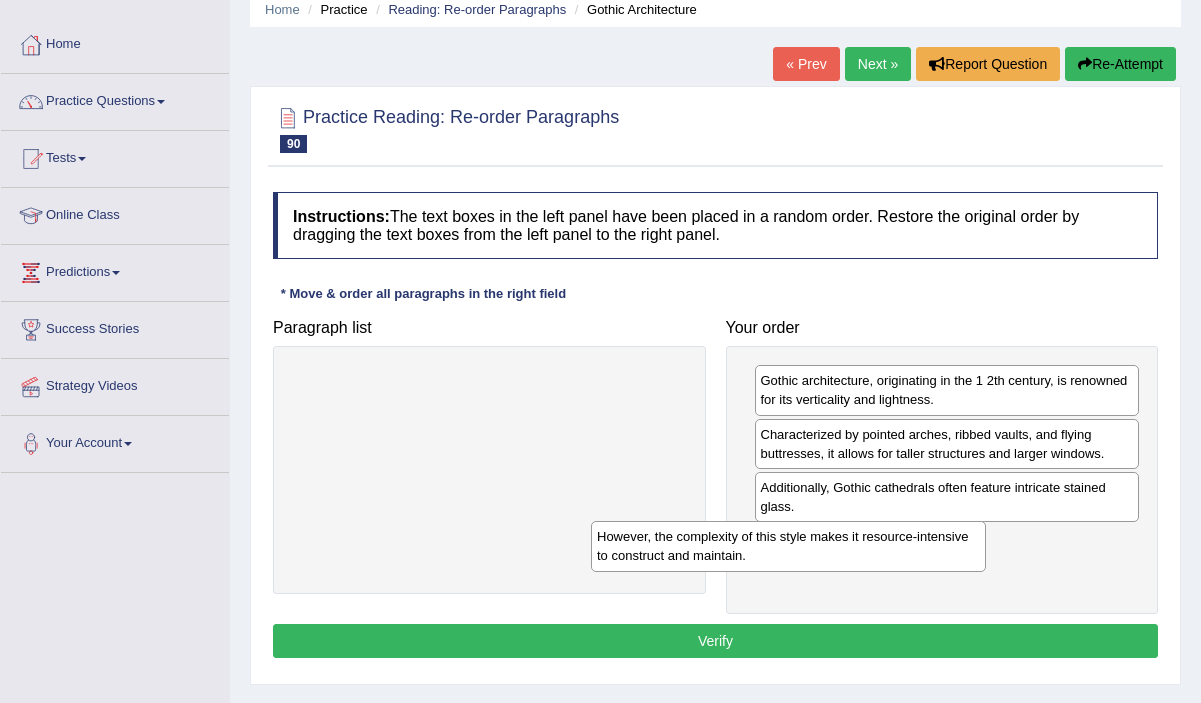 drag, startPoint x: 650, startPoint y: 398, endPoint x: 951, endPoint y: 554, distance: 339.0236 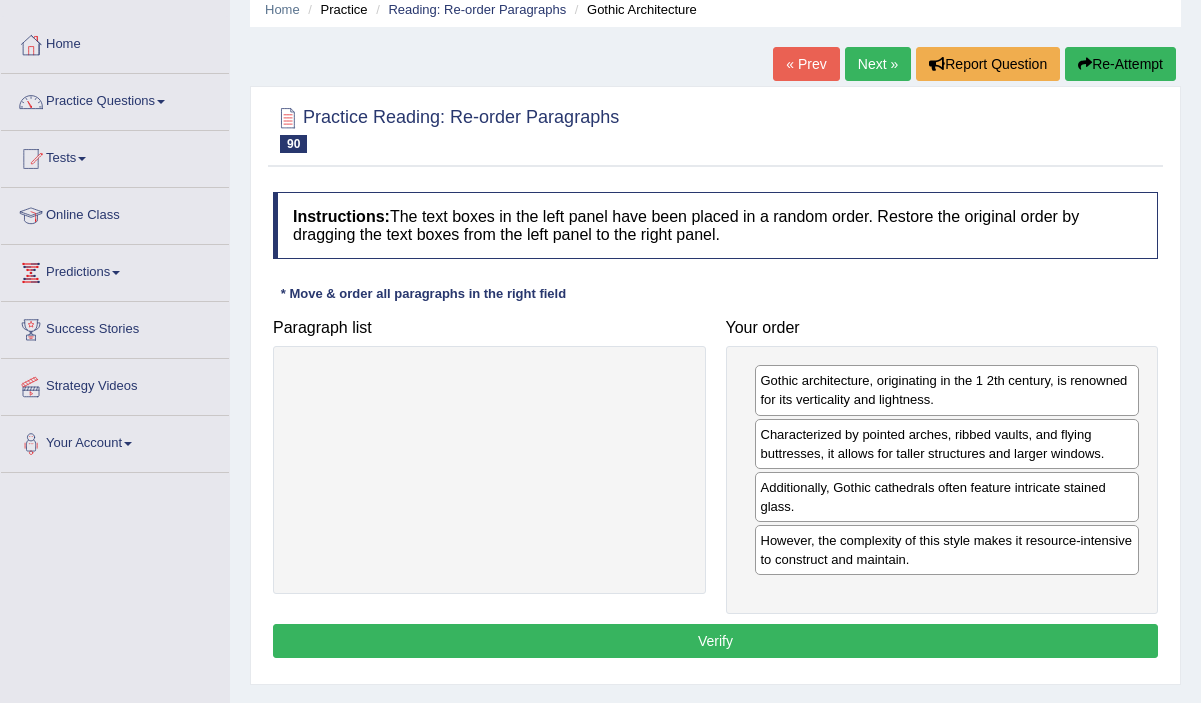 click on "Verify" at bounding box center (715, 641) 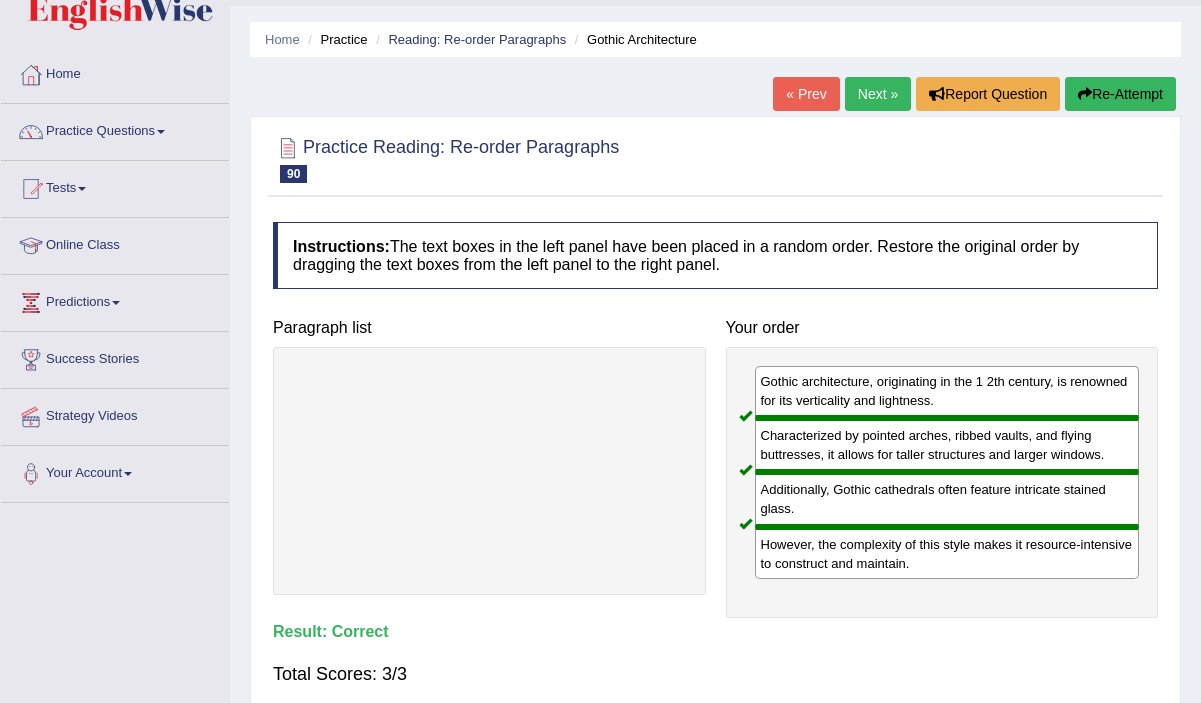 scroll, scrollTop: 46, scrollLeft: 0, axis: vertical 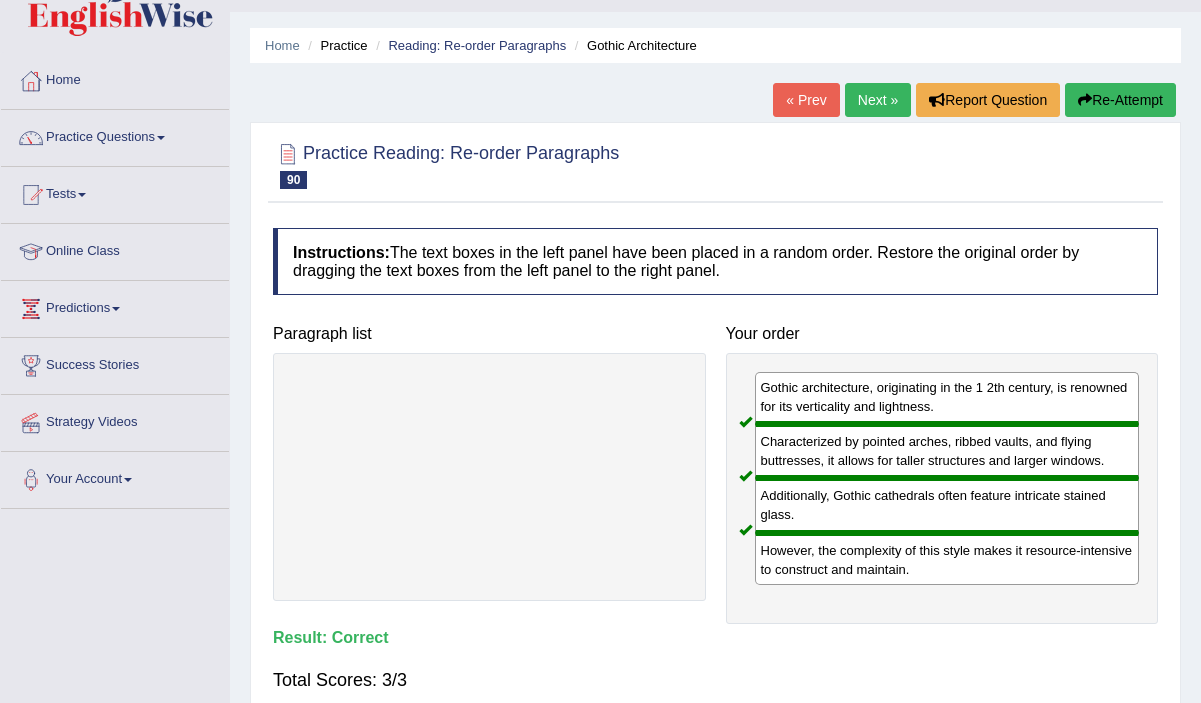 click on "Next »" at bounding box center (878, 100) 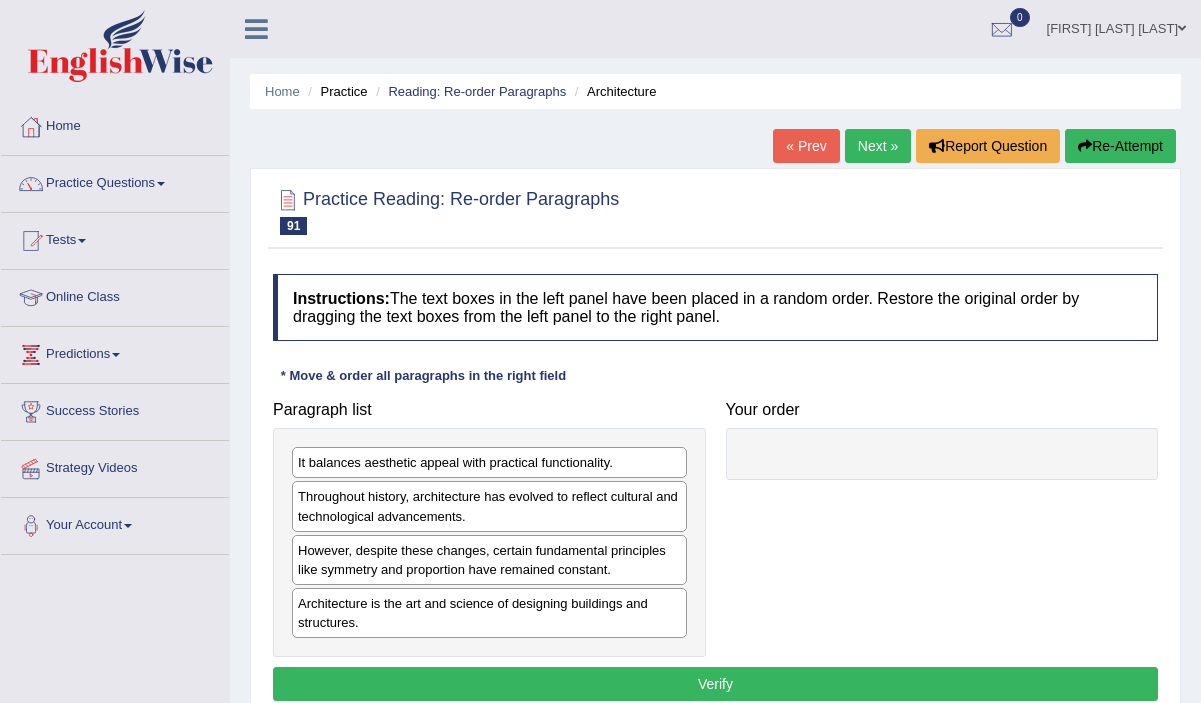 scroll, scrollTop: 0, scrollLeft: 0, axis: both 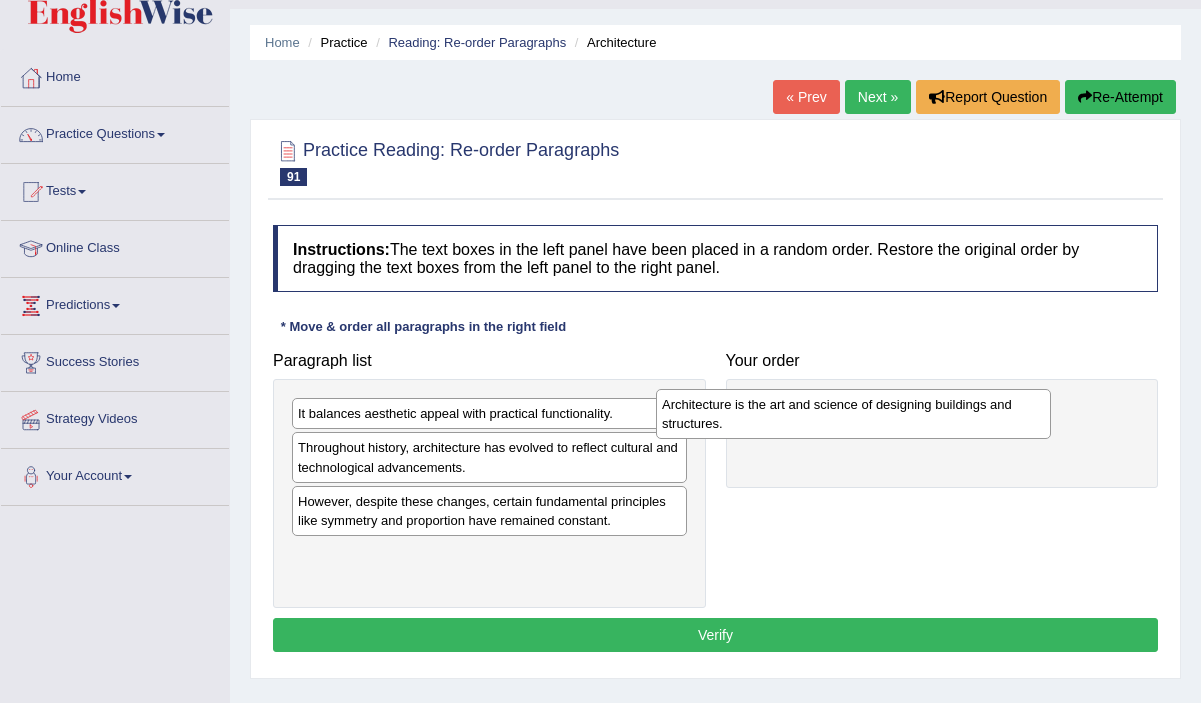 drag, startPoint x: 440, startPoint y: 571, endPoint x: 804, endPoint y: 421, distance: 393.6953 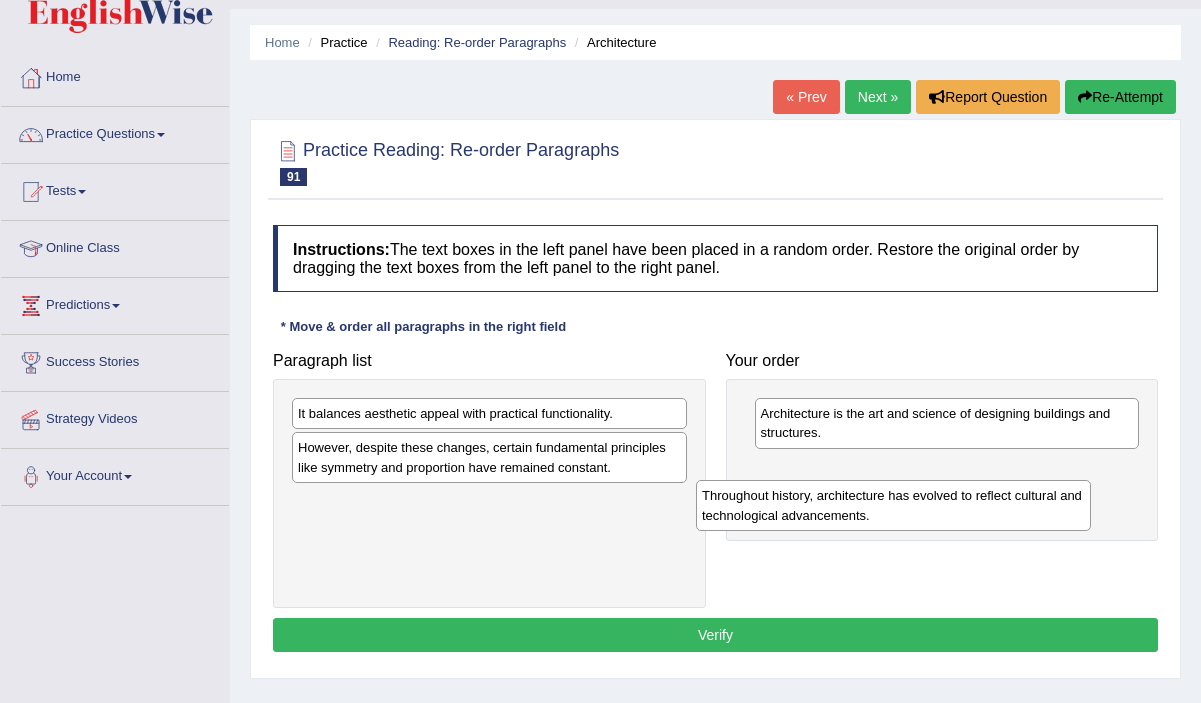 drag, startPoint x: 558, startPoint y: 477, endPoint x: 959, endPoint y: 524, distance: 403.74496 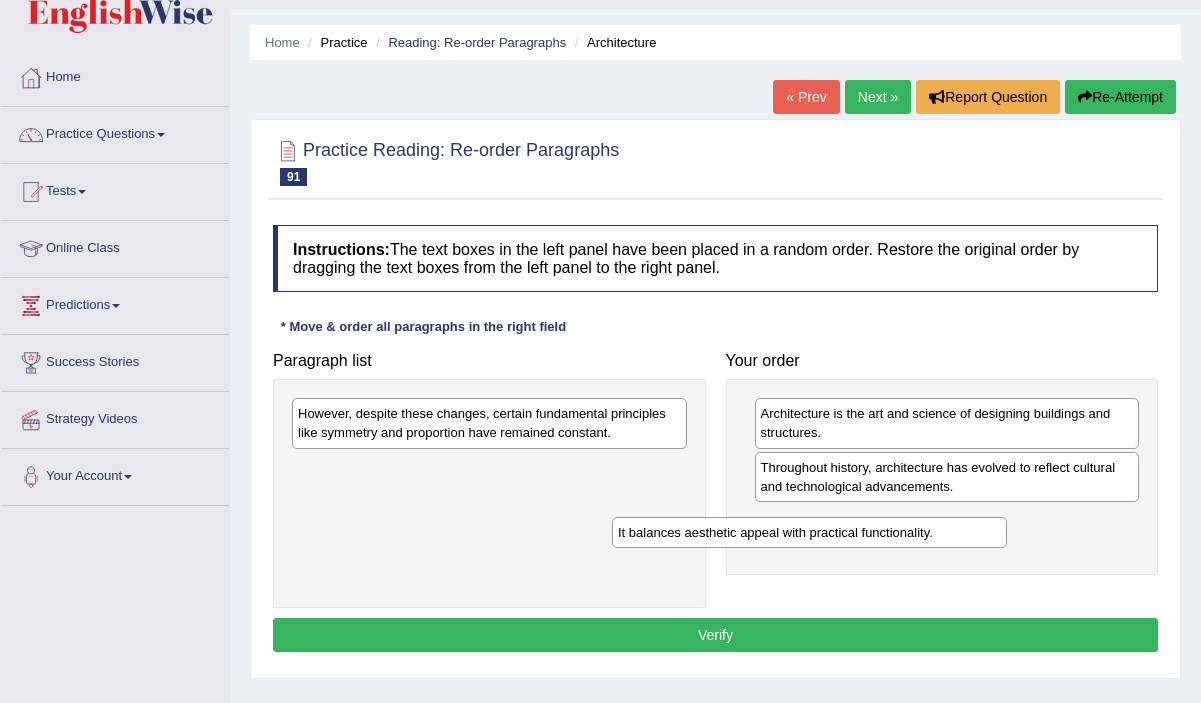 drag, startPoint x: 609, startPoint y: 413, endPoint x: 929, endPoint y: 532, distance: 341.4103 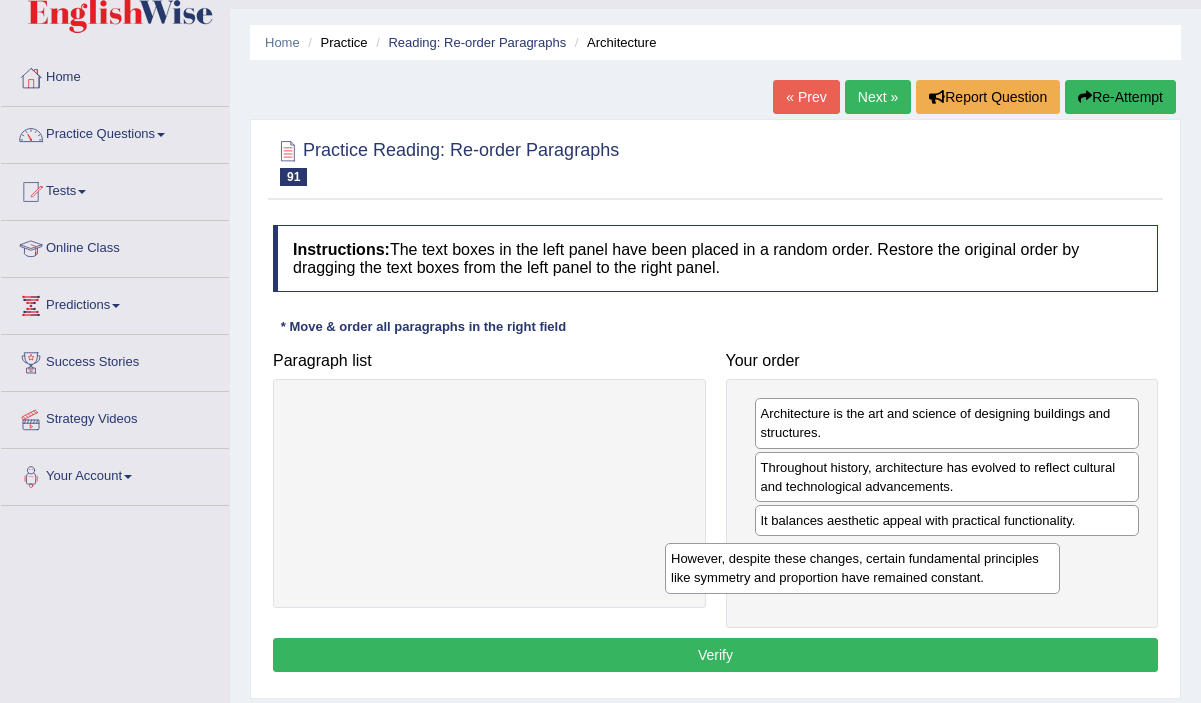drag, startPoint x: 640, startPoint y: 442, endPoint x: 1011, endPoint y: 587, distance: 398.329 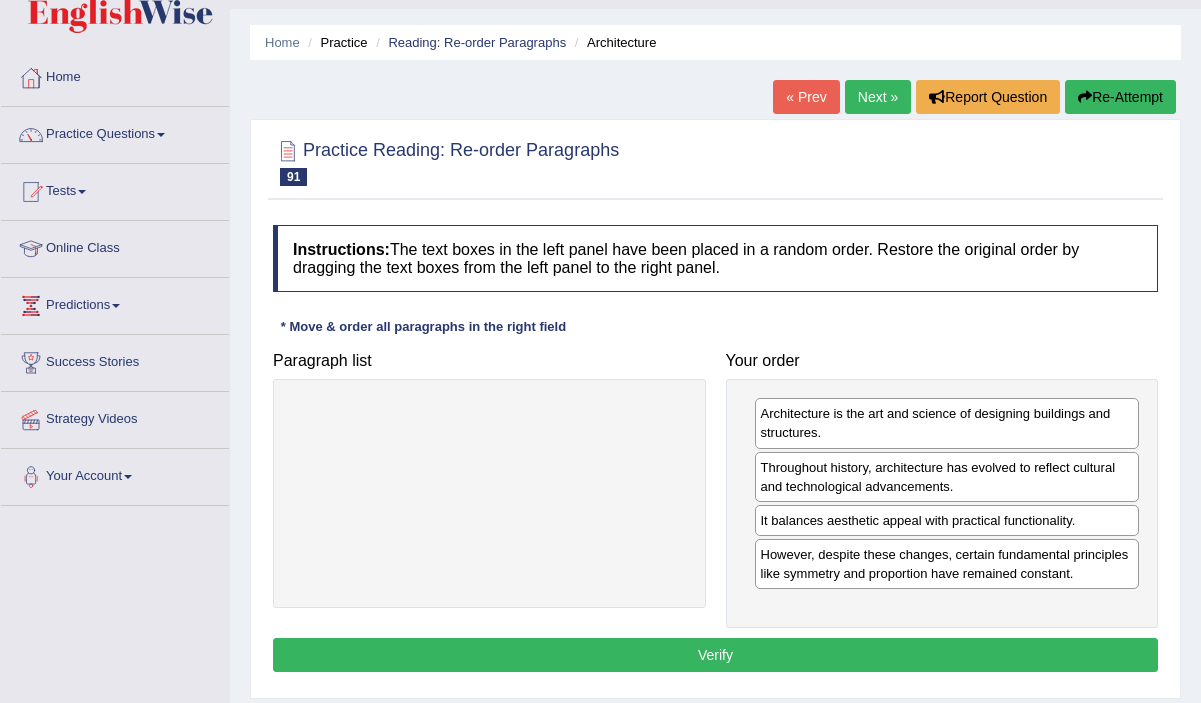click on "Verify" at bounding box center (715, 655) 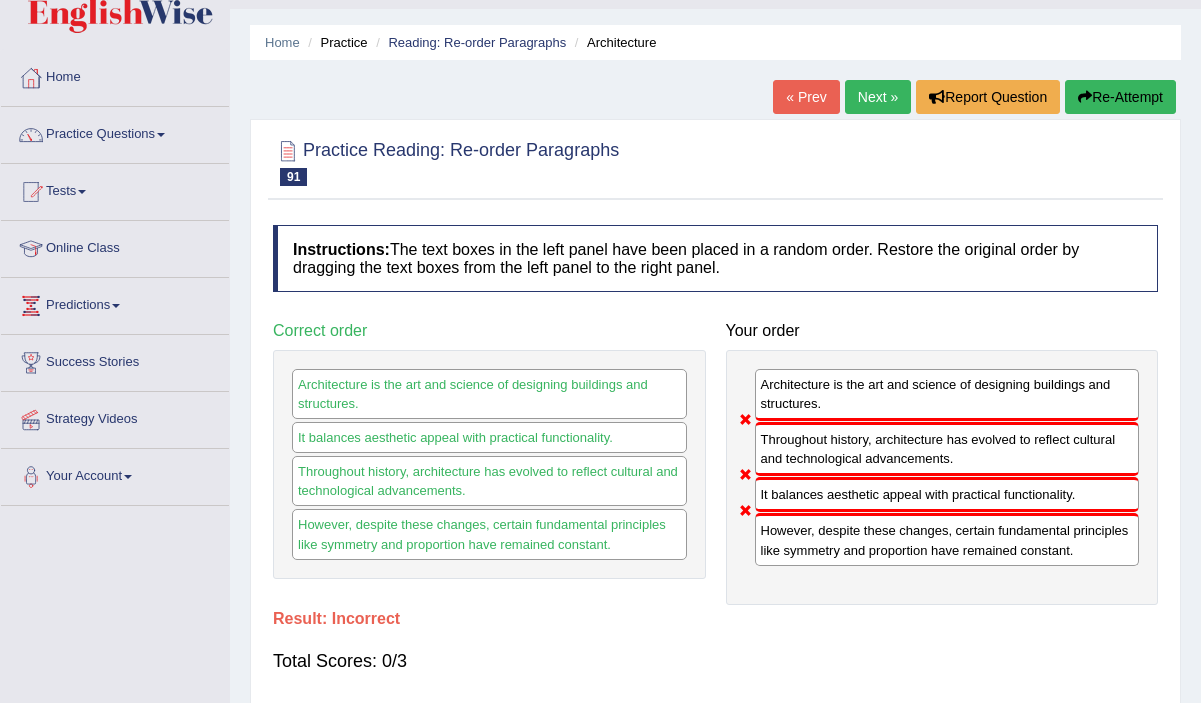 click on "Next »" at bounding box center (878, 97) 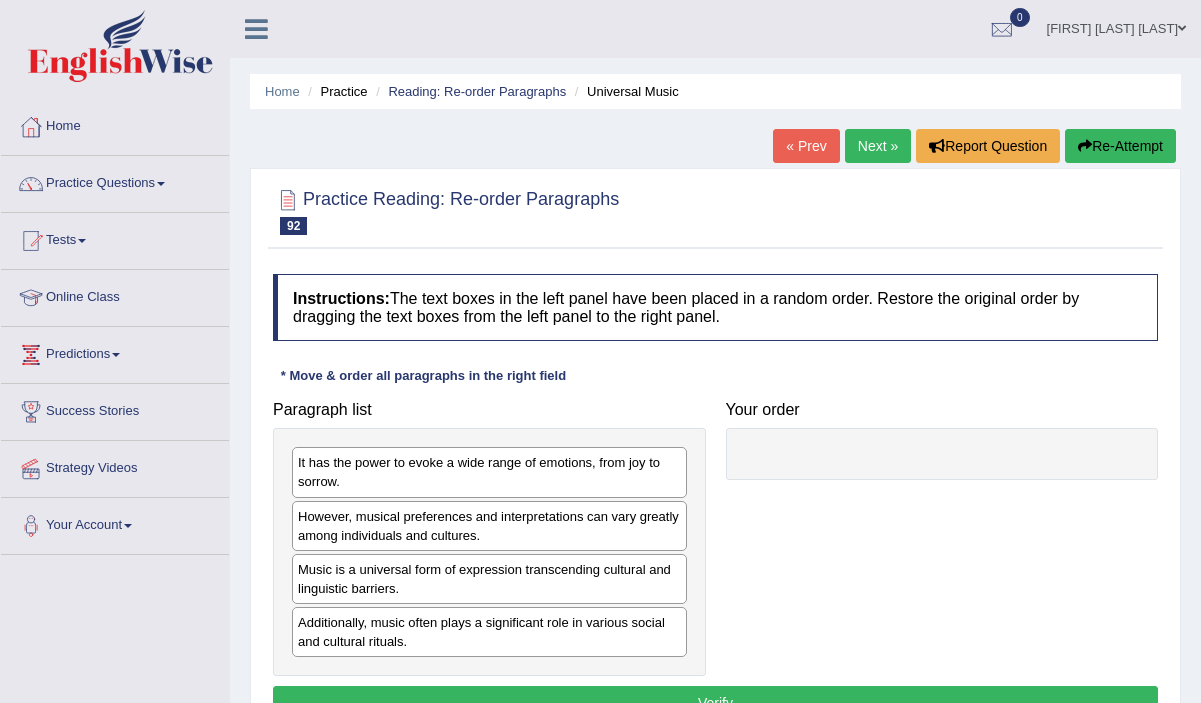 scroll, scrollTop: 0, scrollLeft: 0, axis: both 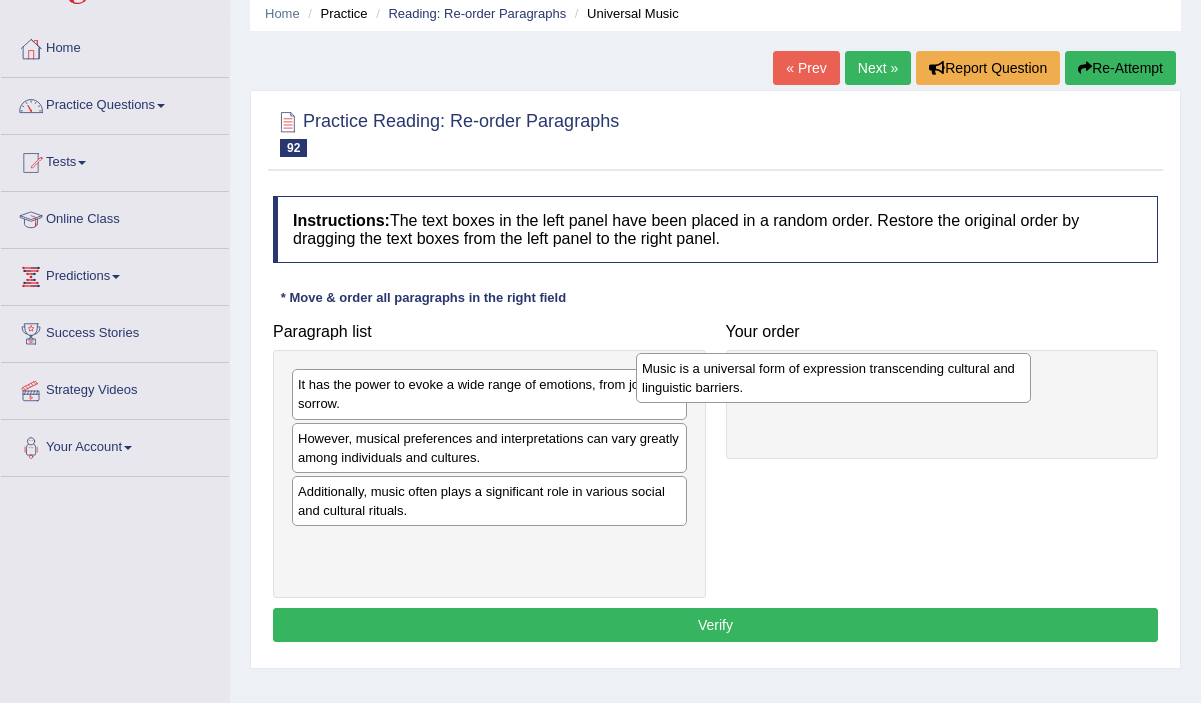 drag, startPoint x: 512, startPoint y: 509, endPoint x: 856, endPoint y: 386, distance: 365.3286 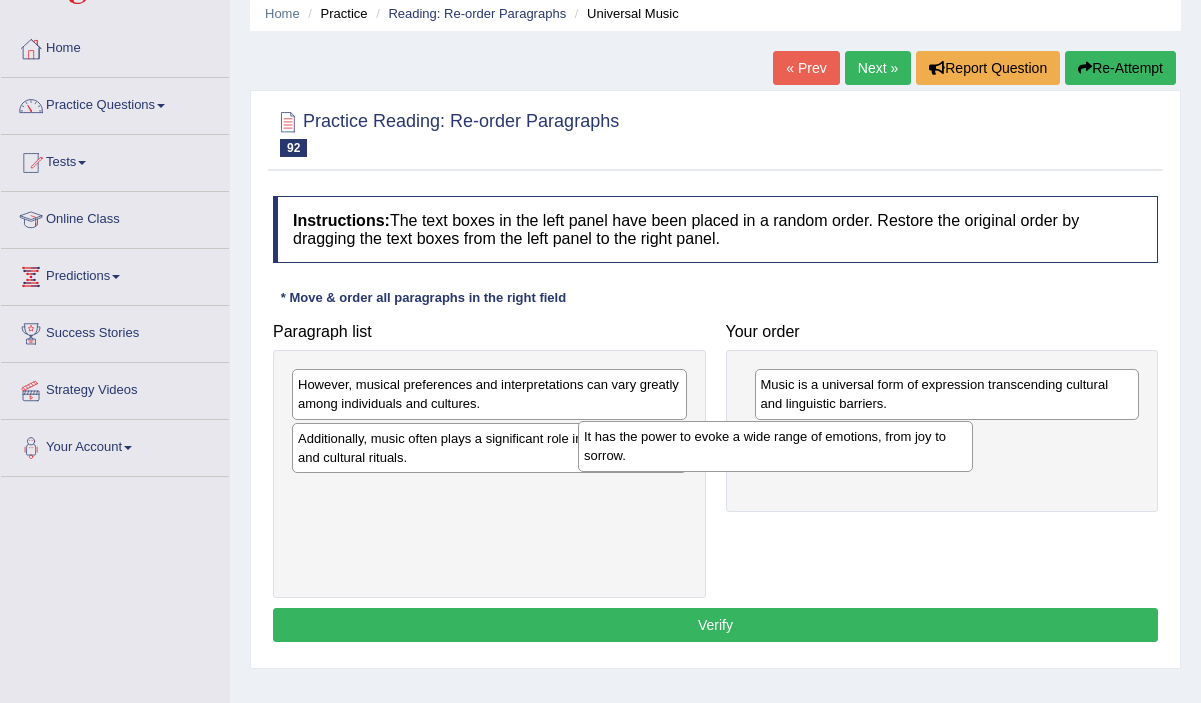 drag, startPoint x: 597, startPoint y: 413, endPoint x: 889, endPoint y: 466, distance: 296.77097 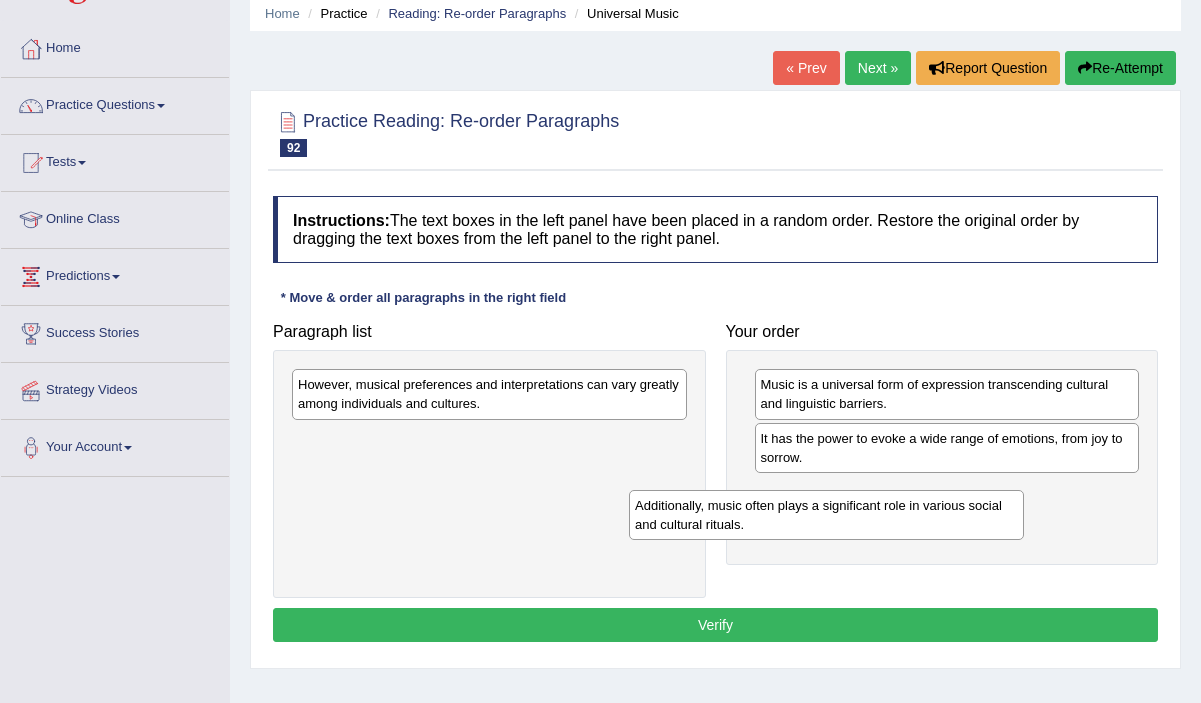 drag, startPoint x: 527, startPoint y: 447, endPoint x: 860, endPoint y: 508, distance: 338.541 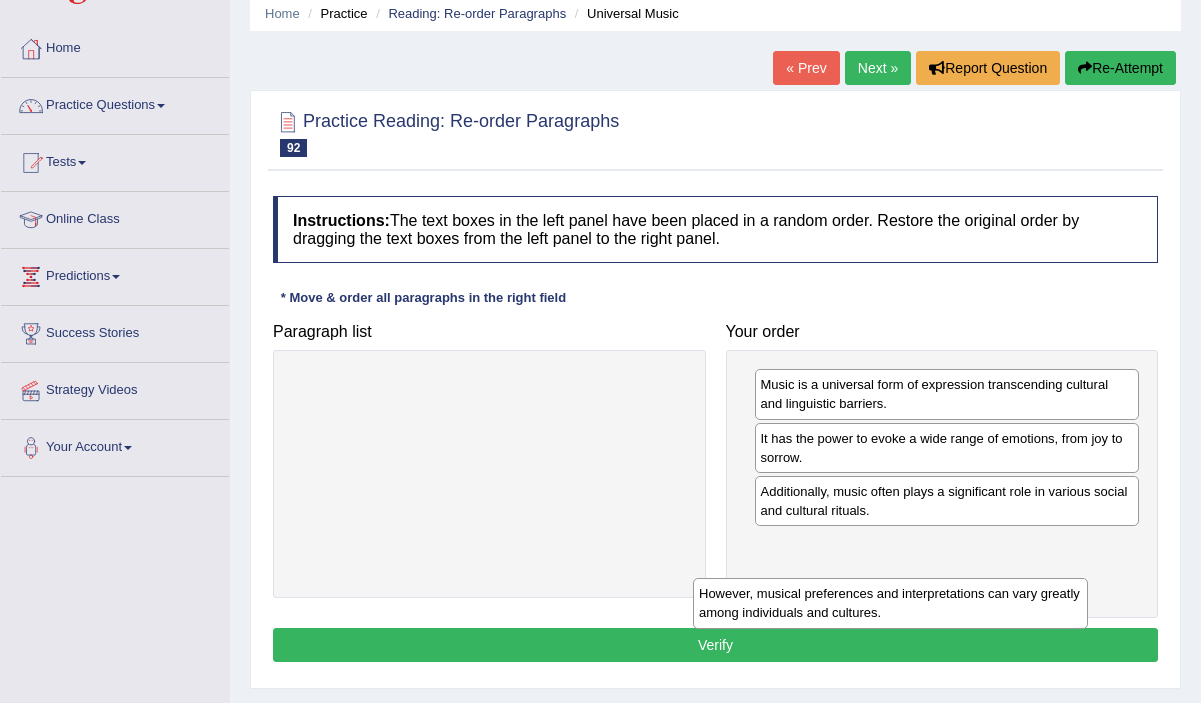 drag, startPoint x: 612, startPoint y: 411, endPoint x: 1022, endPoint y: 584, distance: 445.0045 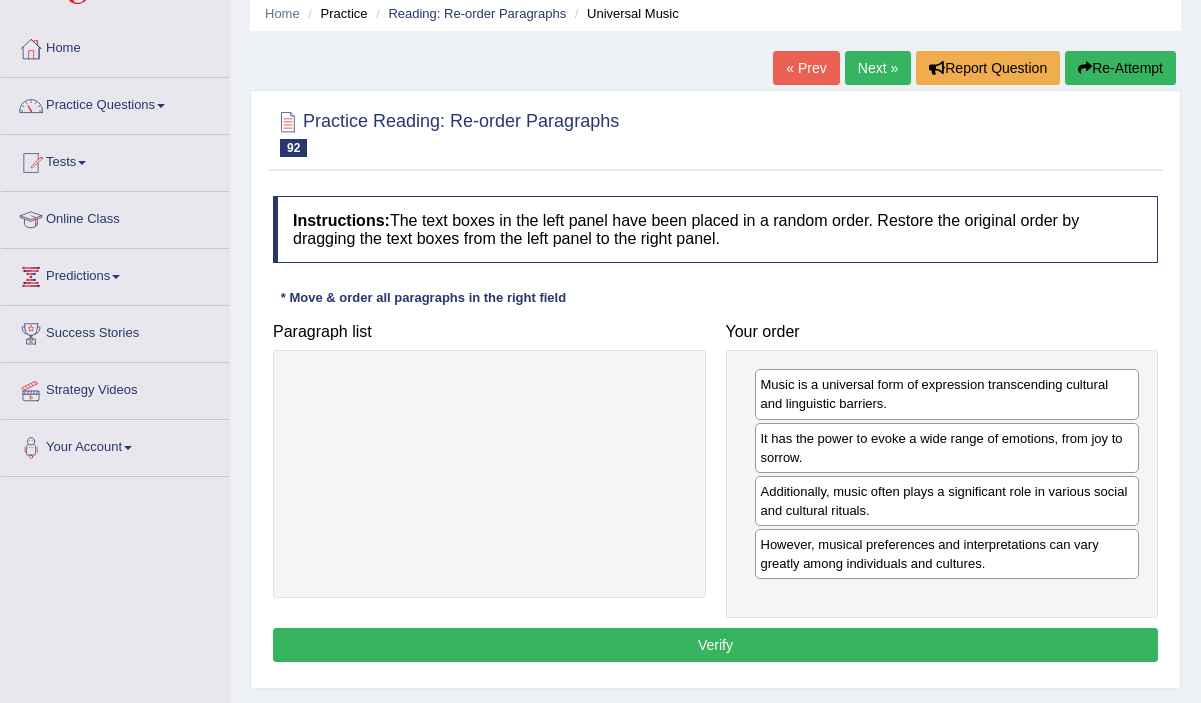 click on "Verify" at bounding box center [715, 645] 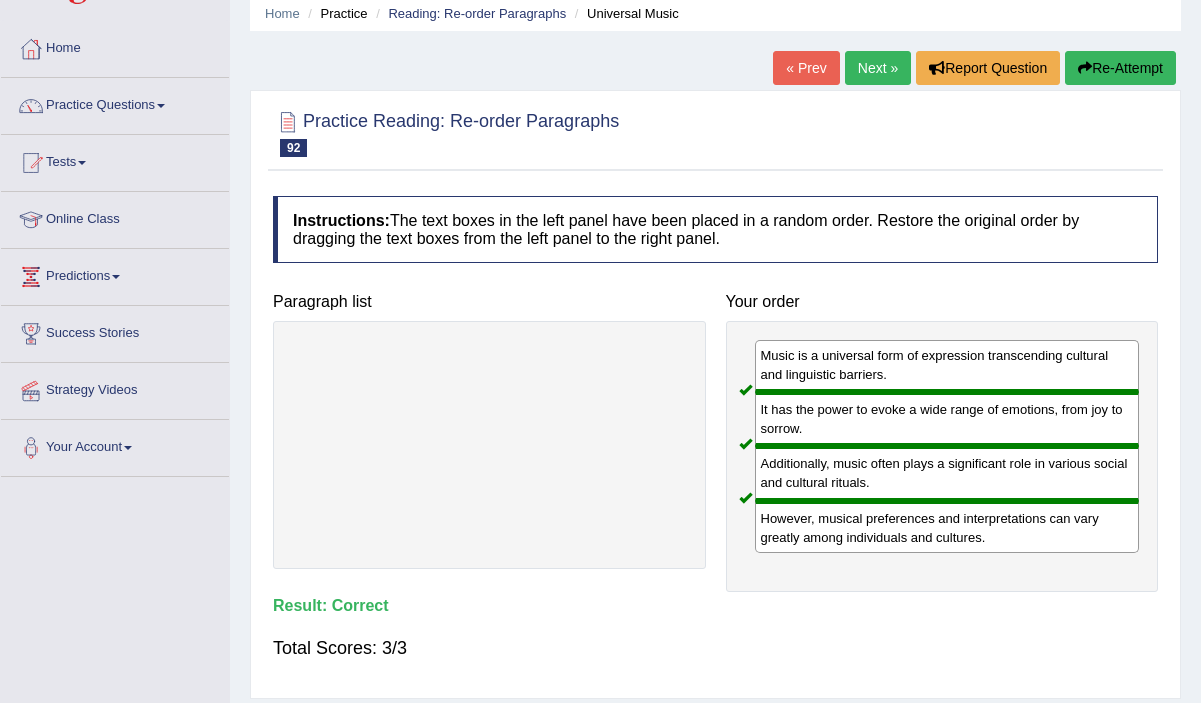 click on "Next »" at bounding box center (878, 68) 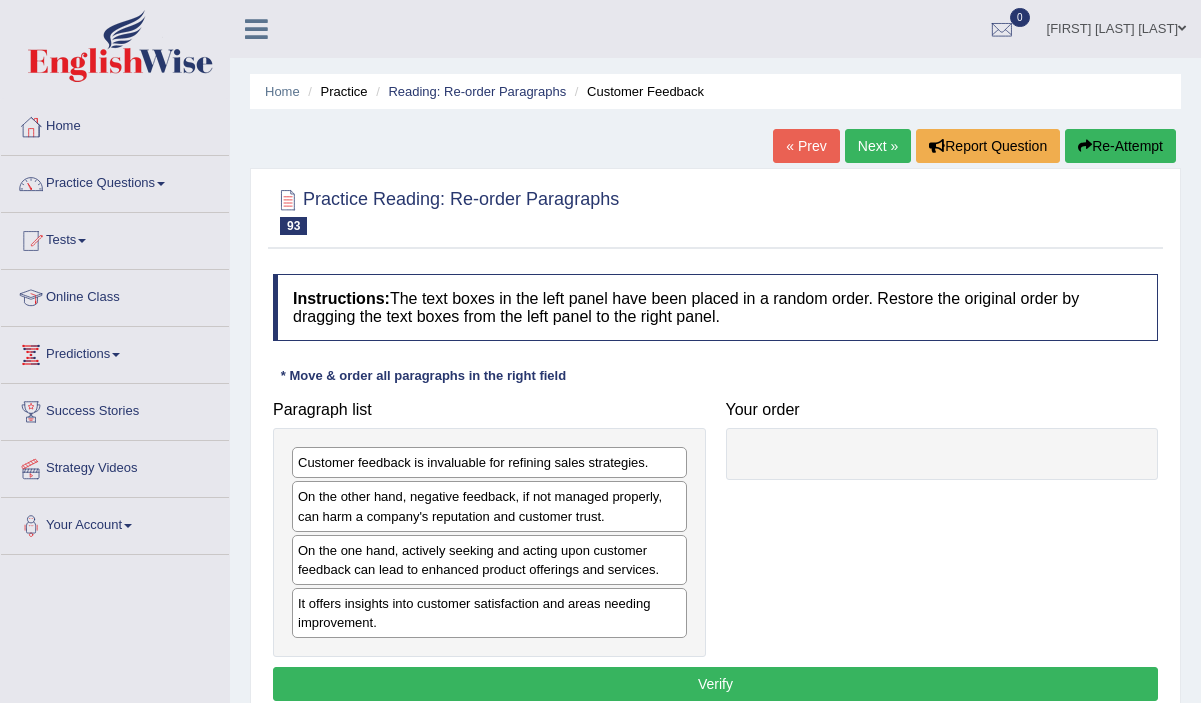 scroll, scrollTop: 0, scrollLeft: 0, axis: both 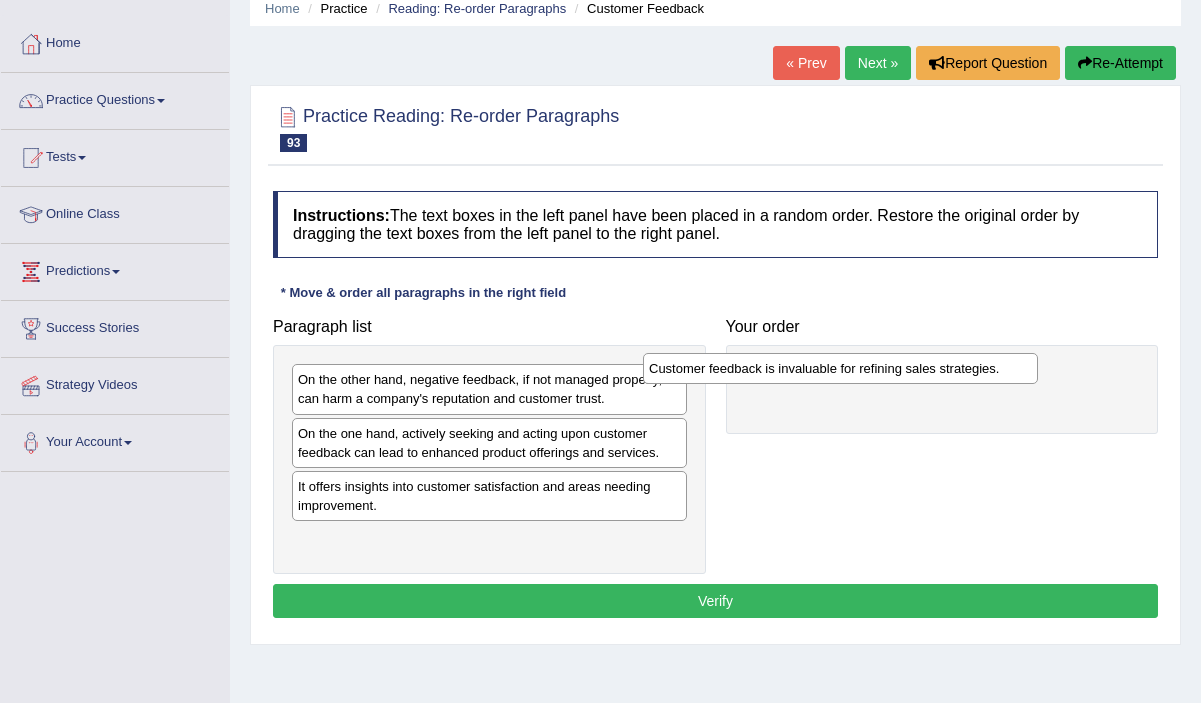 drag, startPoint x: 517, startPoint y: 386, endPoint x: 868, endPoint y: 375, distance: 351.17233 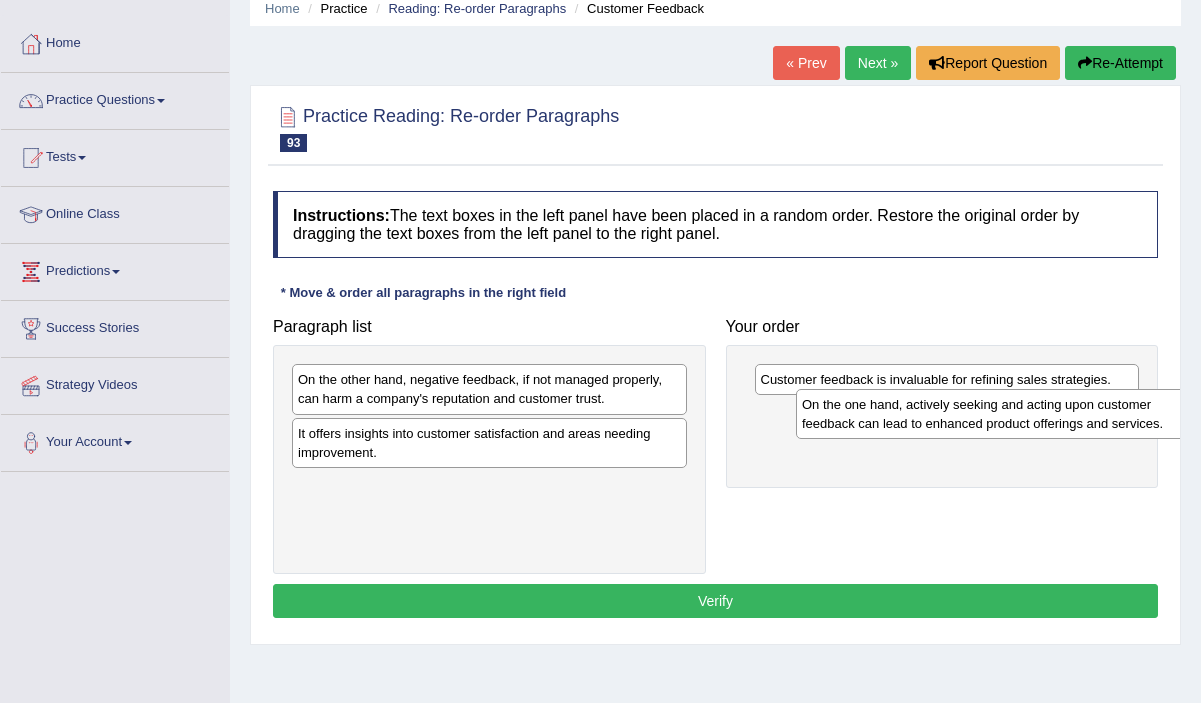 drag, startPoint x: 405, startPoint y: 456, endPoint x: 912, endPoint y: 423, distance: 508.0728 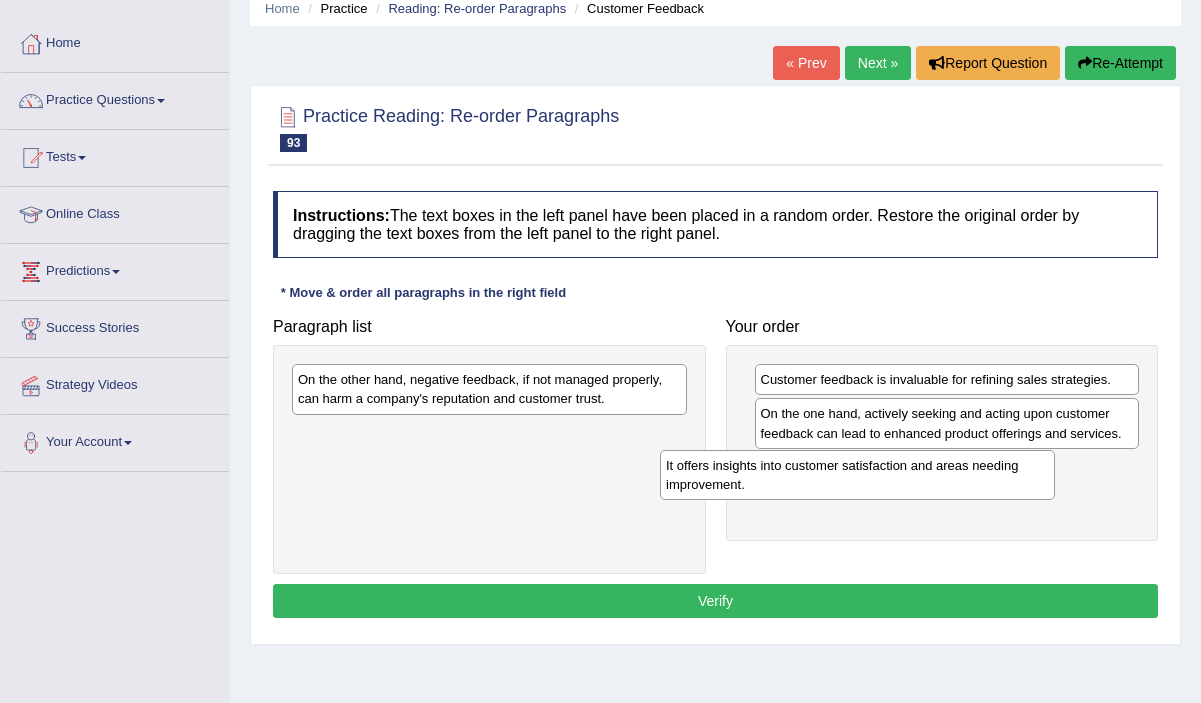 drag, startPoint x: 605, startPoint y: 446, endPoint x: 975, endPoint y: 474, distance: 371.05795 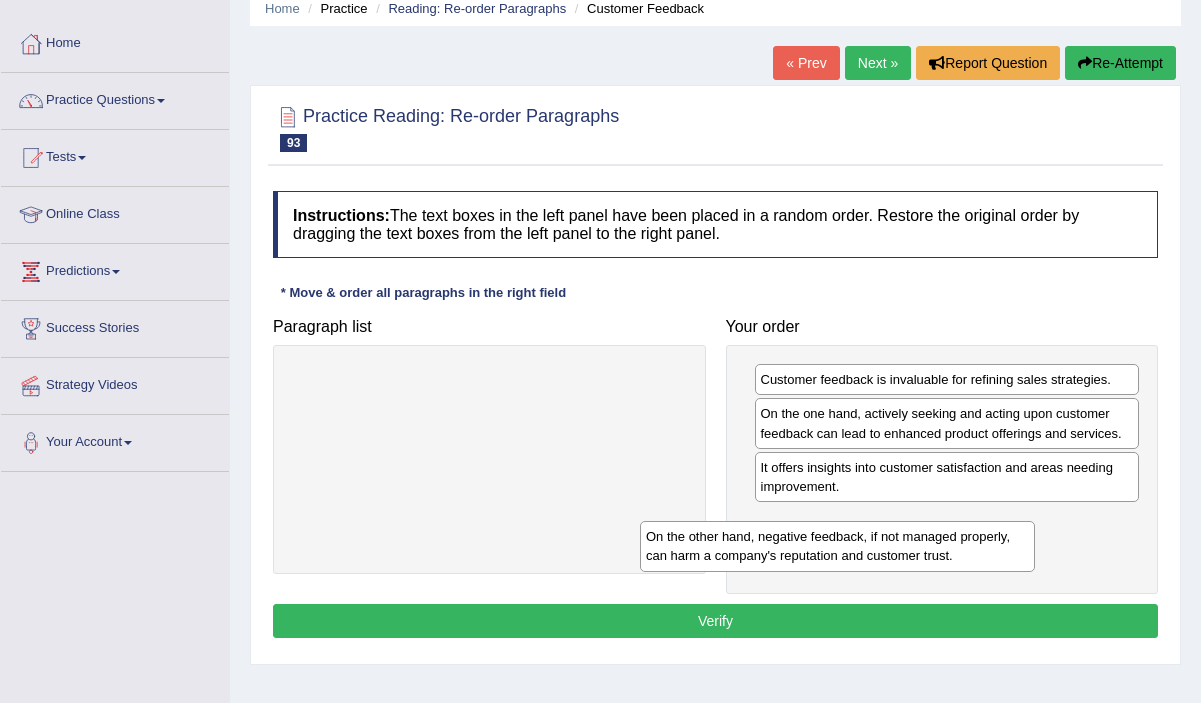 drag, startPoint x: 646, startPoint y: 385, endPoint x: 1021, endPoint y: 532, distance: 402.7828 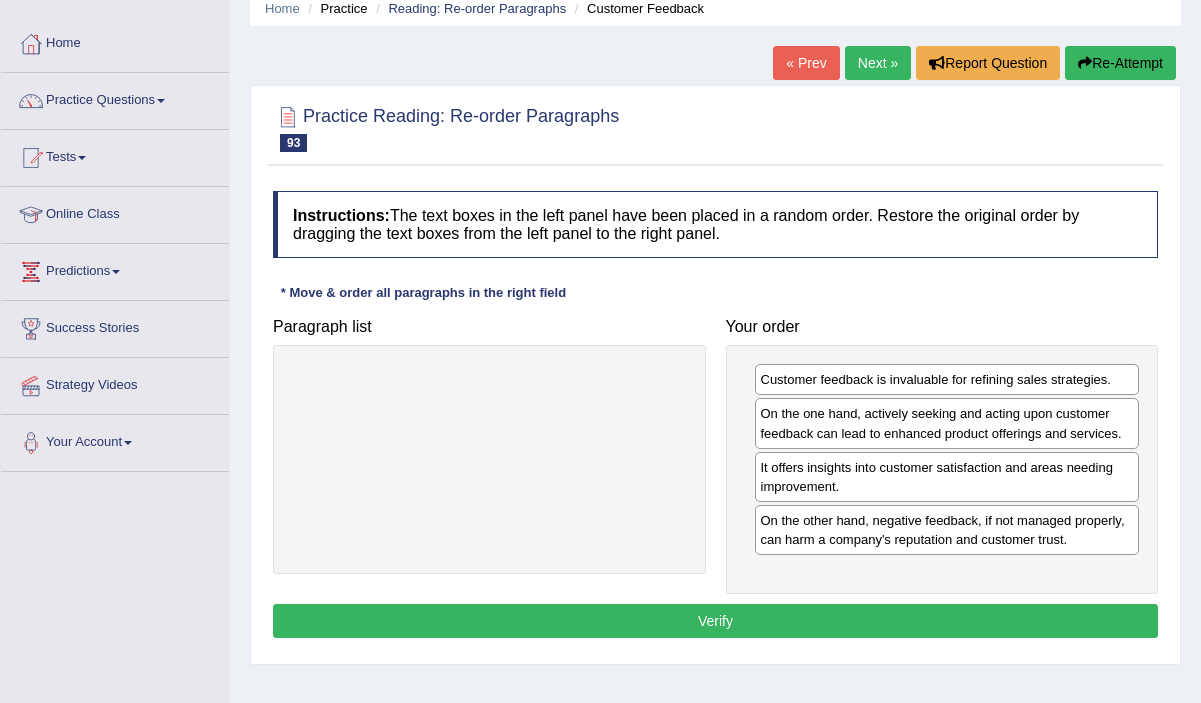 click on "Verify" at bounding box center [715, 621] 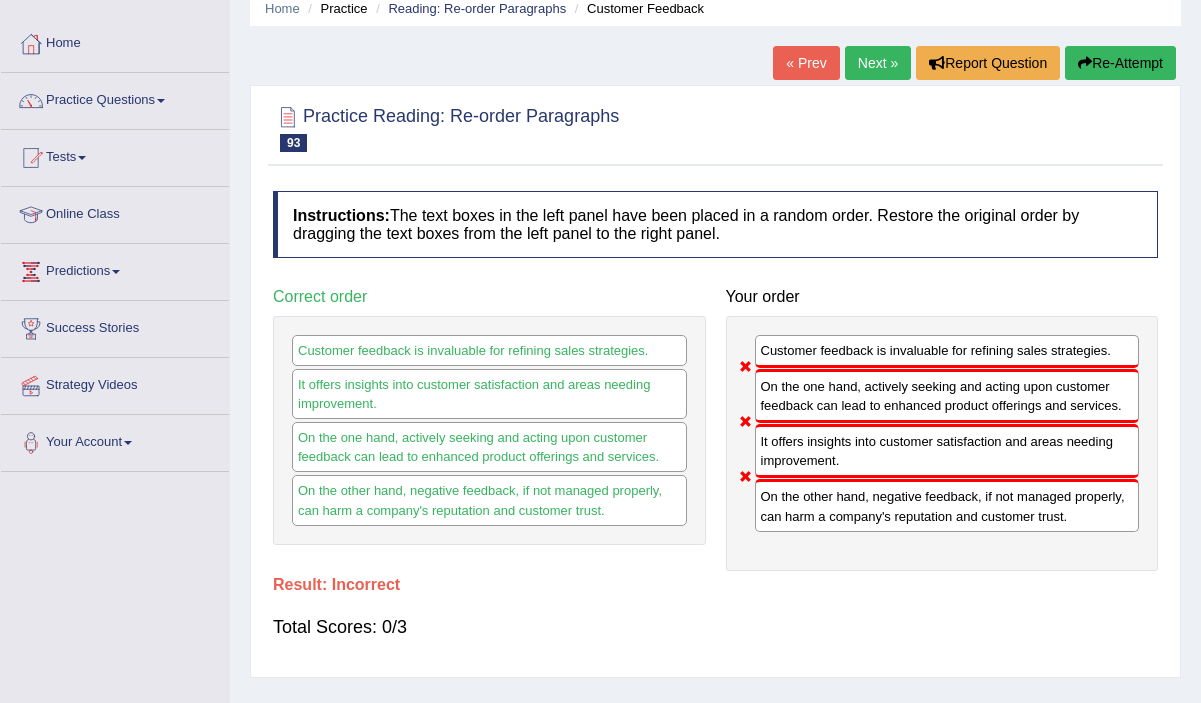 click on "Next »" at bounding box center [878, 63] 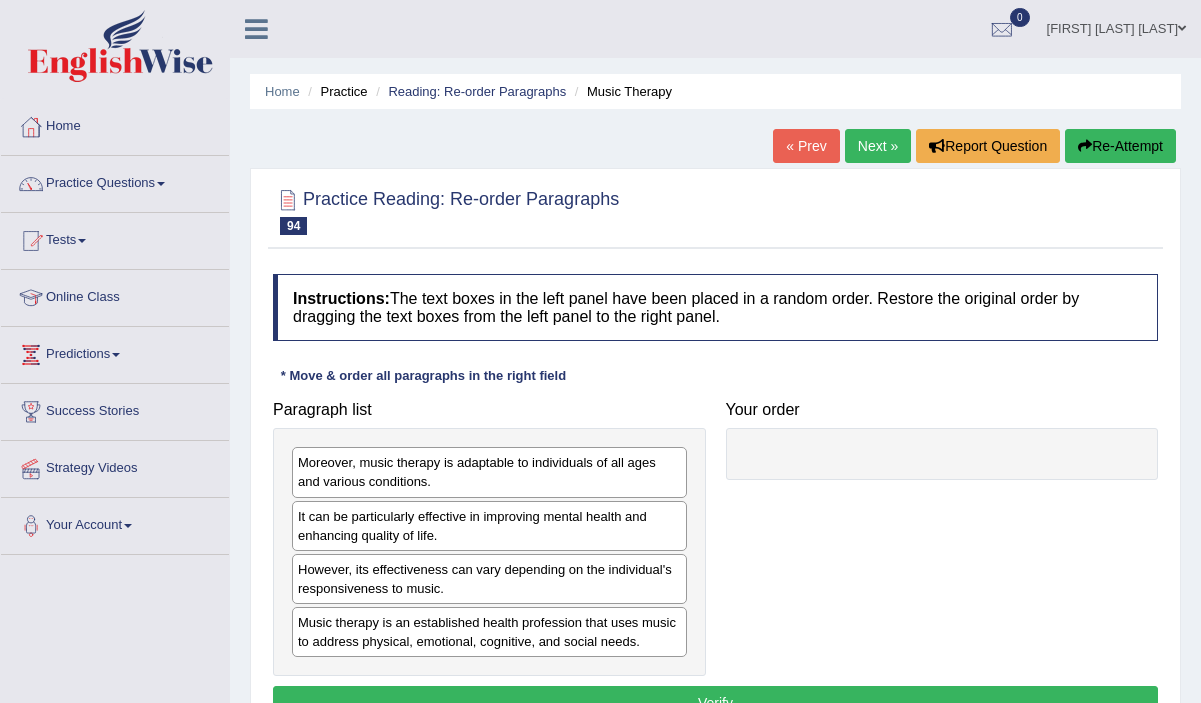scroll, scrollTop: 0, scrollLeft: 0, axis: both 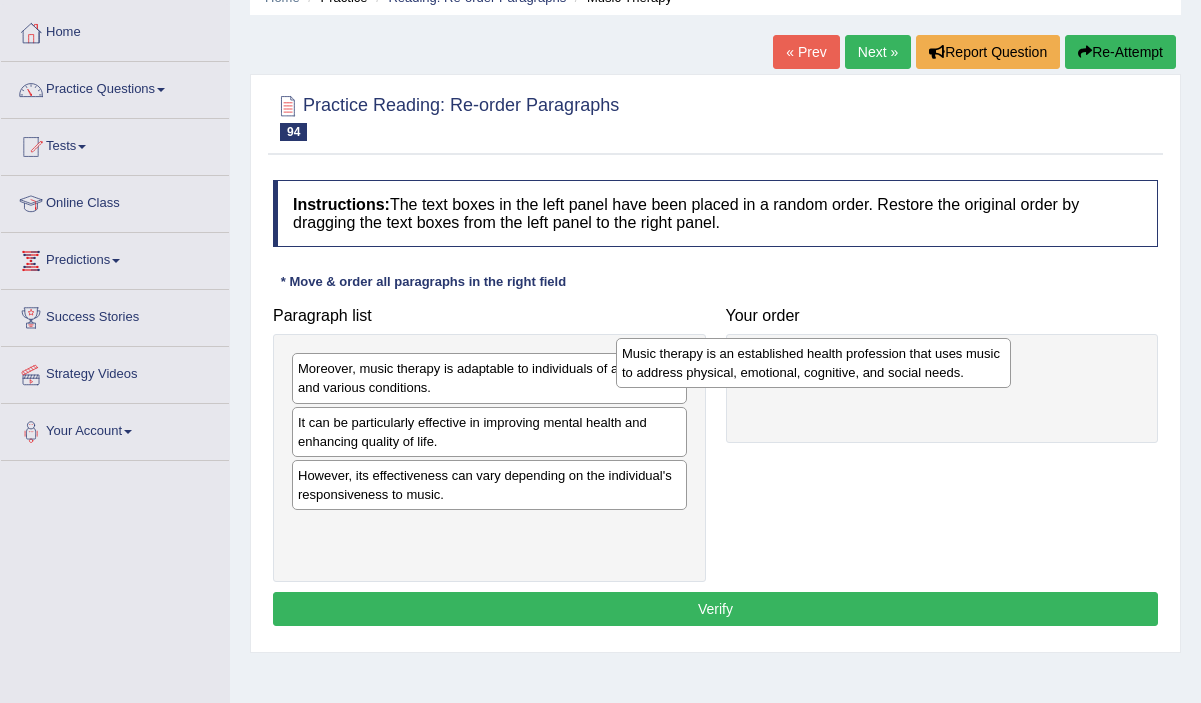 drag, startPoint x: 531, startPoint y: 544, endPoint x: 856, endPoint y: 370, distance: 368.64752 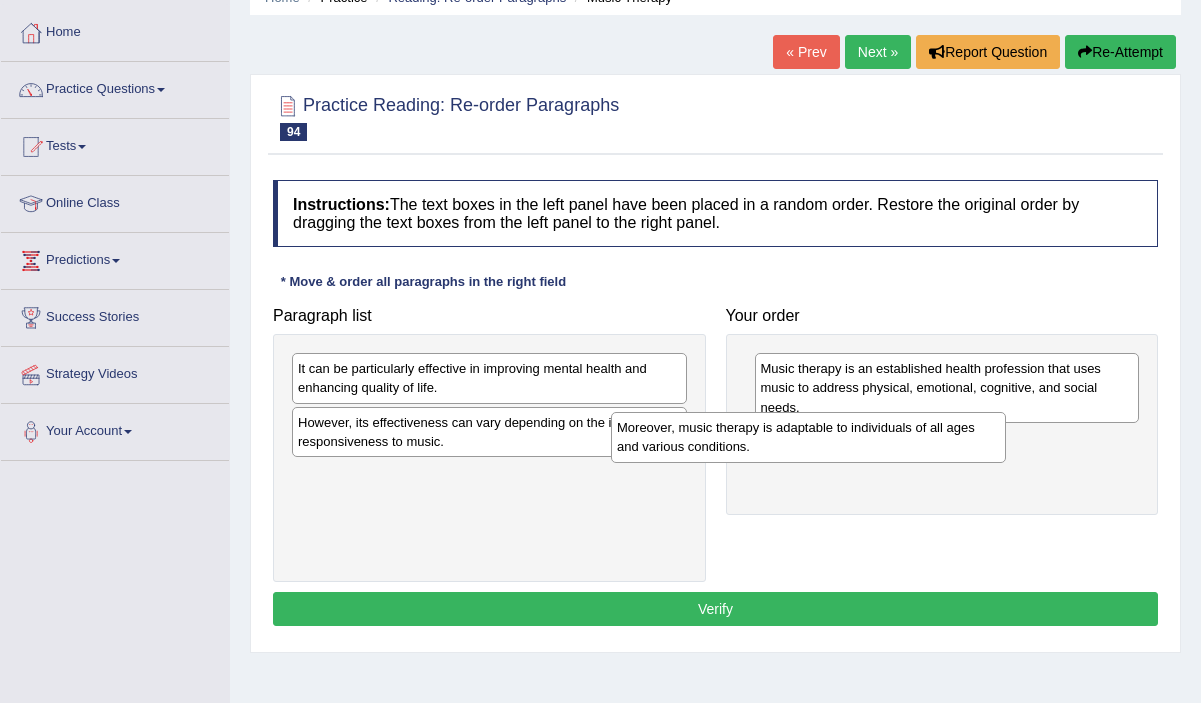 drag, startPoint x: 662, startPoint y: 376, endPoint x: 980, endPoint y: 432, distance: 322.89316 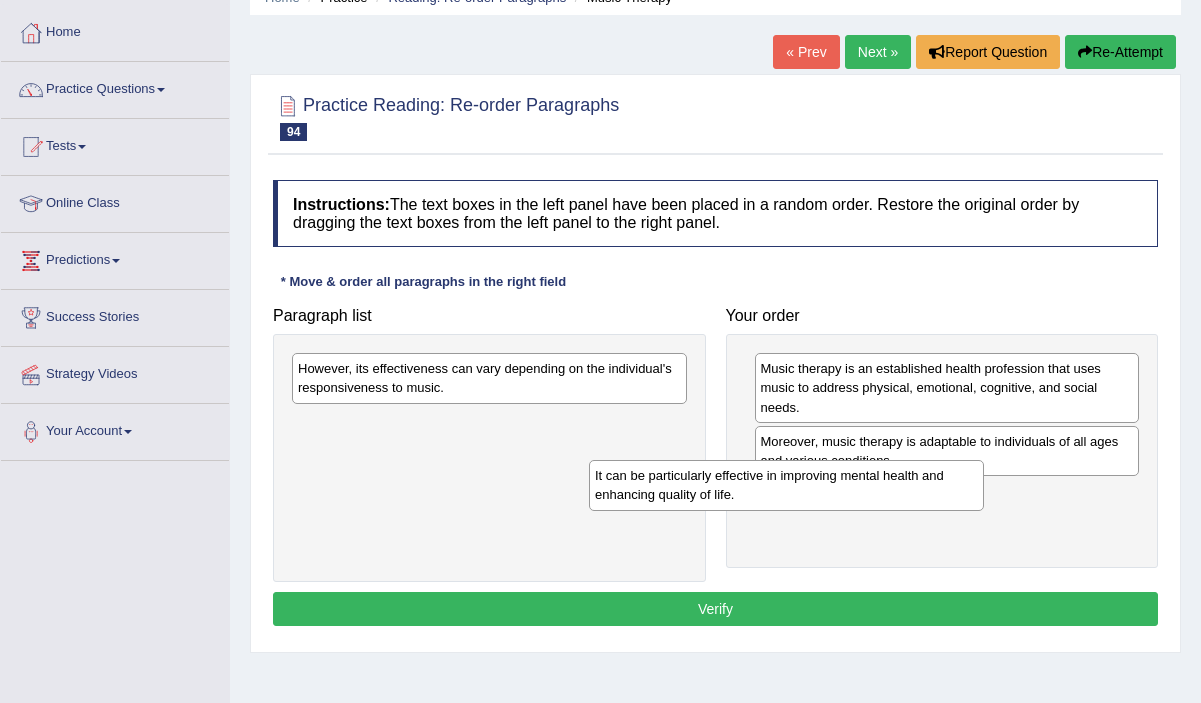 drag, startPoint x: 577, startPoint y: 376, endPoint x: 892, endPoint y: 487, distance: 333.98502 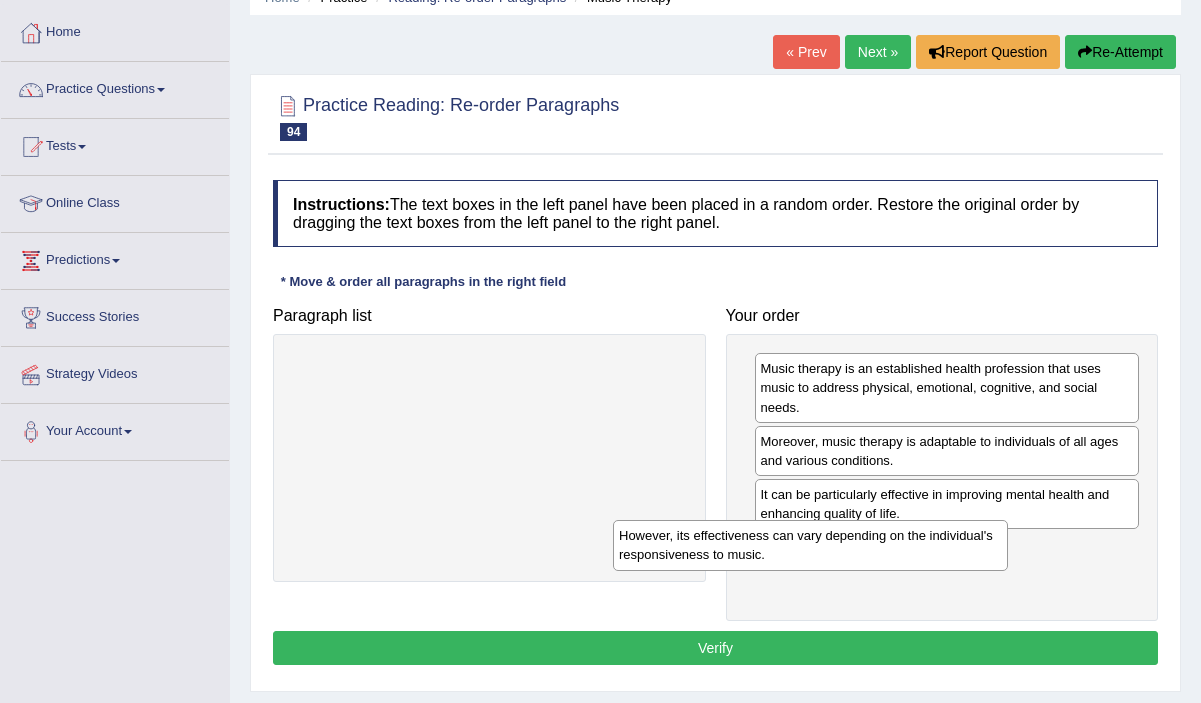 drag, startPoint x: 587, startPoint y: 391, endPoint x: 924, endPoint y: 566, distance: 379.72885 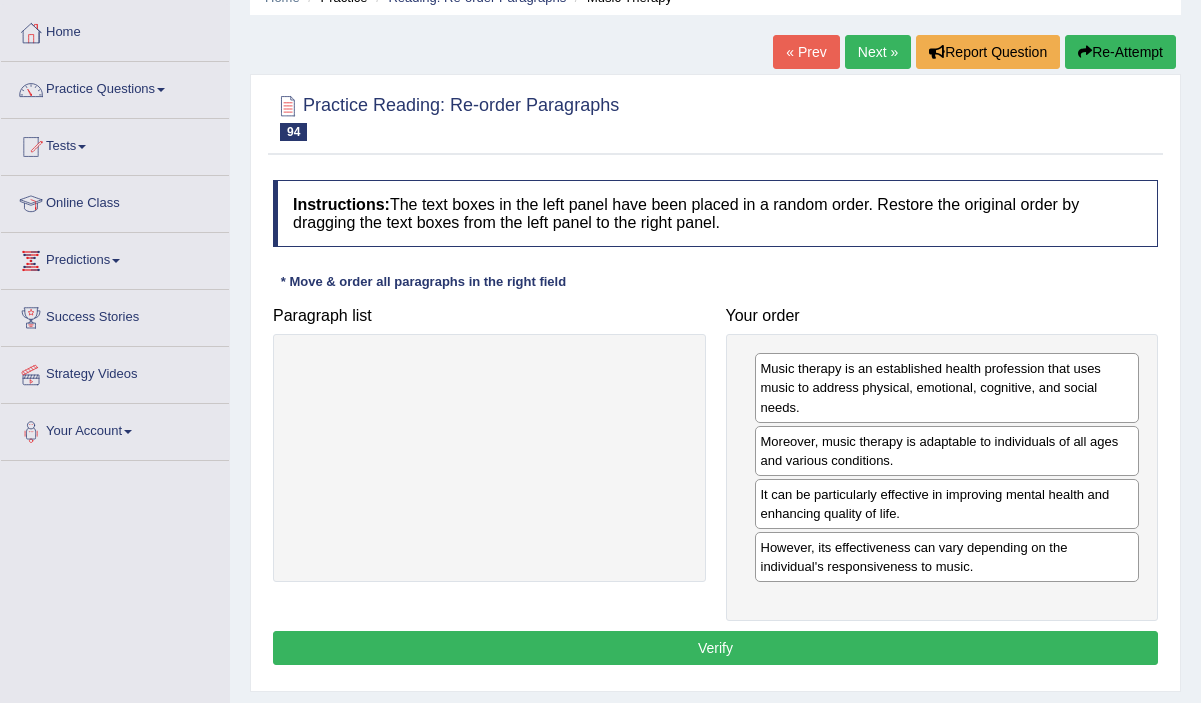 click on "Verify" at bounding box center [715, 648] 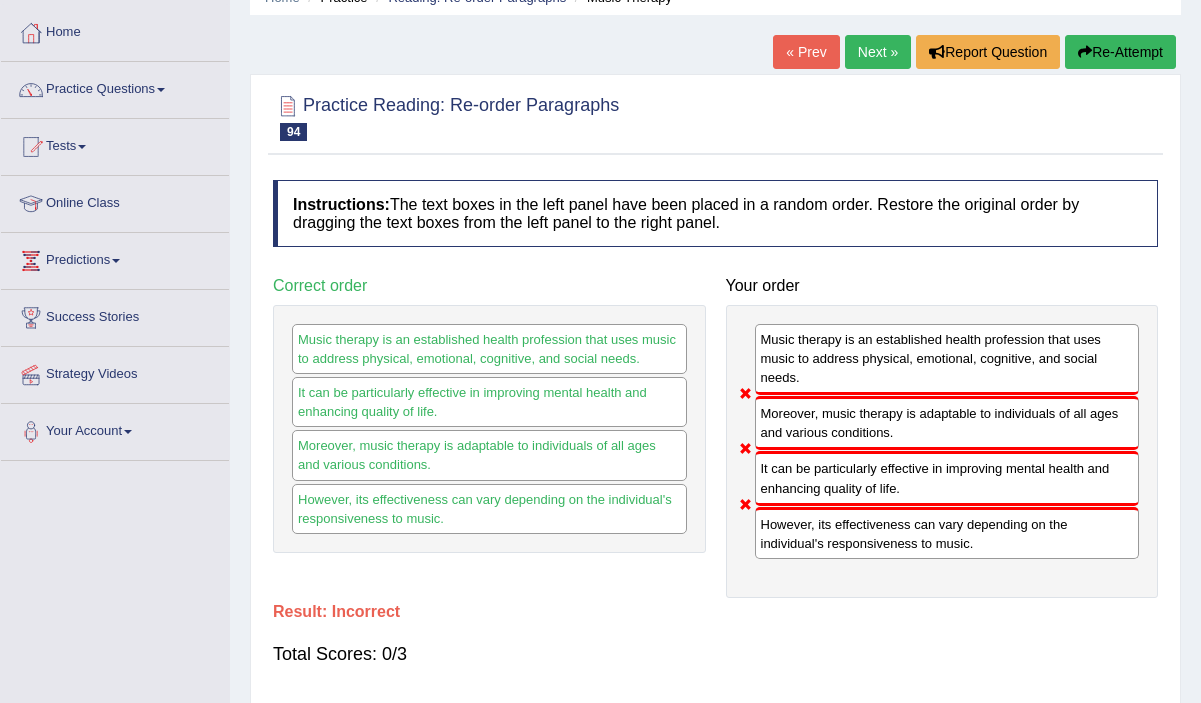 click on "Next »" at bounding box center [878, 52] 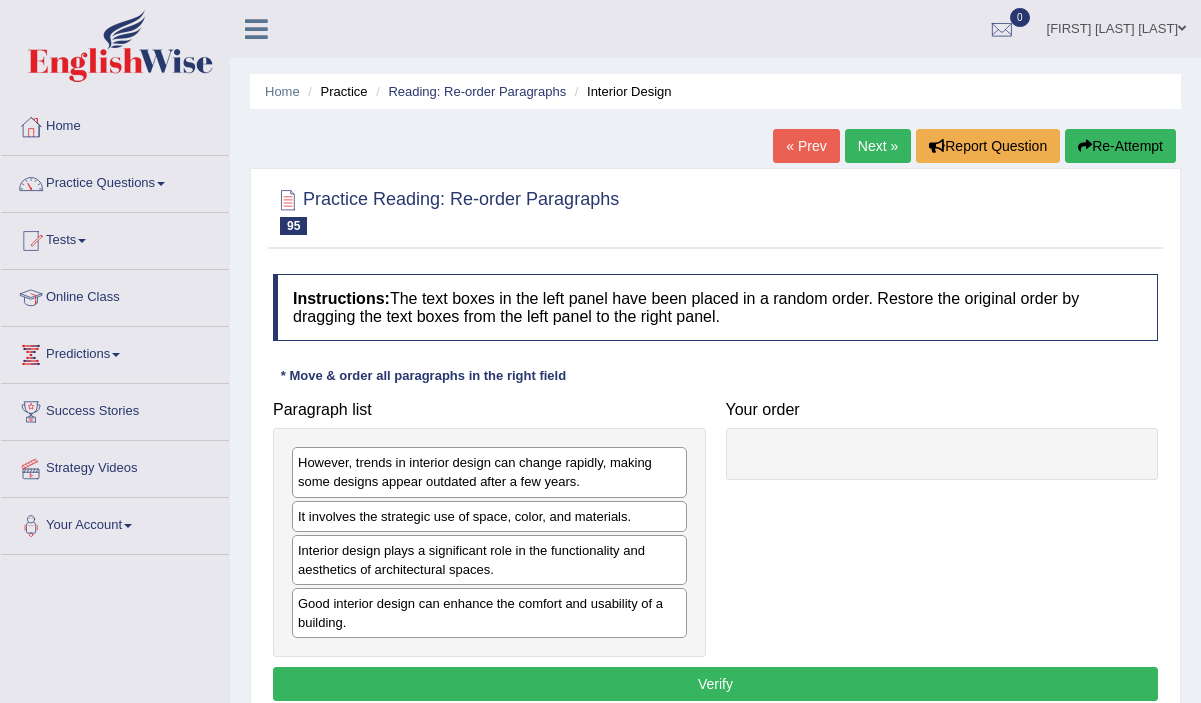 scroll, scrollTop: 0, scrollLeft: 0, axis: both 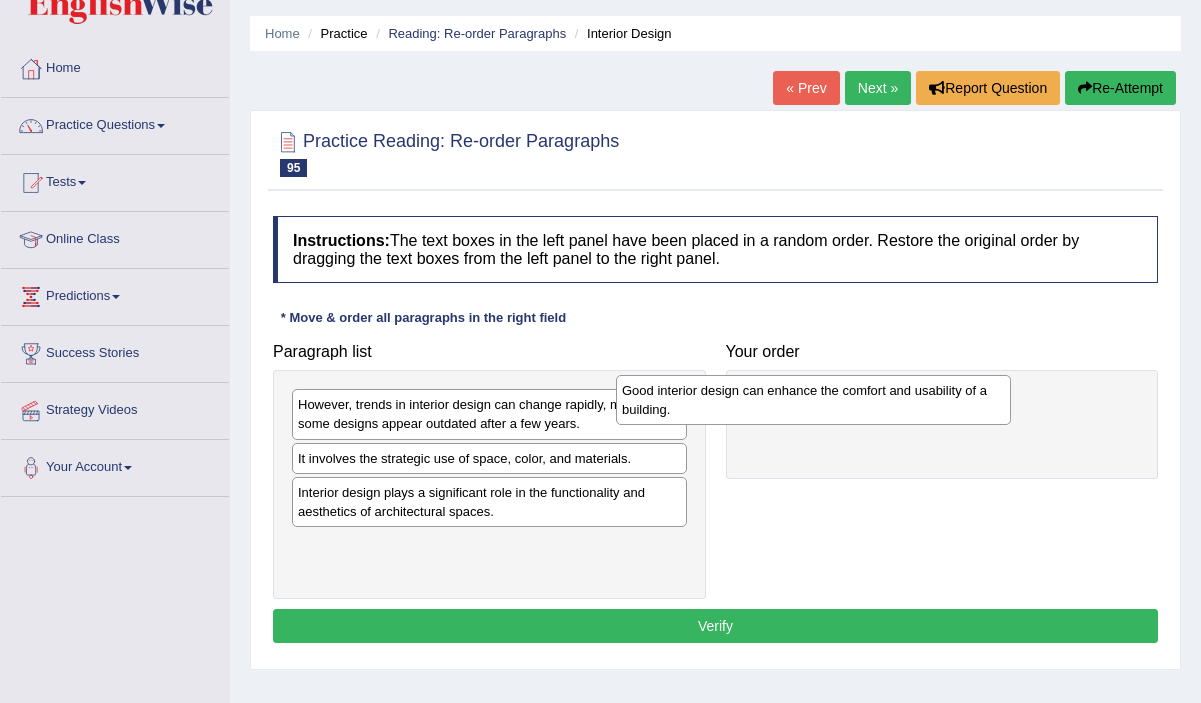 drag, startPoint x: 494, startPoint y: 565, endPoint x: 826, endPoint y: 404, distance: 368.97833 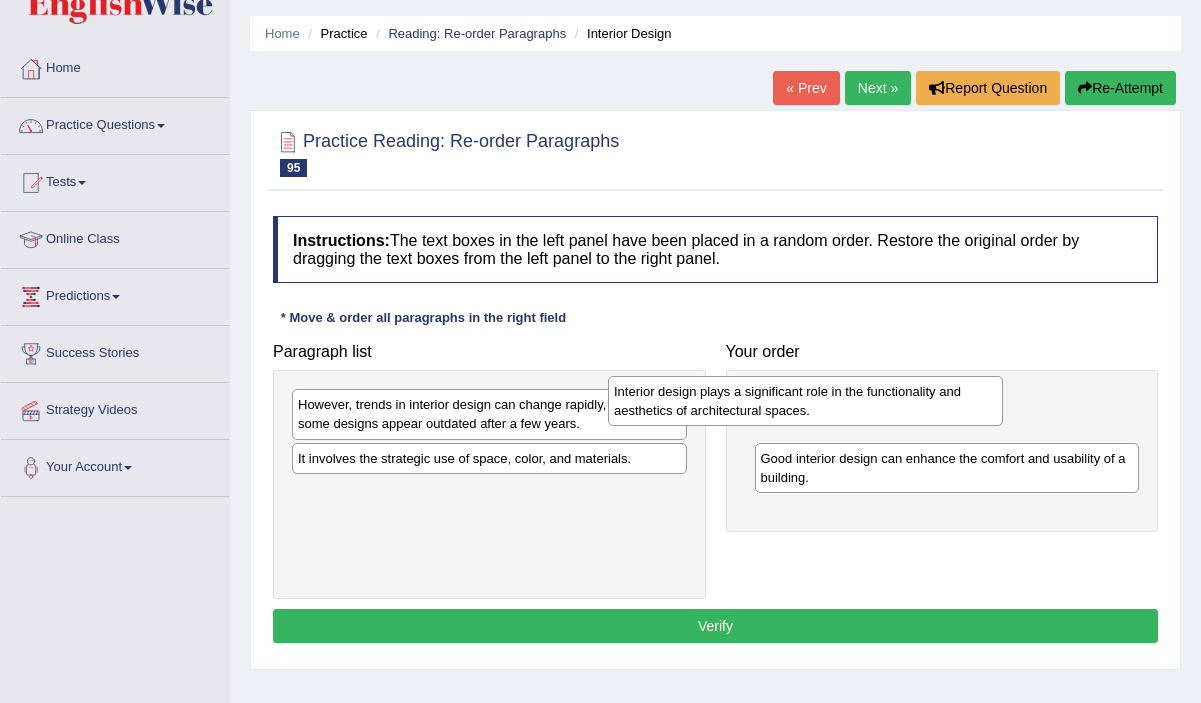 drag, startPoint x: 633, startPoint y: 505, endPoint x: 953, endPoint y: 404, distance: 335.56073 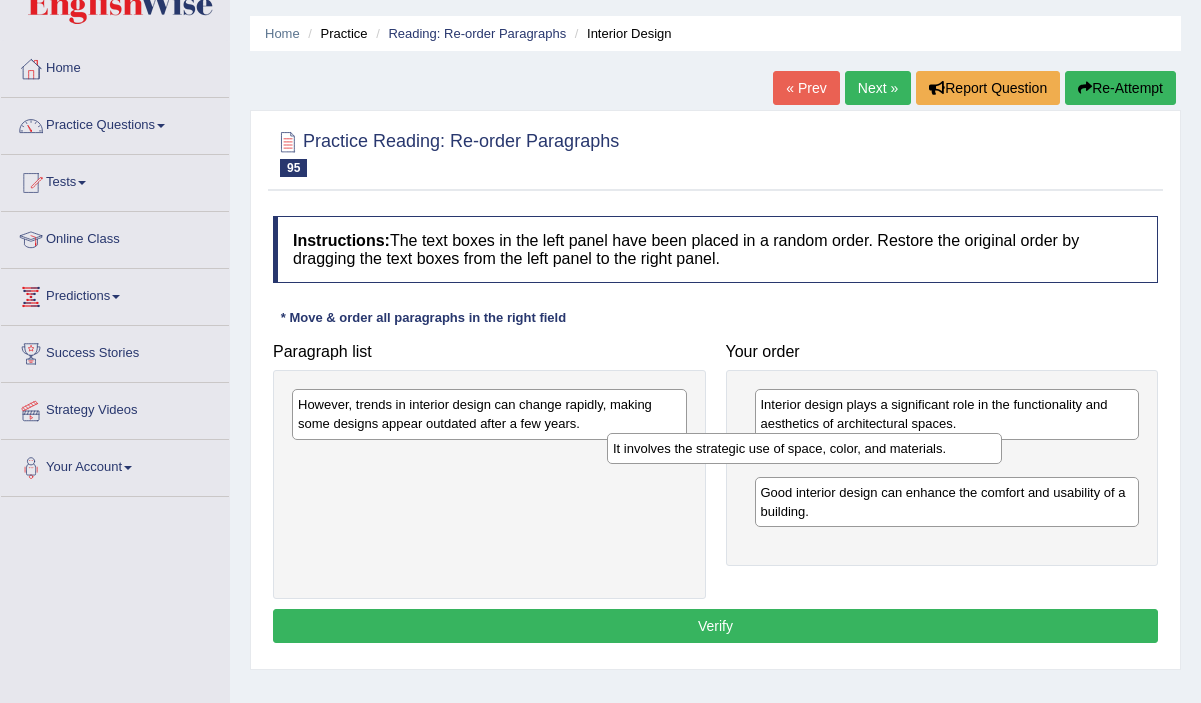 drag, startPoint x: 567, startPoint y: 465, endPoint x: 882, endPoint y: 455, distance: 315.1587 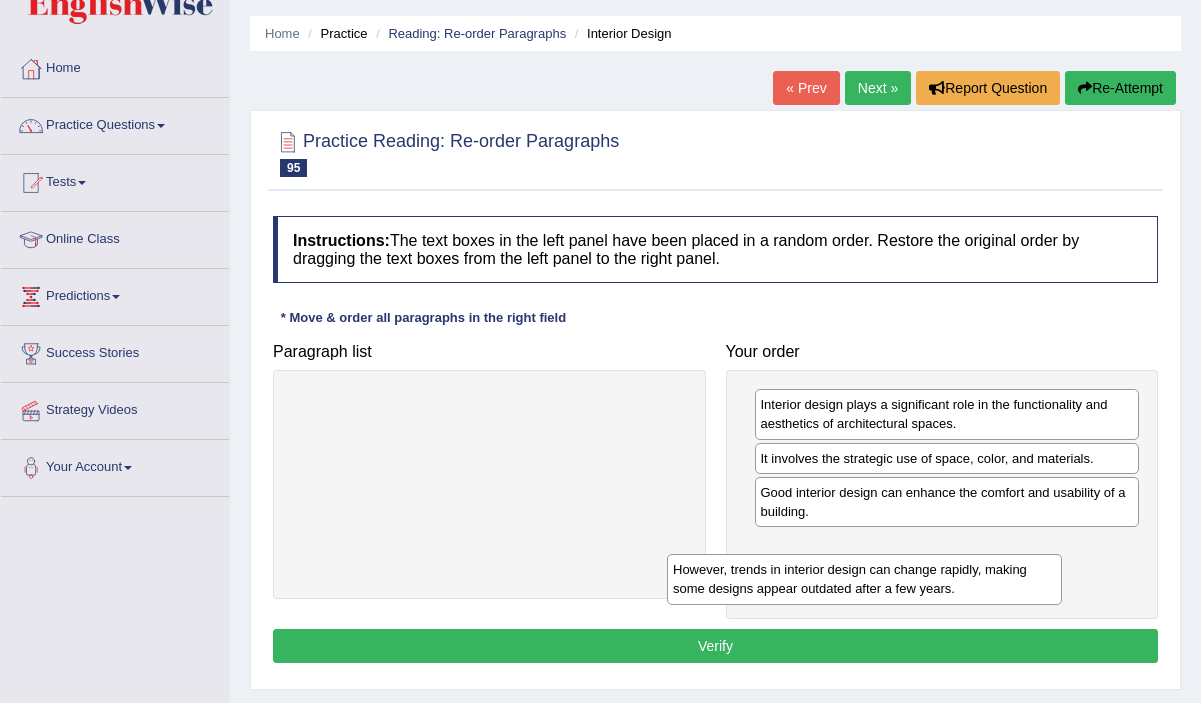 drag, startPoint x: 607, startPoint y: 415, endPoint x: 981, endPoint y: 577, distance: 407.57822 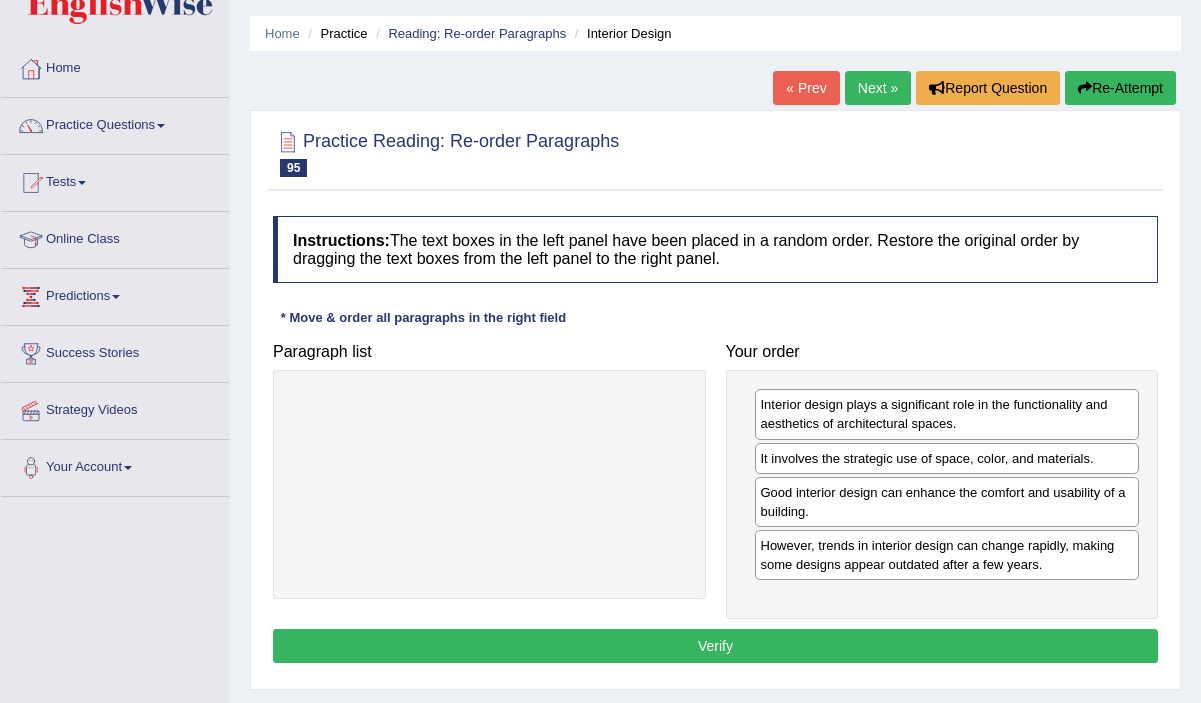 click on "Verify" at bounding box center [715, 646] 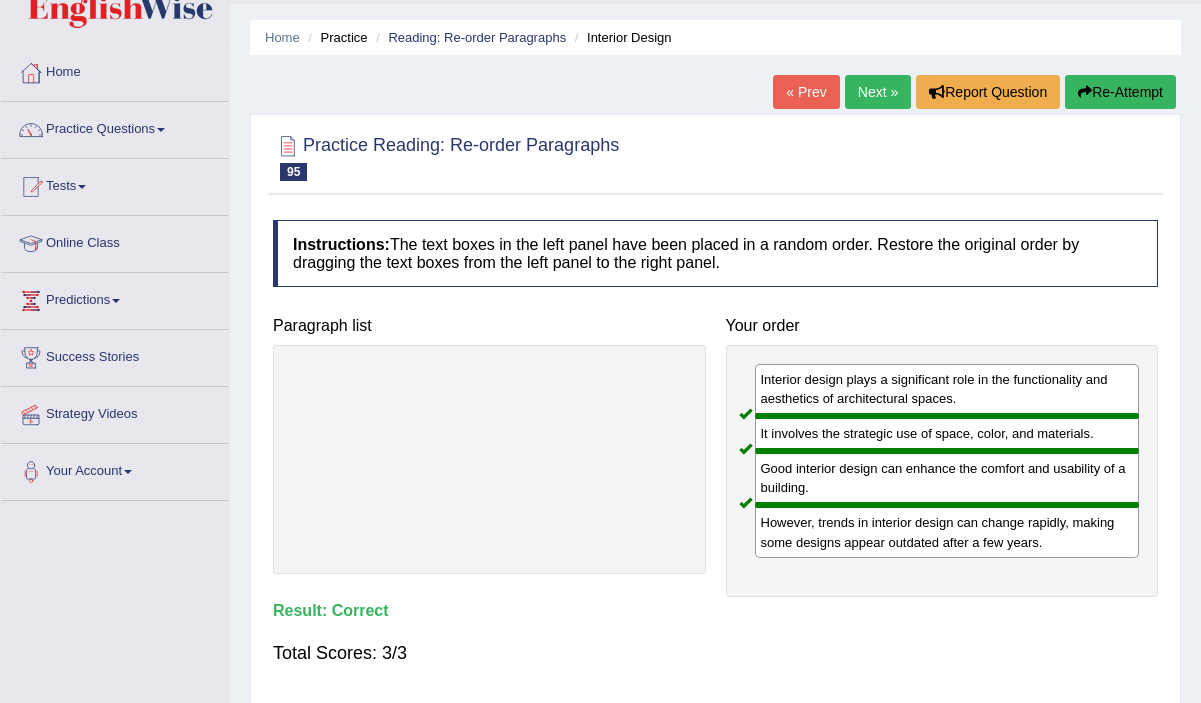 scroll, scrollTop: 19, scrollLeft: 0, axis: vertical 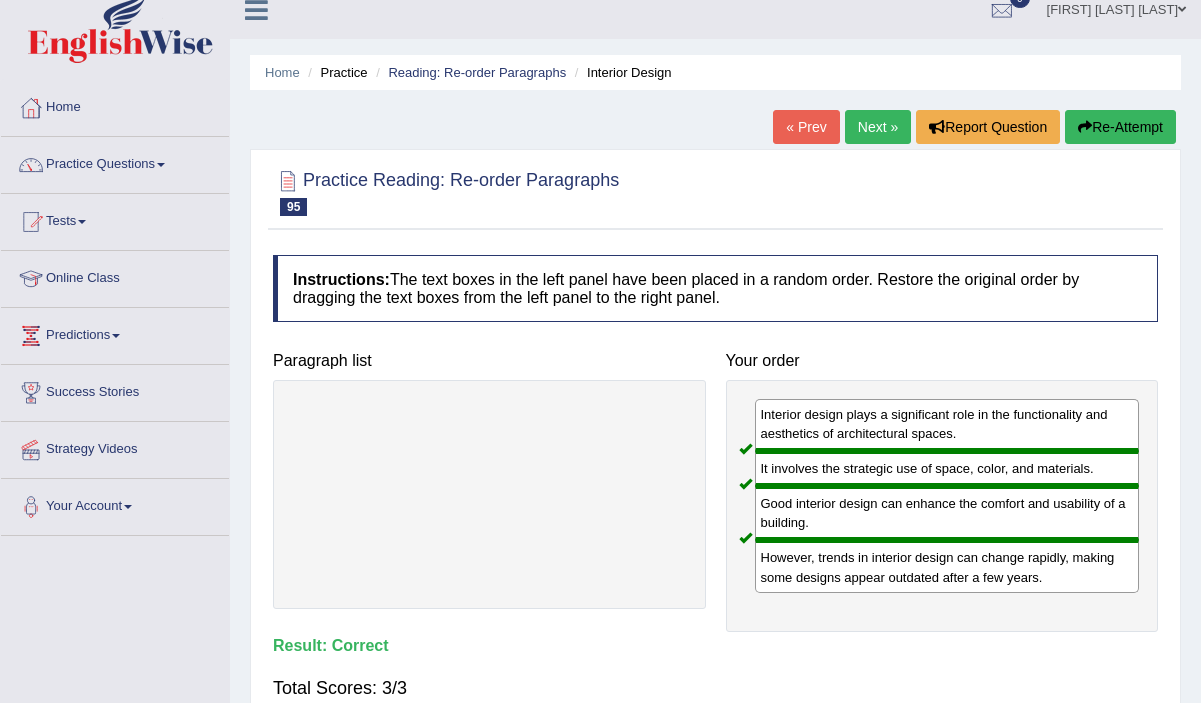 click on "Next »" at bounding box center [878, 127] 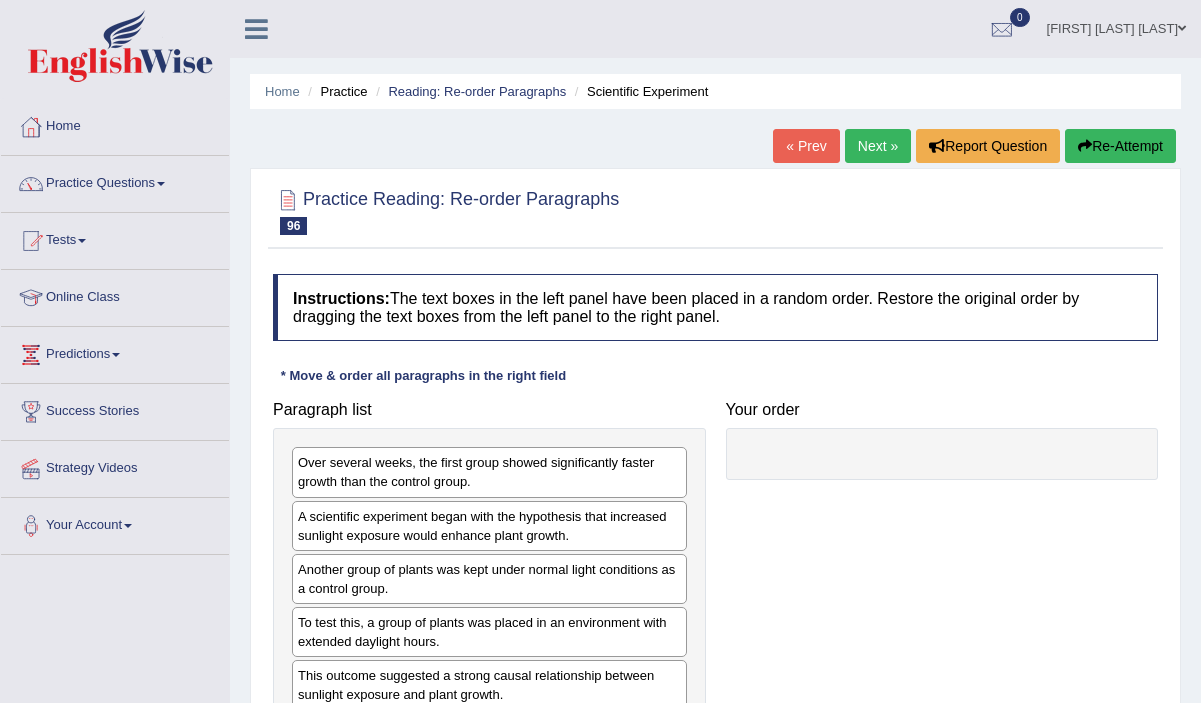 scroll, scrollTop: 0, scrollLeft: 0, axis: both 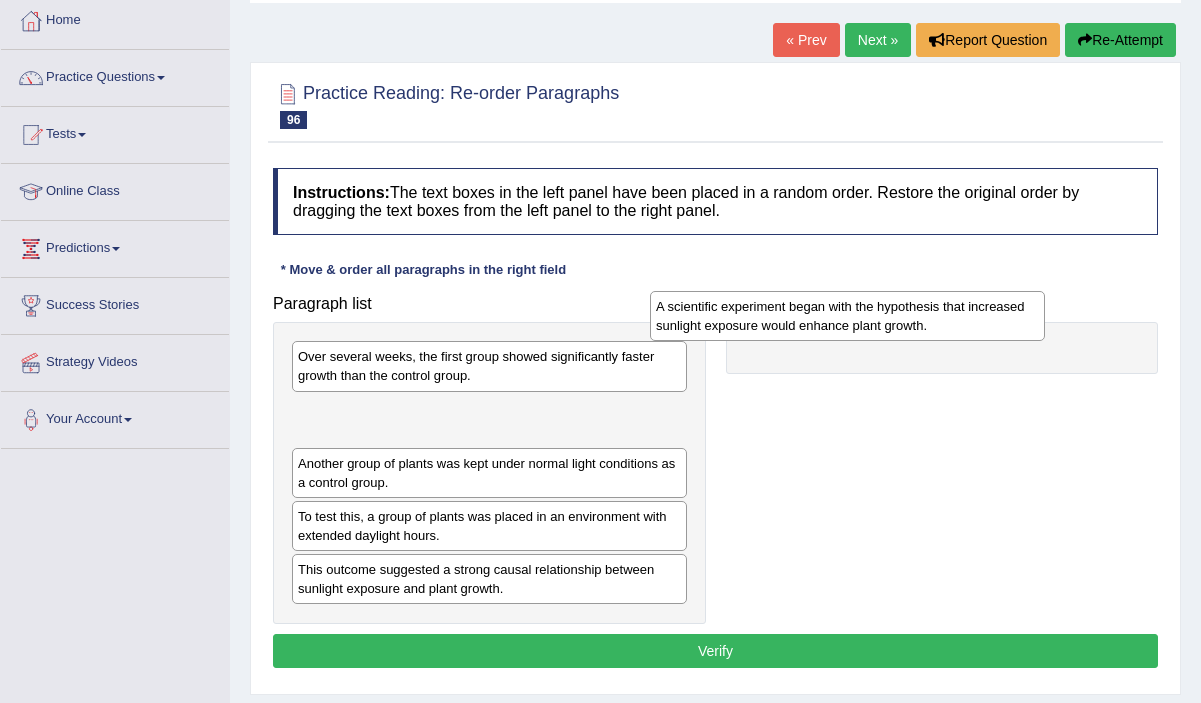 drag, startPoint x: 532, startPoint y: 432, endPoint x: 910, endPoint y: 334, distance: 390.49713 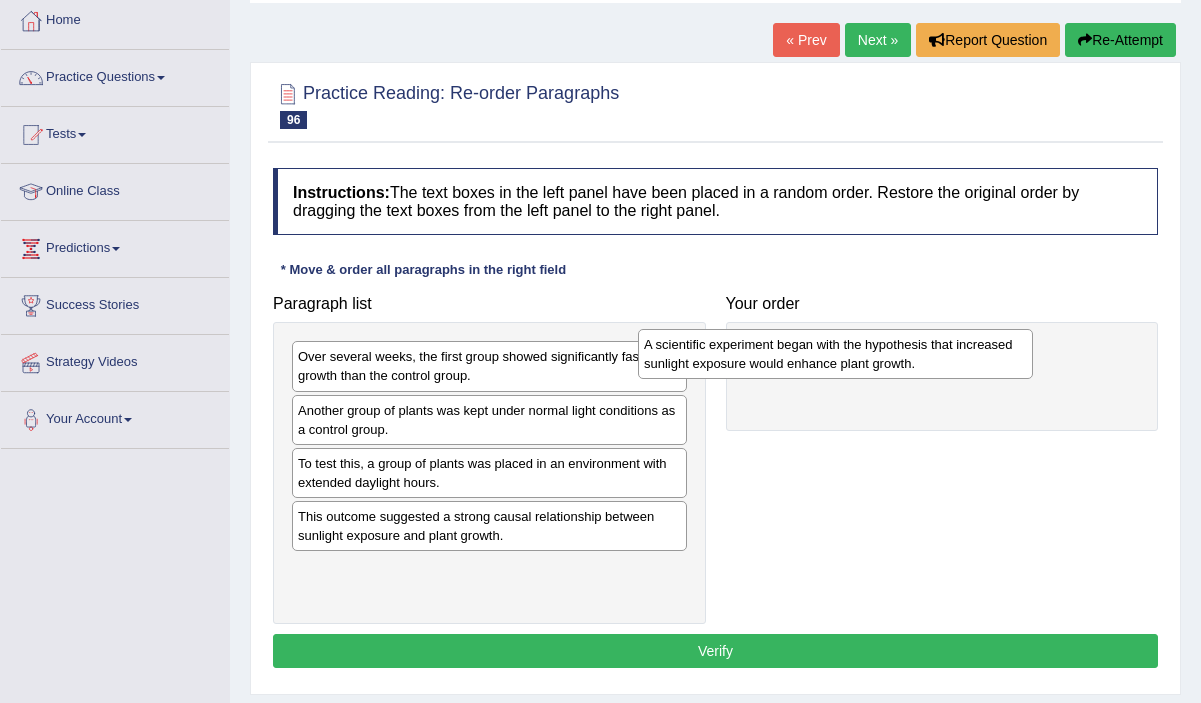 drag, startPoint x: 633, startPoint y: 411, endPoint x: 979, endPoint y: 345, distance: 352.23856 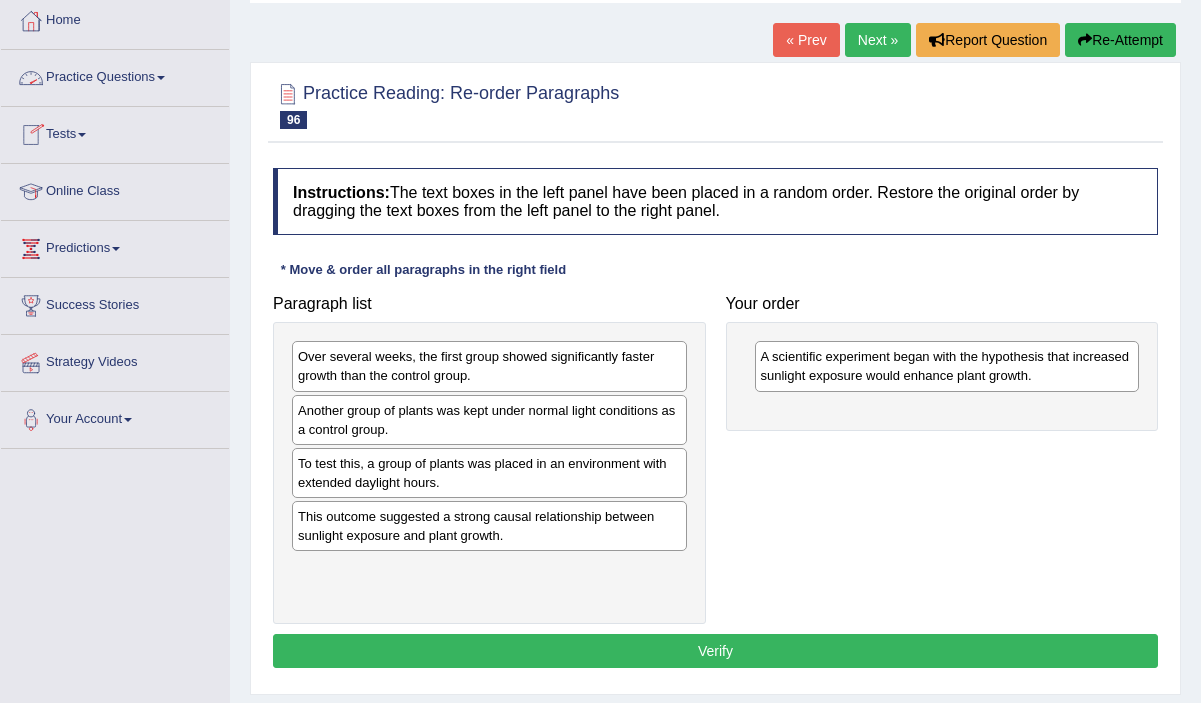 click on "Tests" at bounding box center [115, 132] 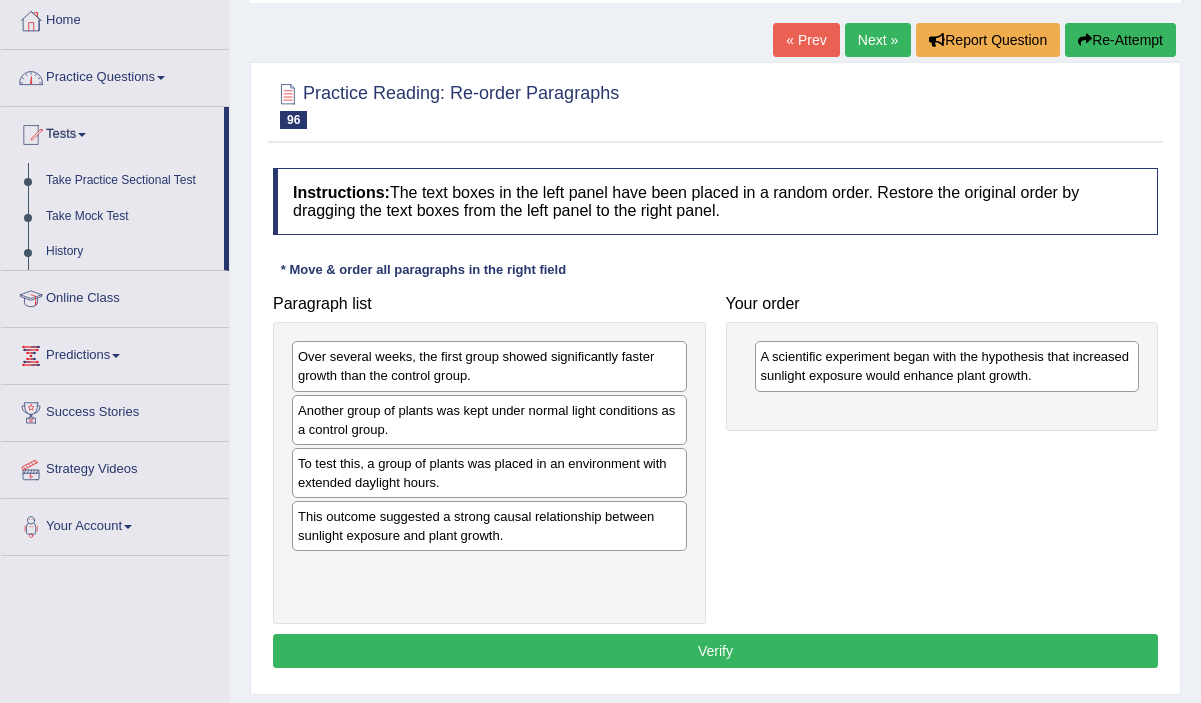 click on "Take Practice Sectional Test" at bounding box center (130, 181) 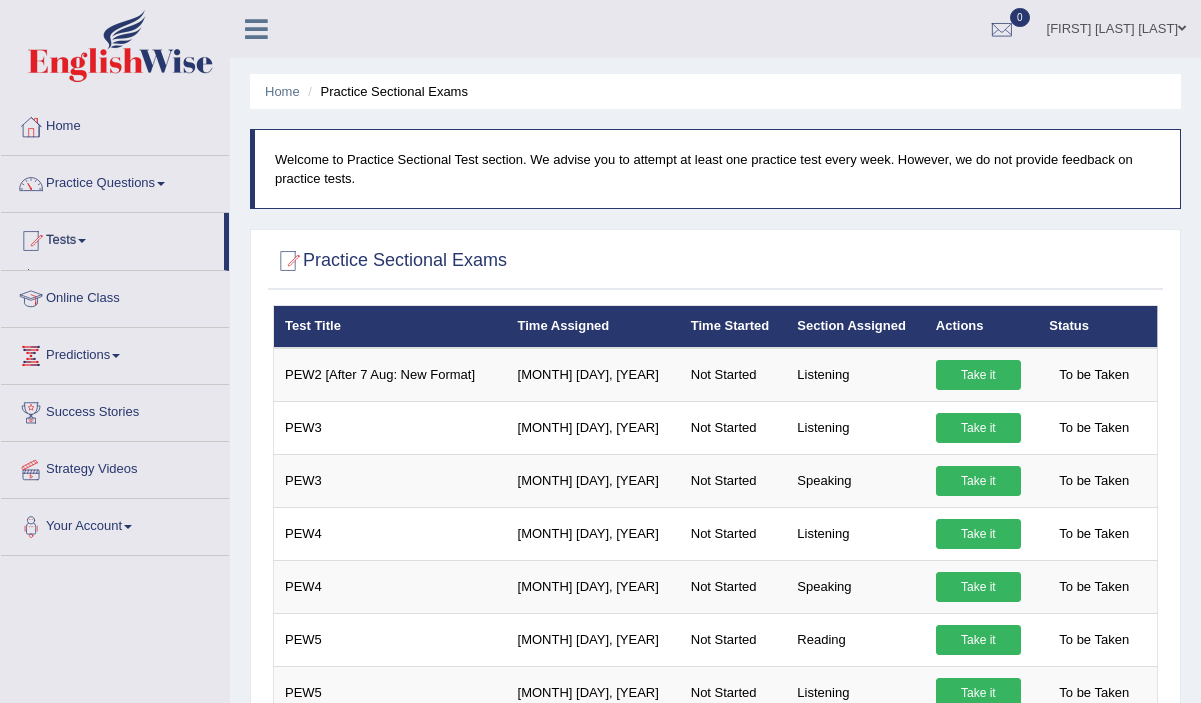 scroll, scrollTop: 0, scrollLeft: 0, axis: both 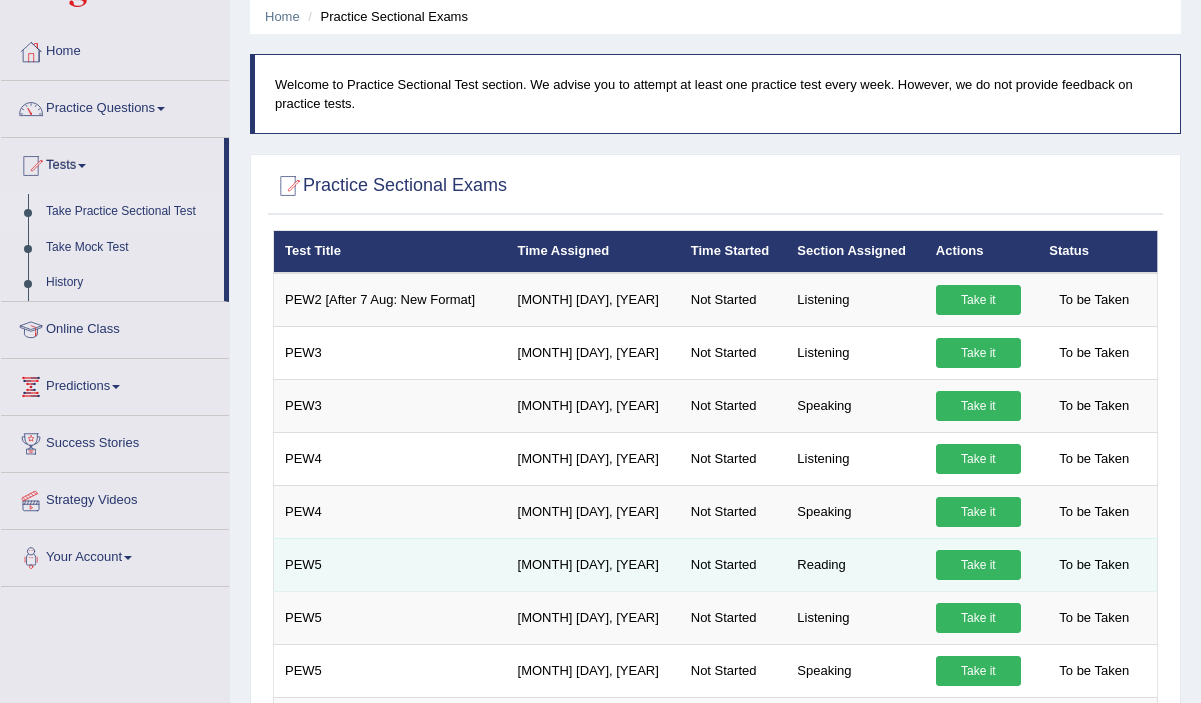 click on "Take it" at bounding box center [978, 565] 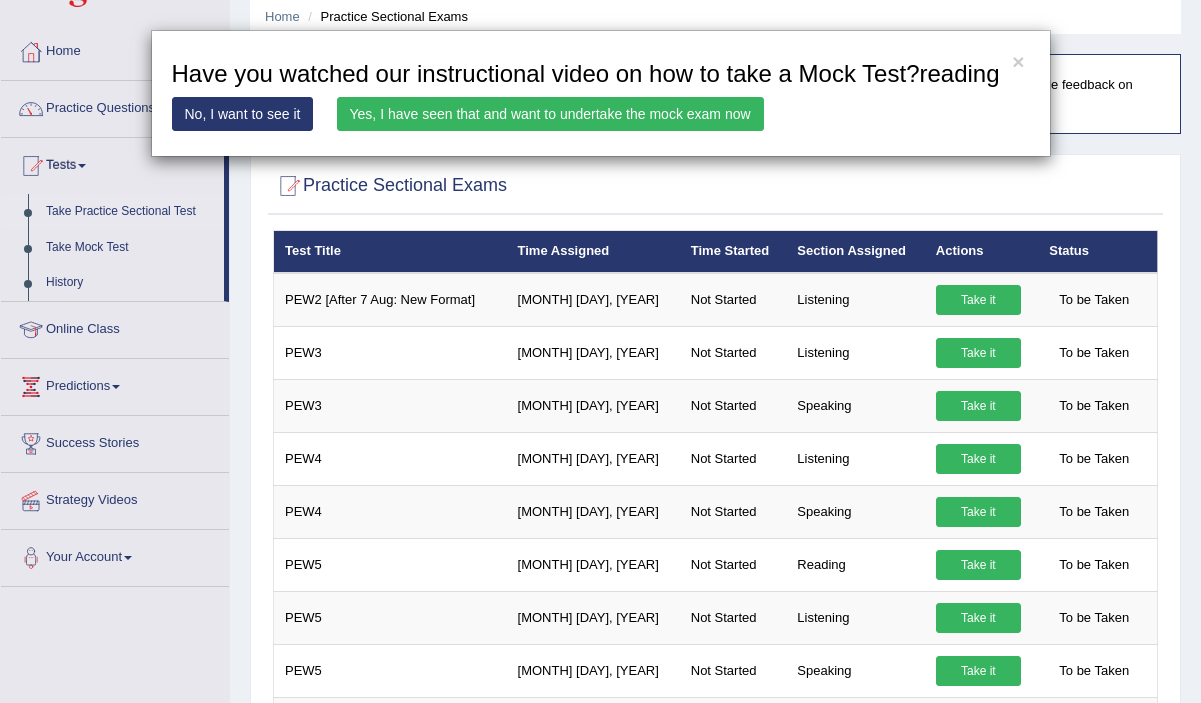 click on "Yes, I have seen that and want to undertake the mock exam now" at bounding box center [550, 114] 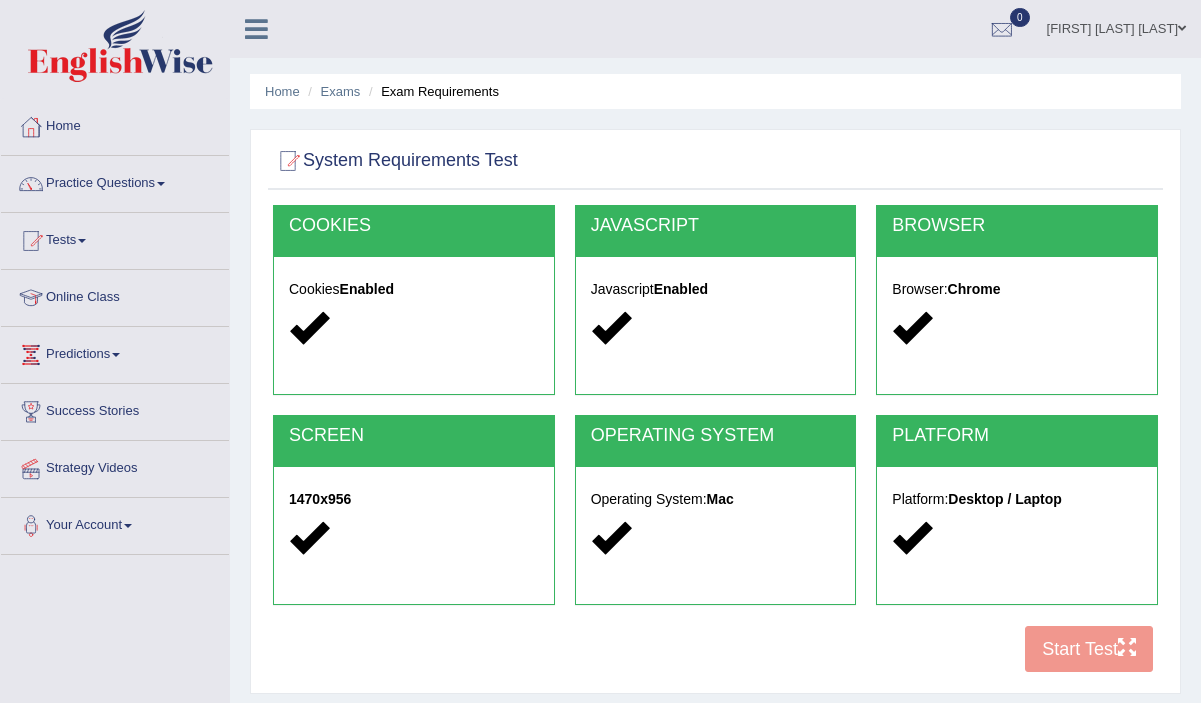 scroll, scrollTop: 0, scrollLeft: 0, axis: both 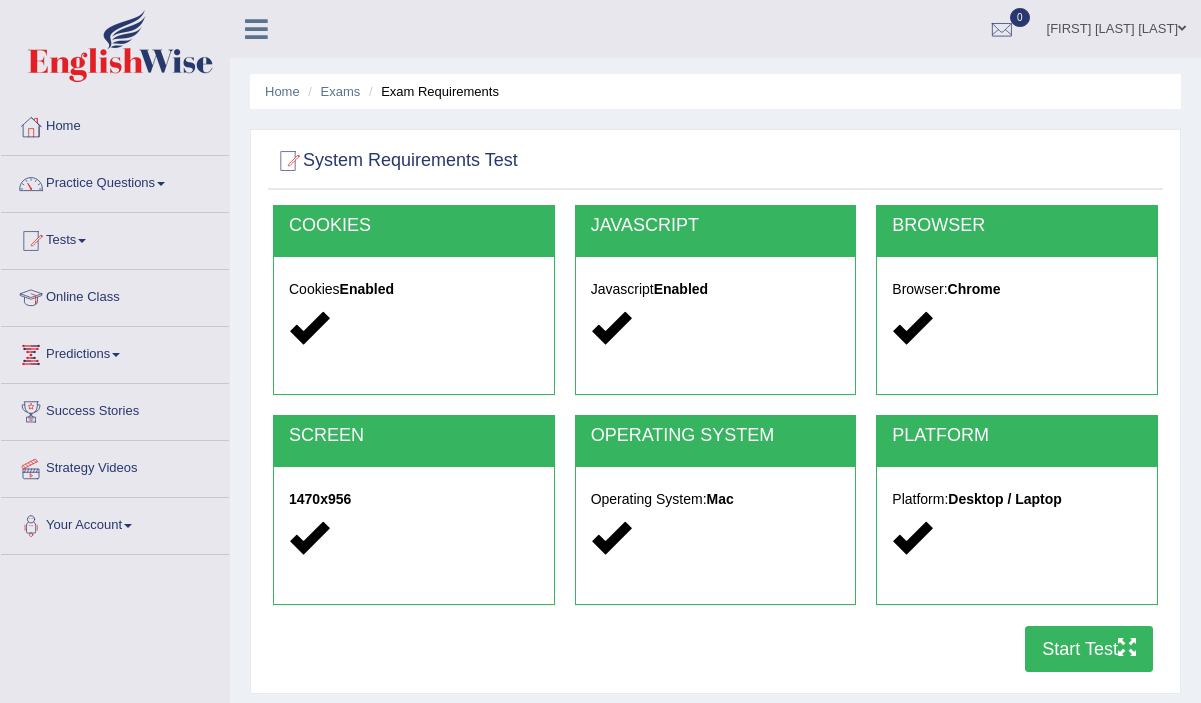 click on "Start Test" at bounding box center (1089, 649) 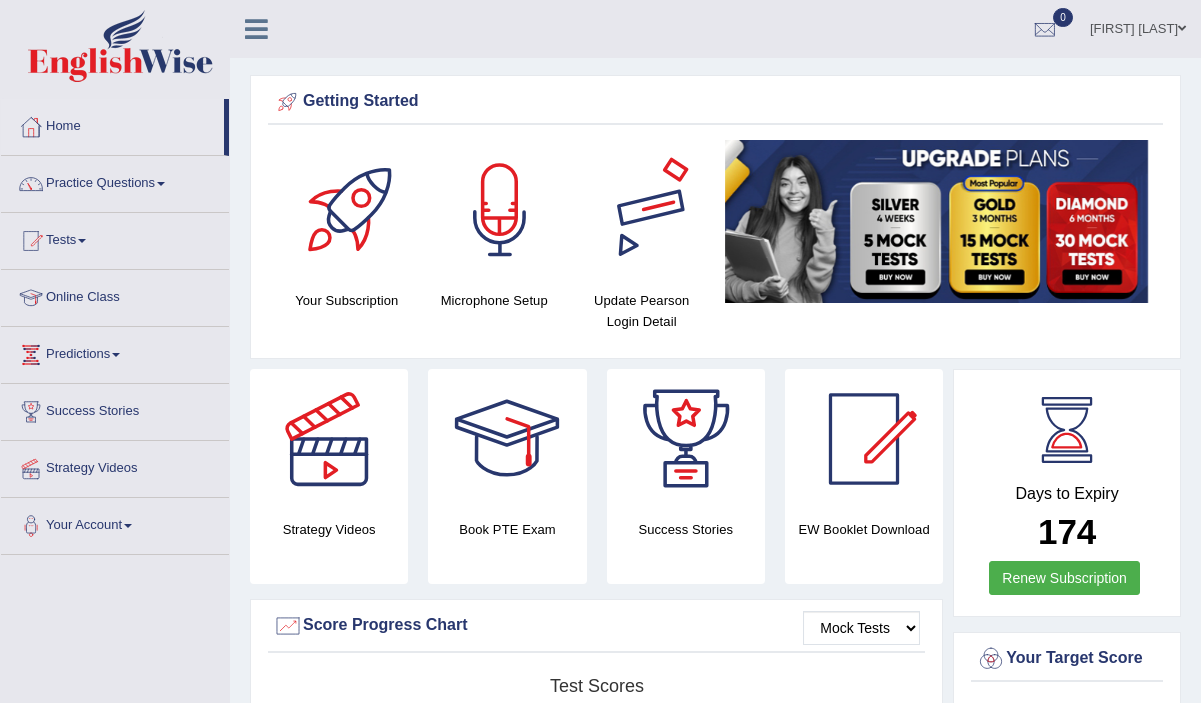 scroll, scrollTop: 0, scrollLeft: 0, axis: both 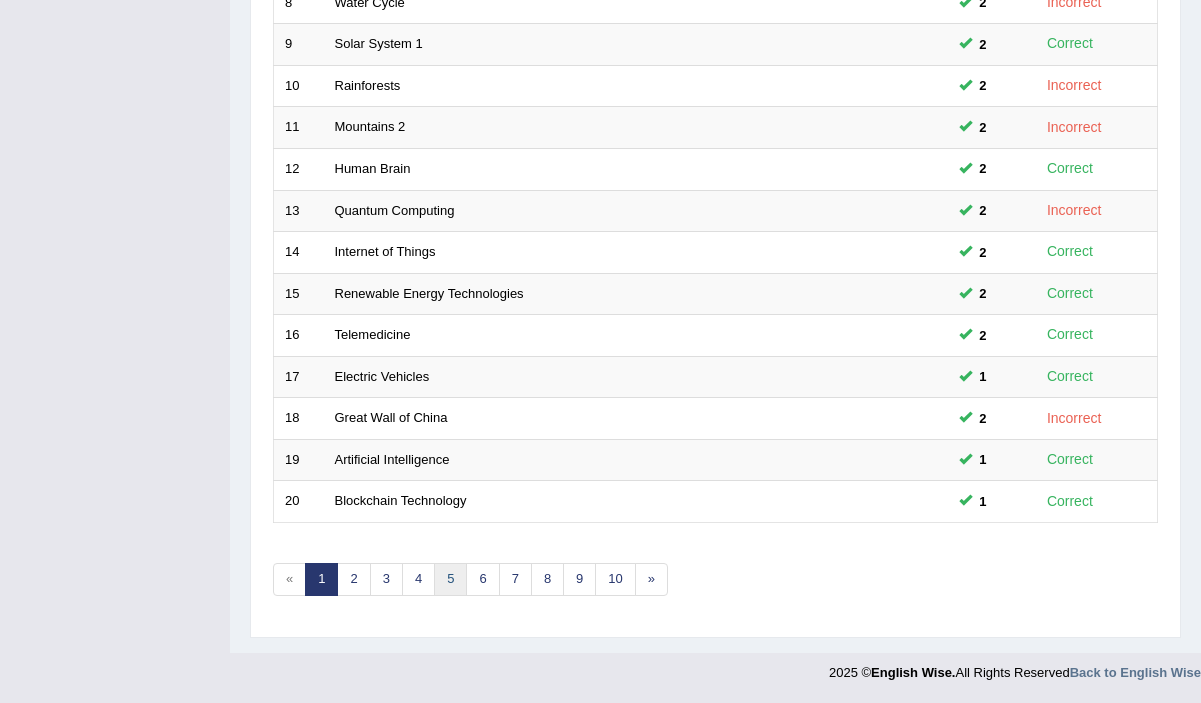 click on "5" at bounding box center [450, 579] 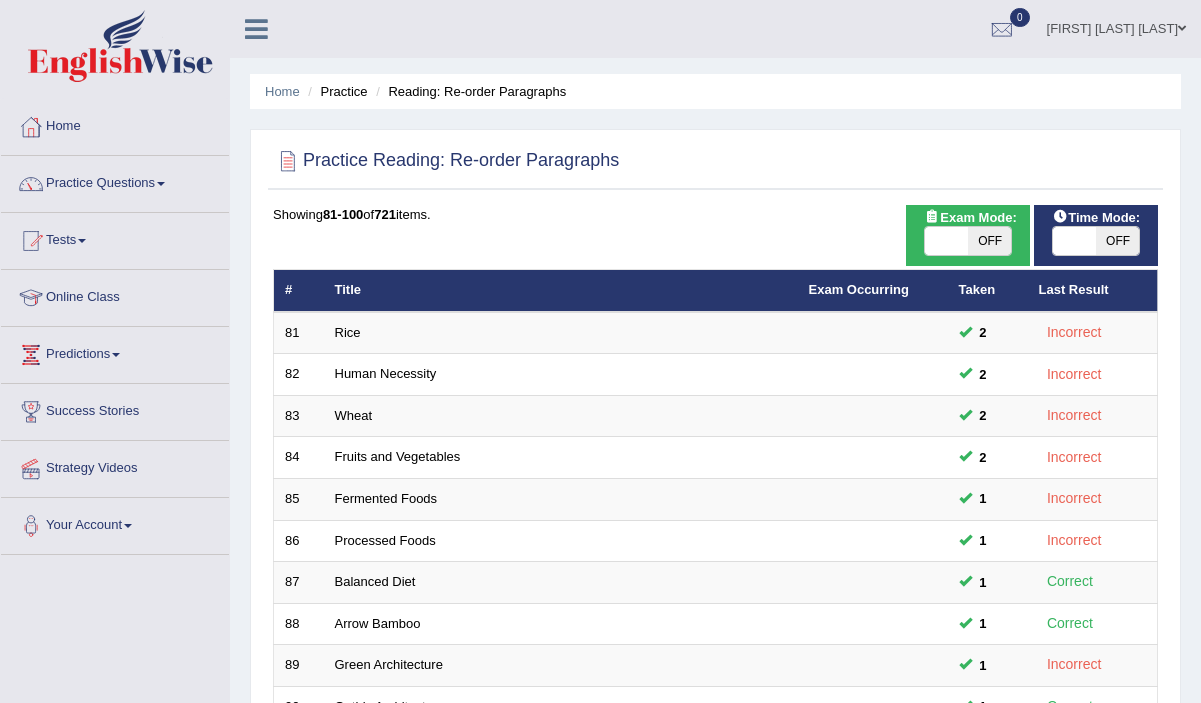 scroll, scrollTop: 134, scrollLeft: 0, axis: vertical 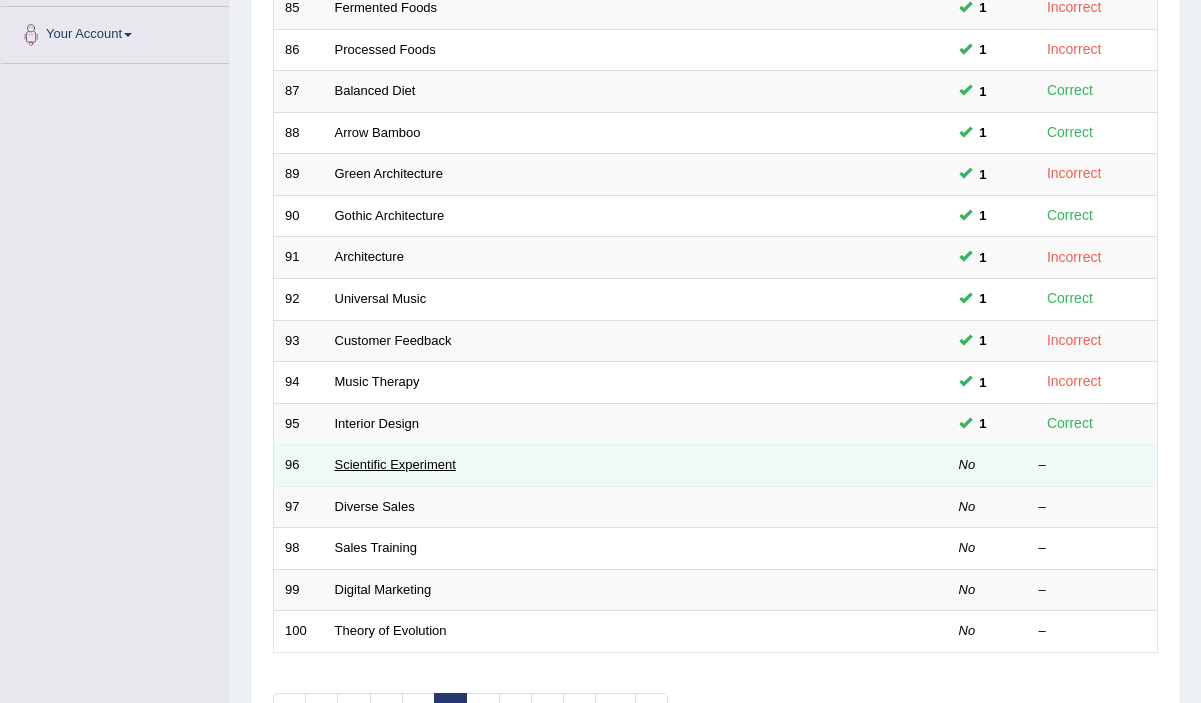 click on "Scientific Experiment" at bounding box center [395, 464] 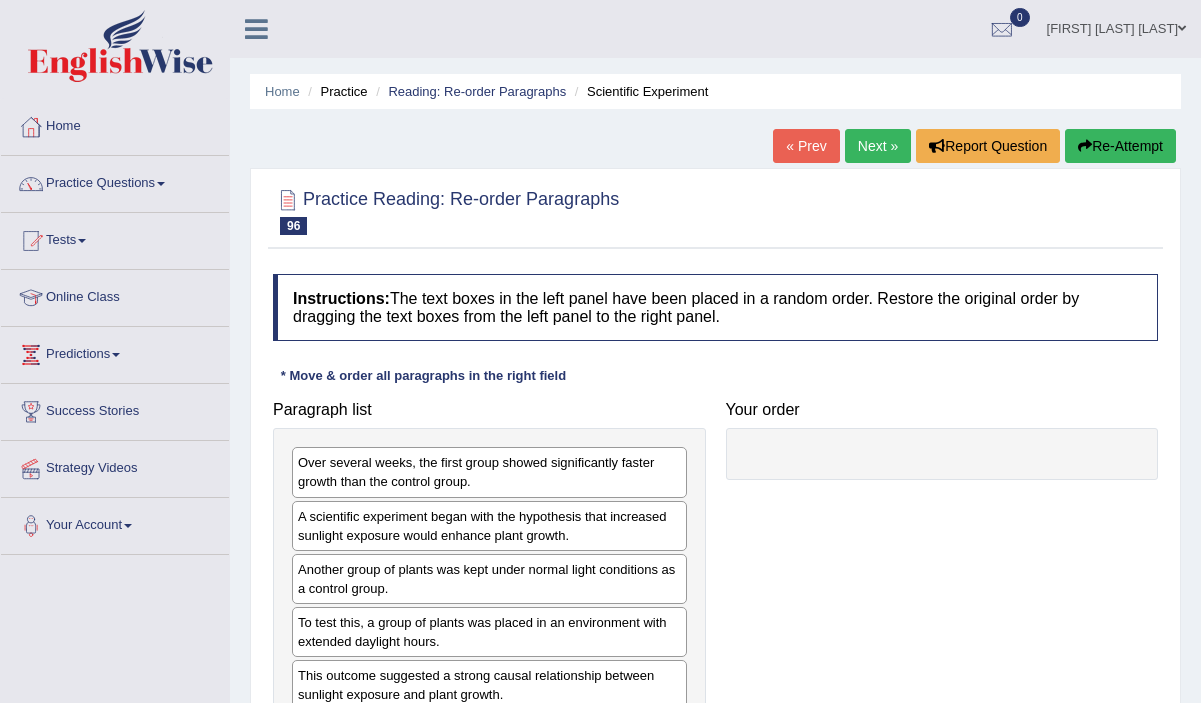 scroll, scrollTop: 0, scrollLeft: 0, axis: both 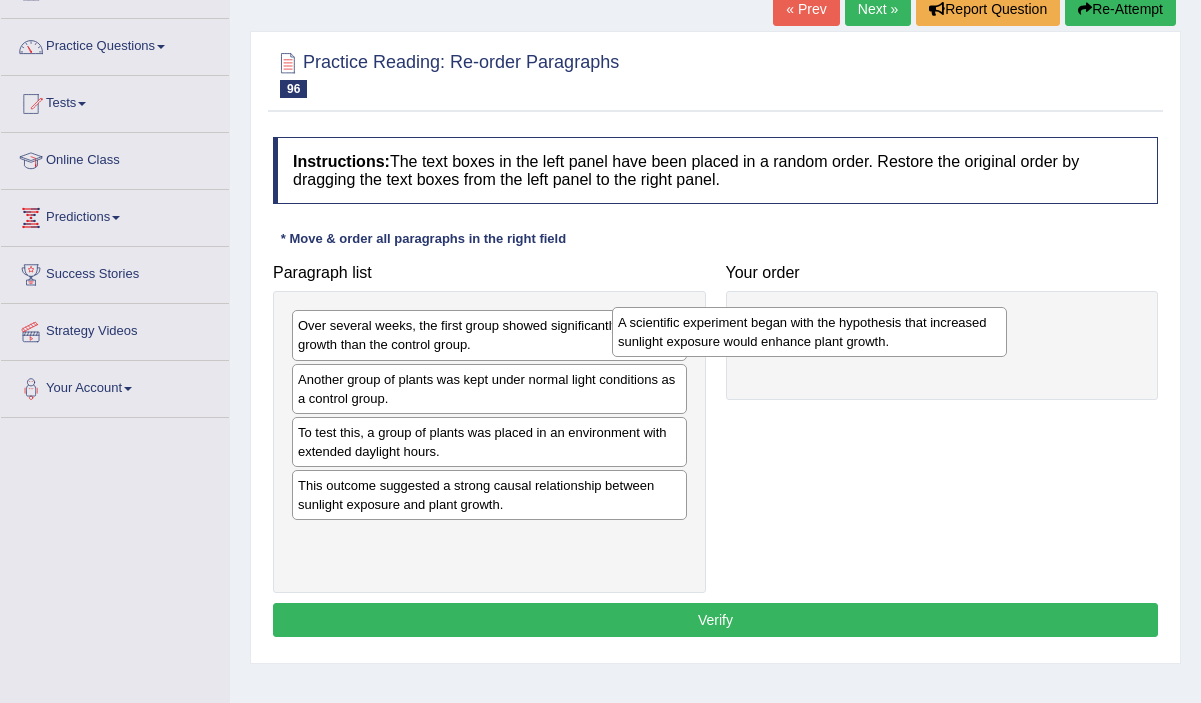 drag, startPoint x: 604, startPoint y: 402, endPoint x: 924, endPoint y: 345, distance: 325.03693 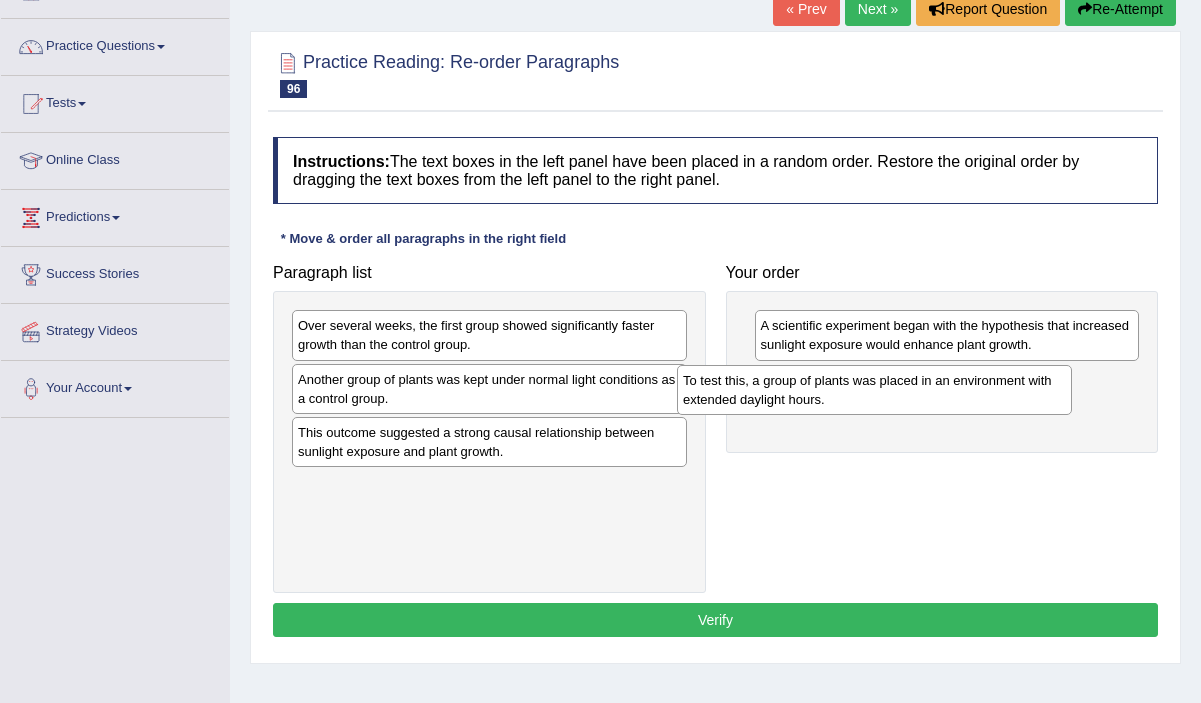 drag, startPoint x: 615, startPoint y: 461, endPoint x: 1001, endPoint y: 409, distance: 389.48685 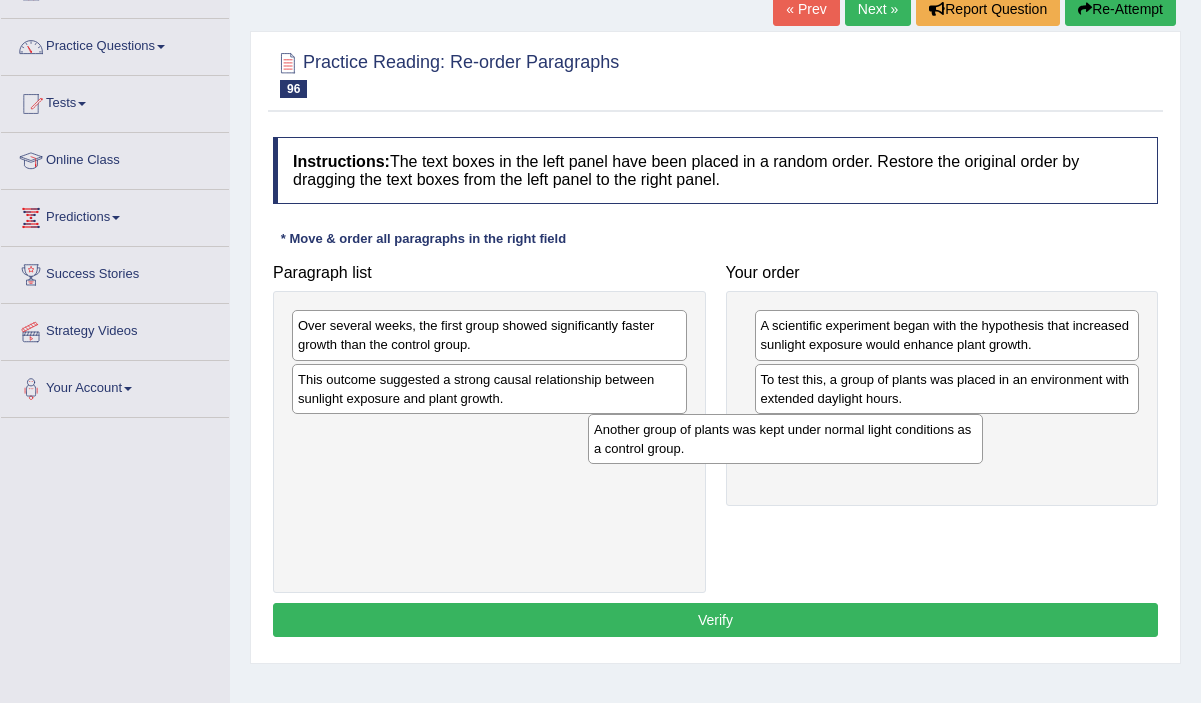 drag, startPoint x: 634, startPoint y: 402, endPoint x: 946, endPoint y: 451, distance: 315.8243 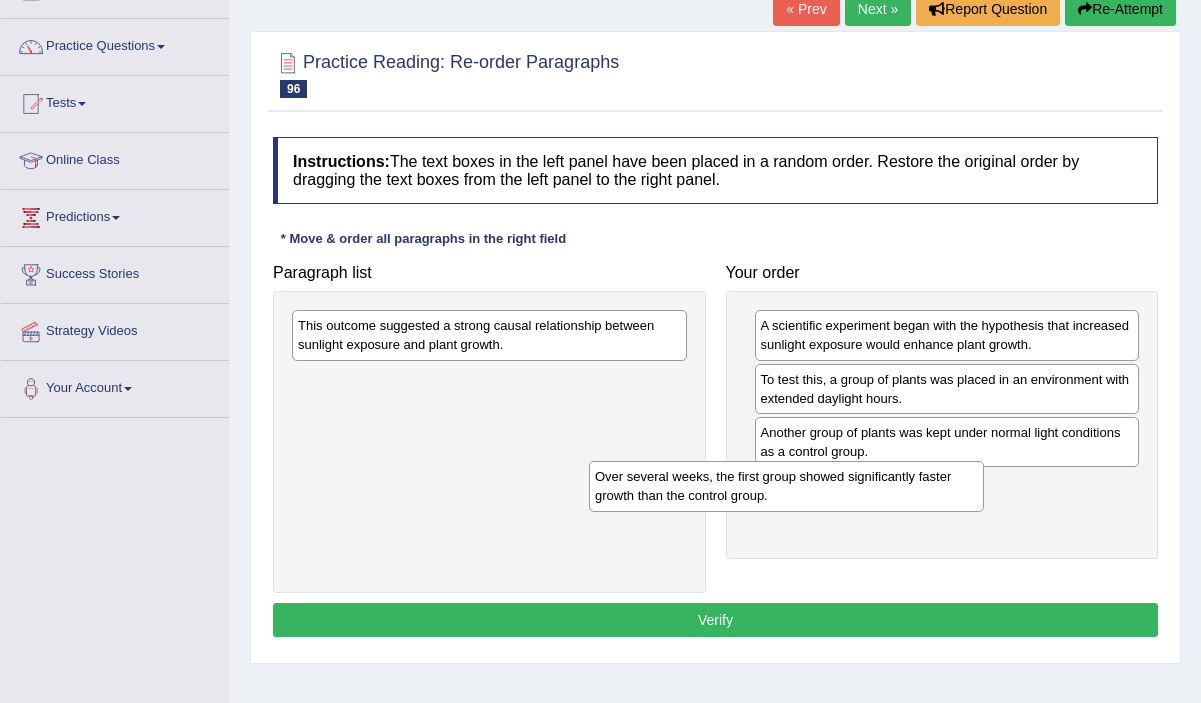 drag, startPoint x: 616, startPoint y: 340, endPoint x: 914, endPoint y: 488, distance: 332.72812 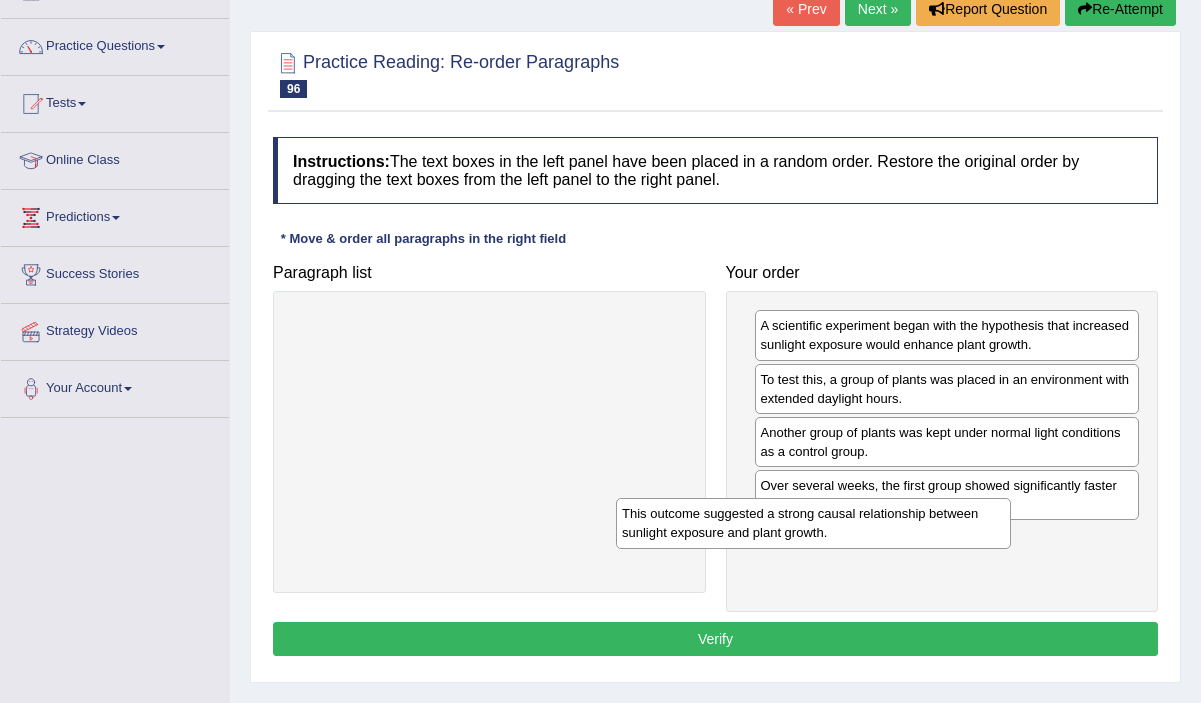drag, startPoint x: 550, startPoint y: 344, endPoint x: 880, endPoint y: 540, distance: 383.81766 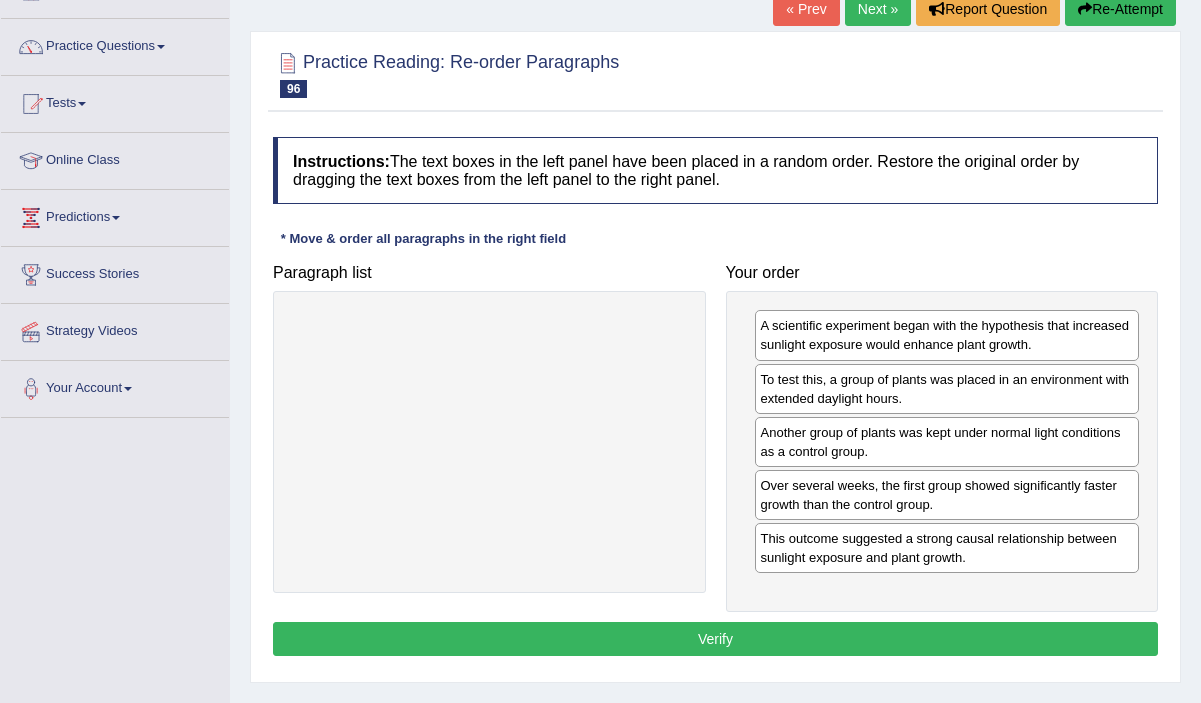 click on "Verify" at bounding box center (715, 639) 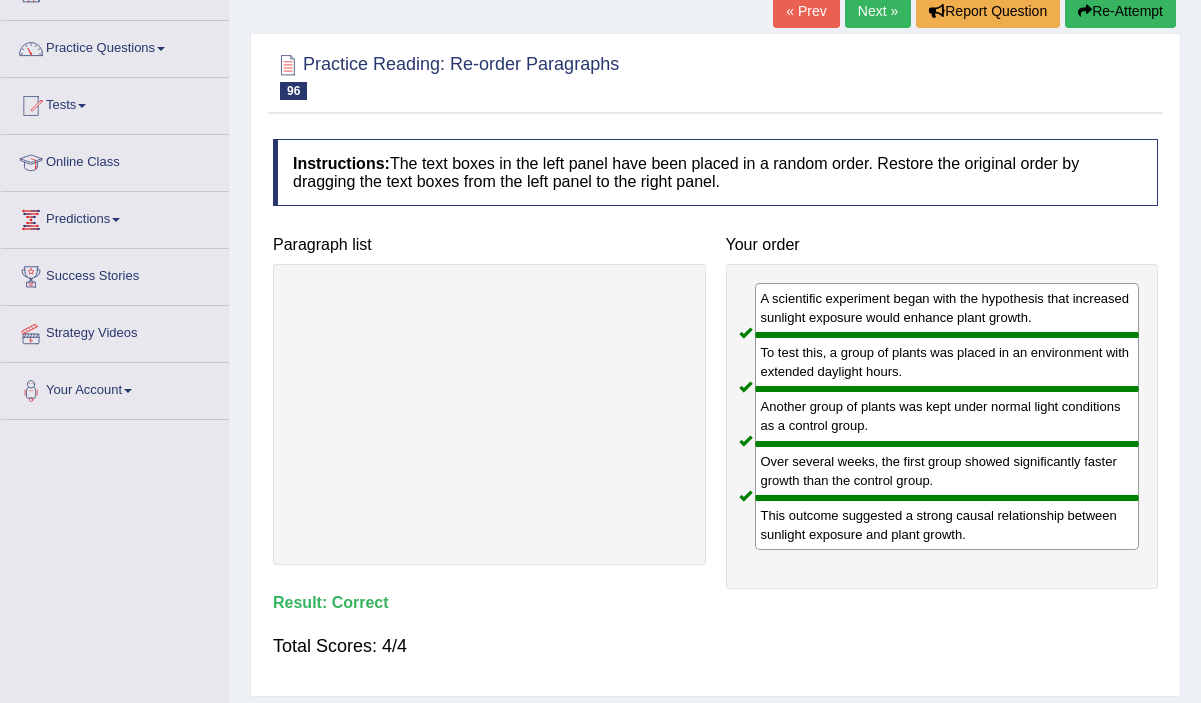 scroll, scrollTop: 0, scrollLeft: 0, axis: both 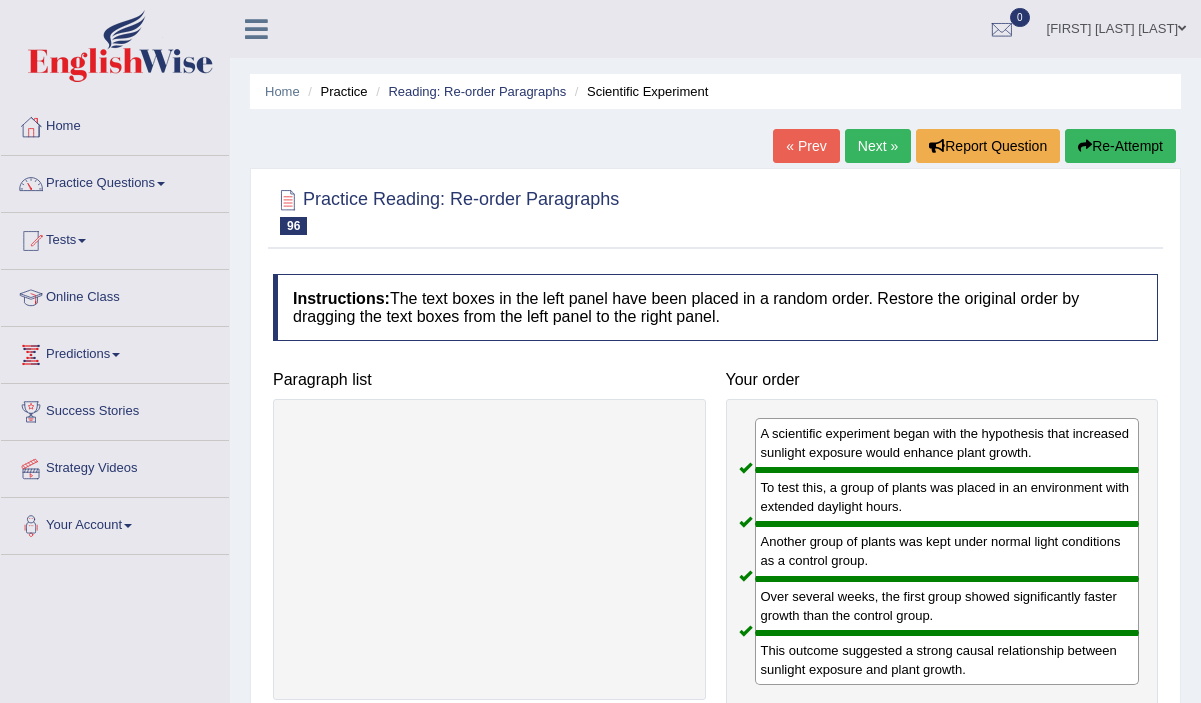 click on "Next »" at bounding box center [878, 146] 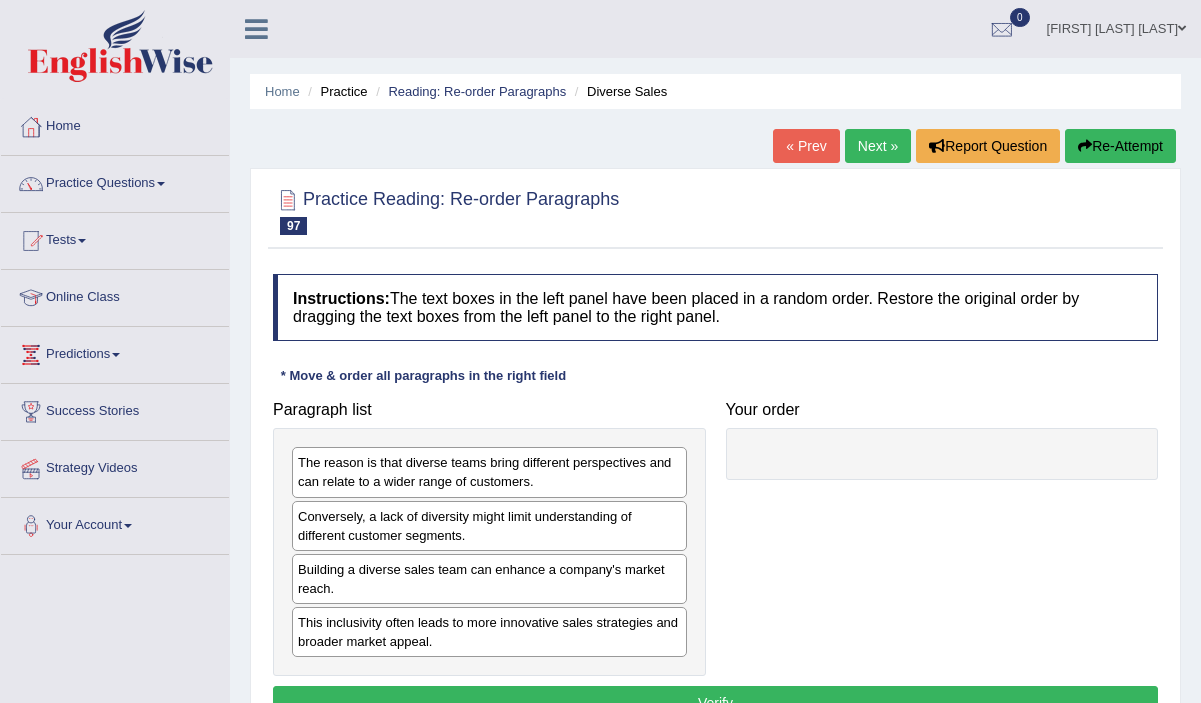 scroll, scrollTop: 0, scrollLeft: 0, axis: both 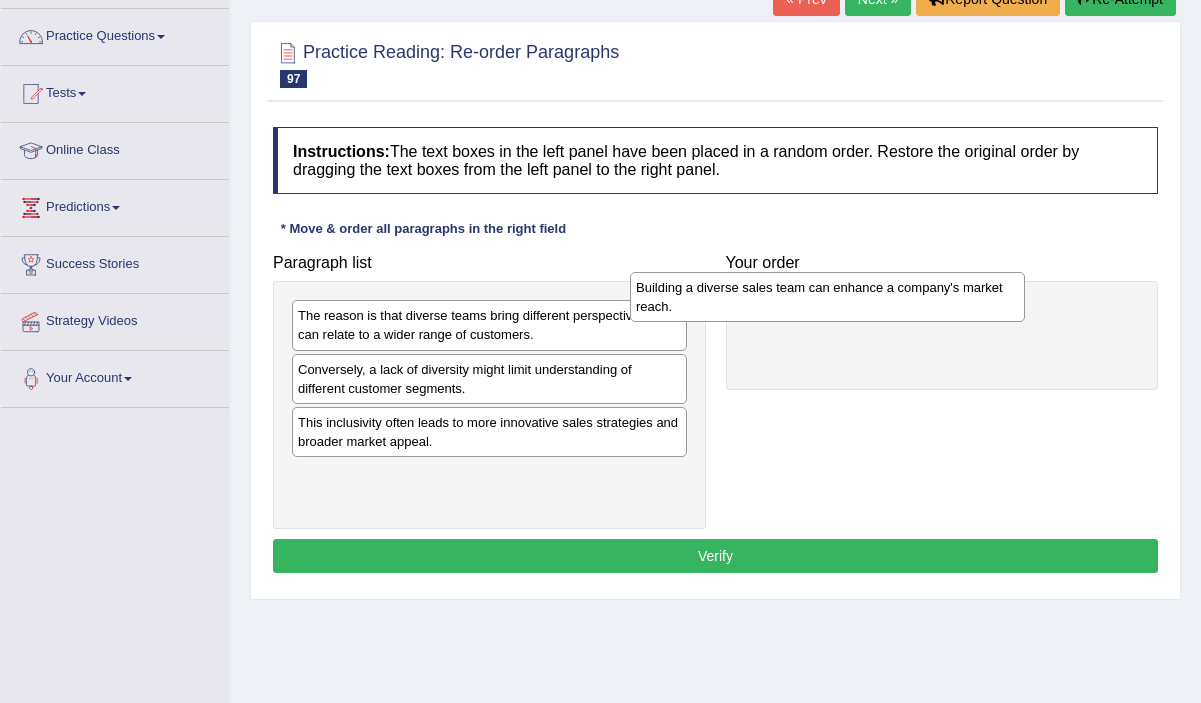 drag, startPoint x: 587, startPoint y: 442, endPoint x: 920, endPoint y: 307, distance: 359.32437 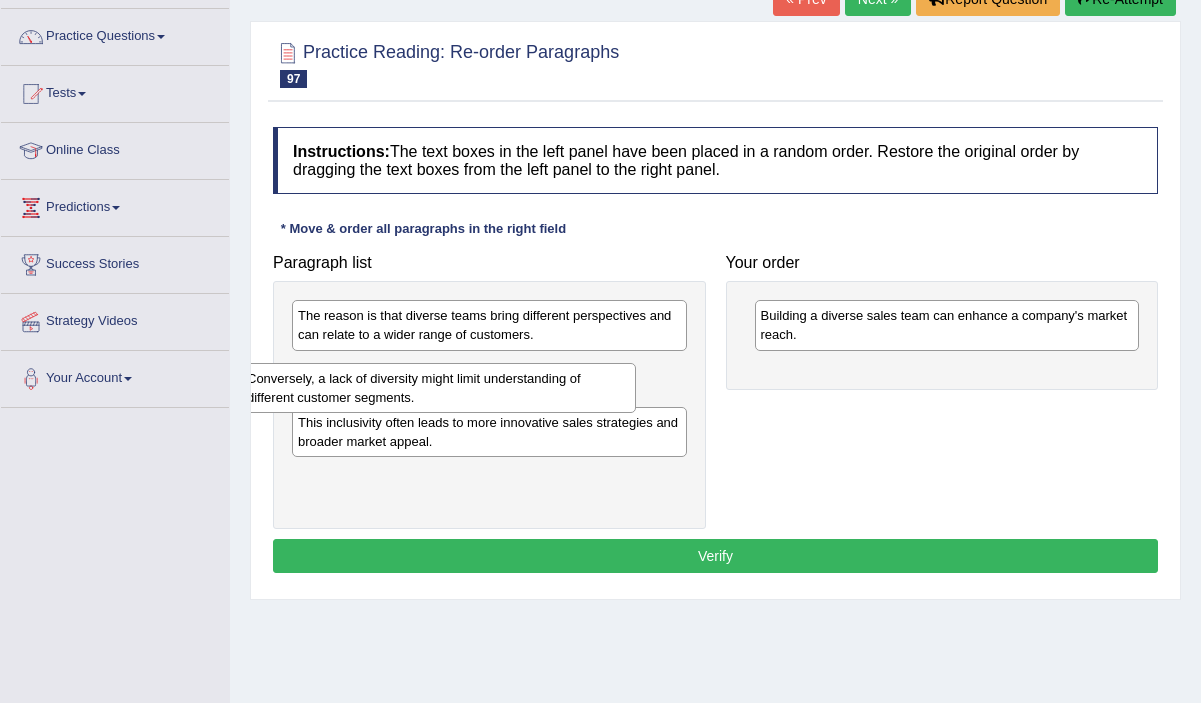 drag, startPoint x: 678, startPoint y: 376, endPoint x: 628, endPoint y: 383, distance: 50.48762 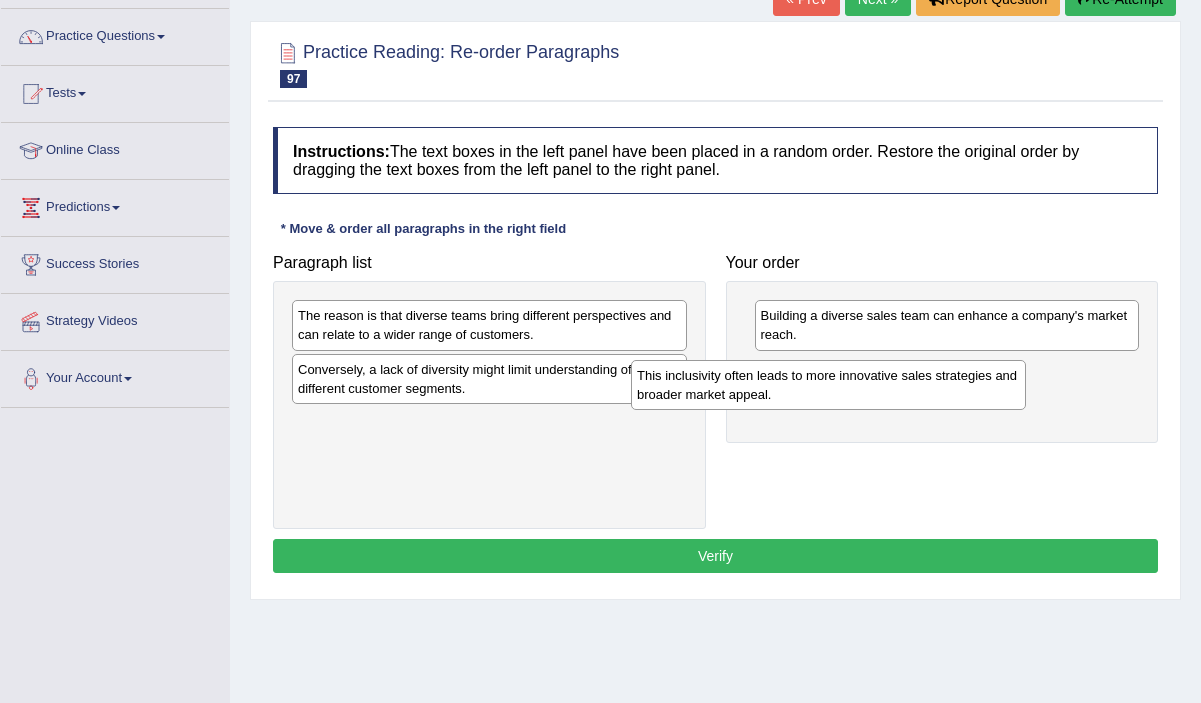 drag, startPoint x: 560, startPoint y: 445, endPoint x: 910, endPoint y: 396, distance: 353.41336 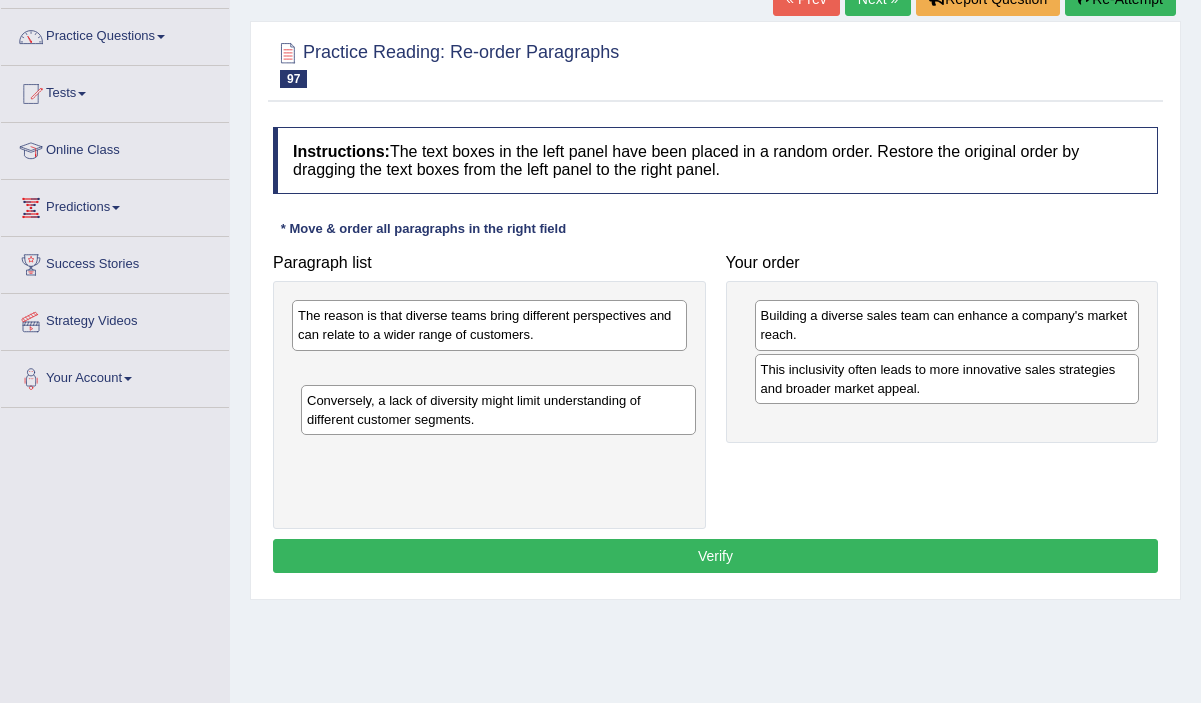 drag, startPoint x: 605, startPoint y: 377, endPoint x: 613, endPoint y: 407, distance: 31.04835 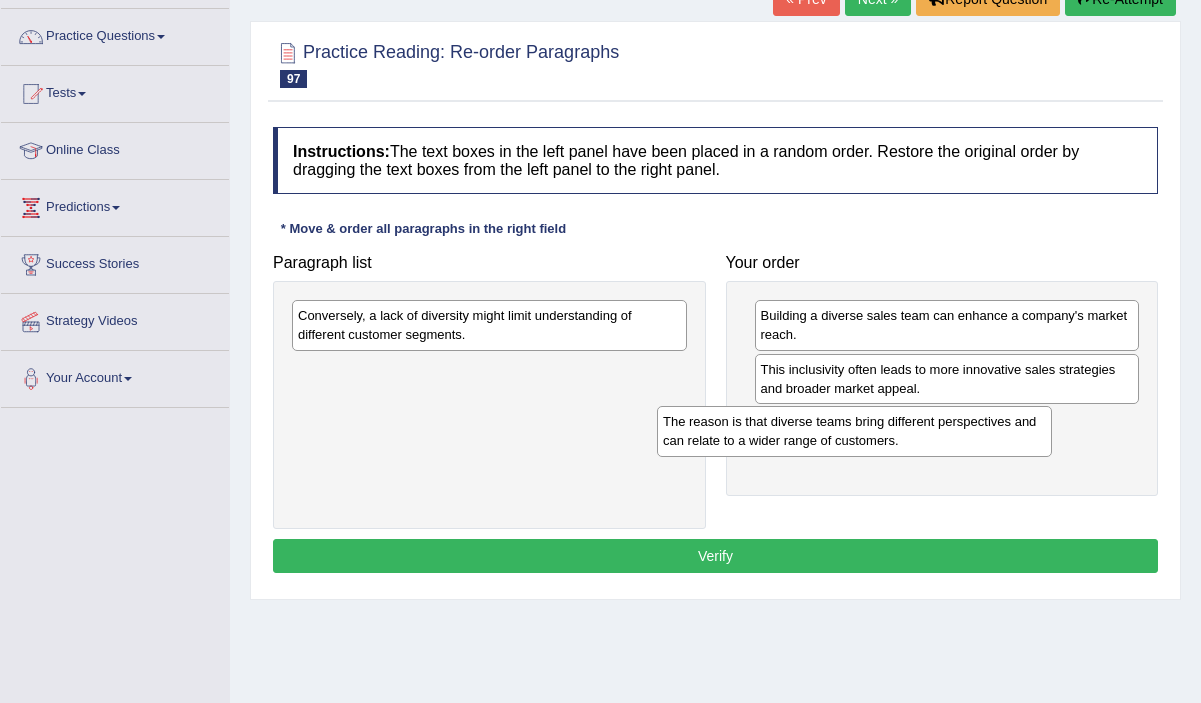 drag, startPoint x: 598, startPoint y: 341, endPoint x: 962, endPoint y: 446, distance: 378.84164 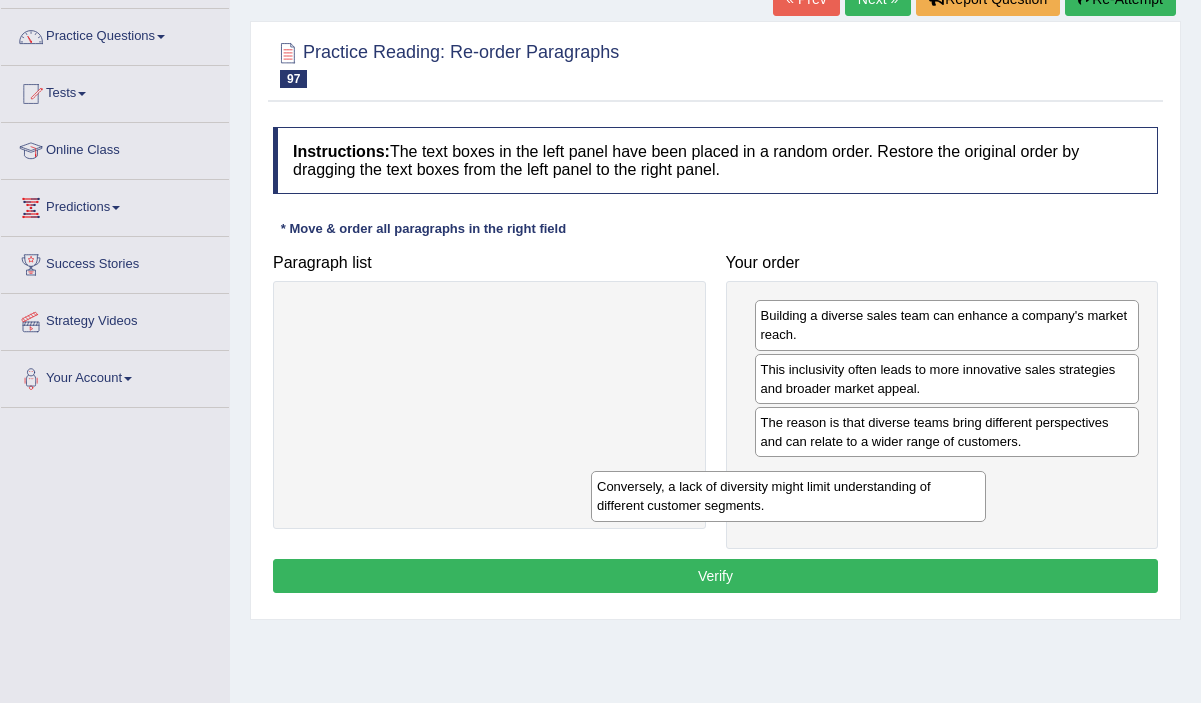 drag, startPoint x: 633, startPoint y: 338, endPoint x: 932, endPoint y: 509, distance: 344.4445 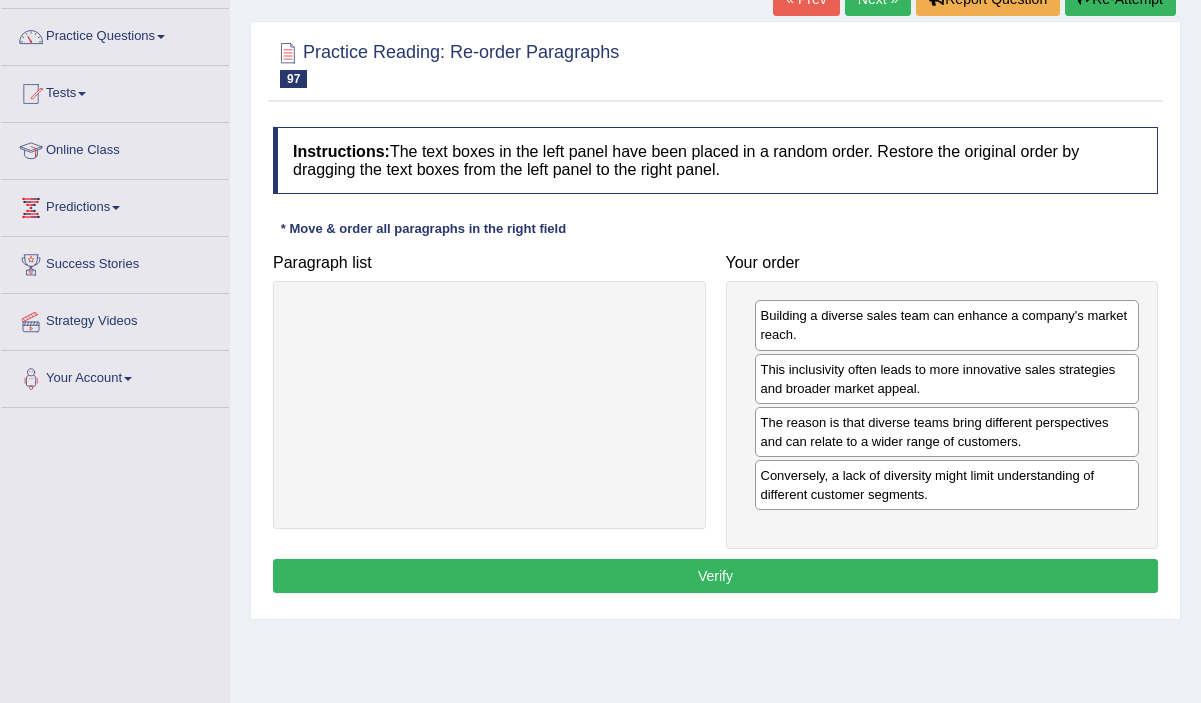 click on "Verify" at bounding box center (715, 576) 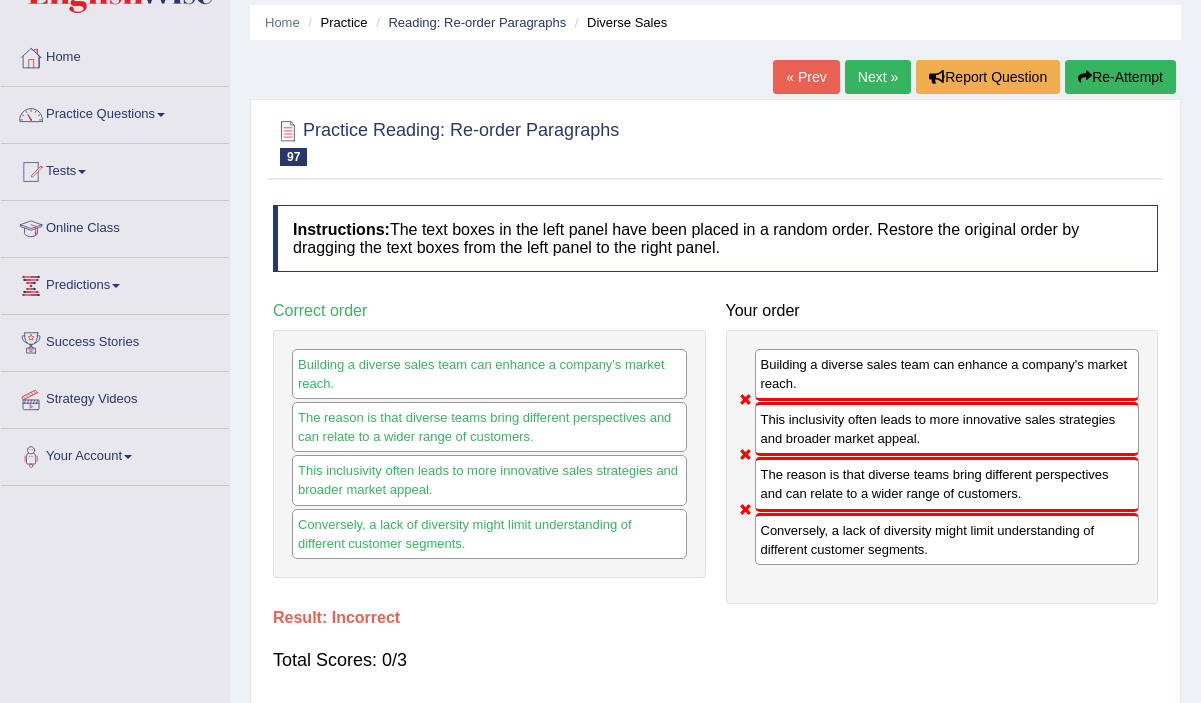 scroll, scrollTop: 67, scrollLeft: 0, axis: vertical 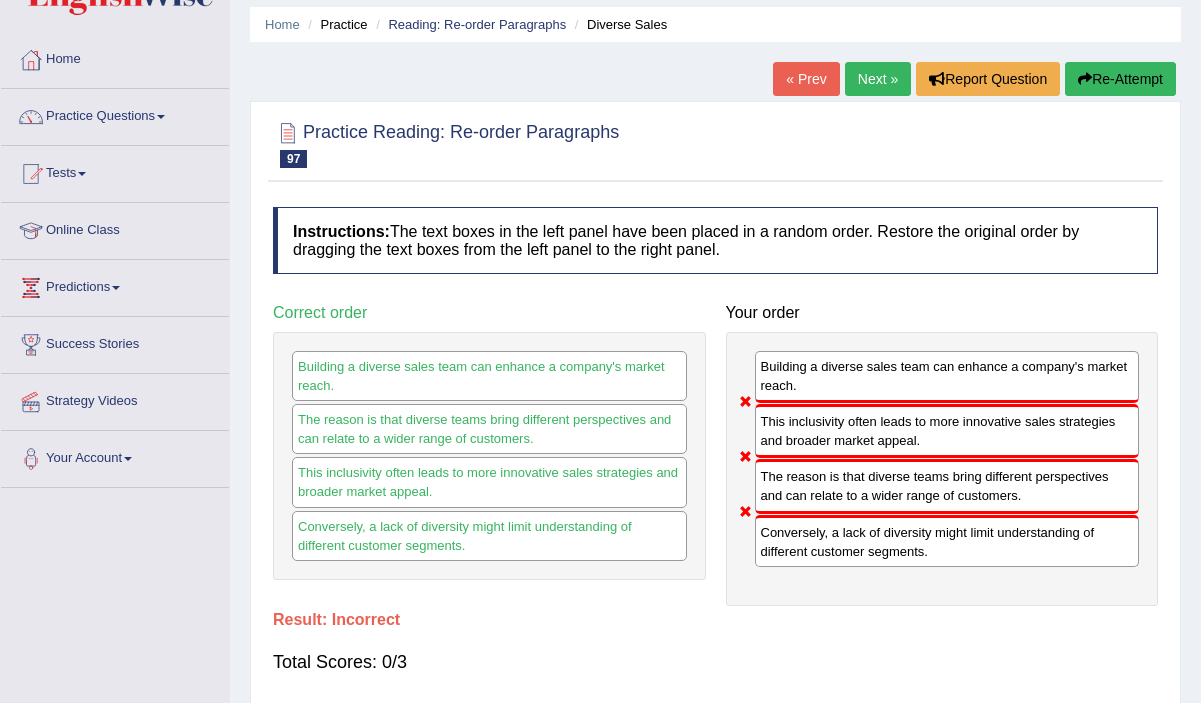 click on "Next »" at bounding box center (878, 79) 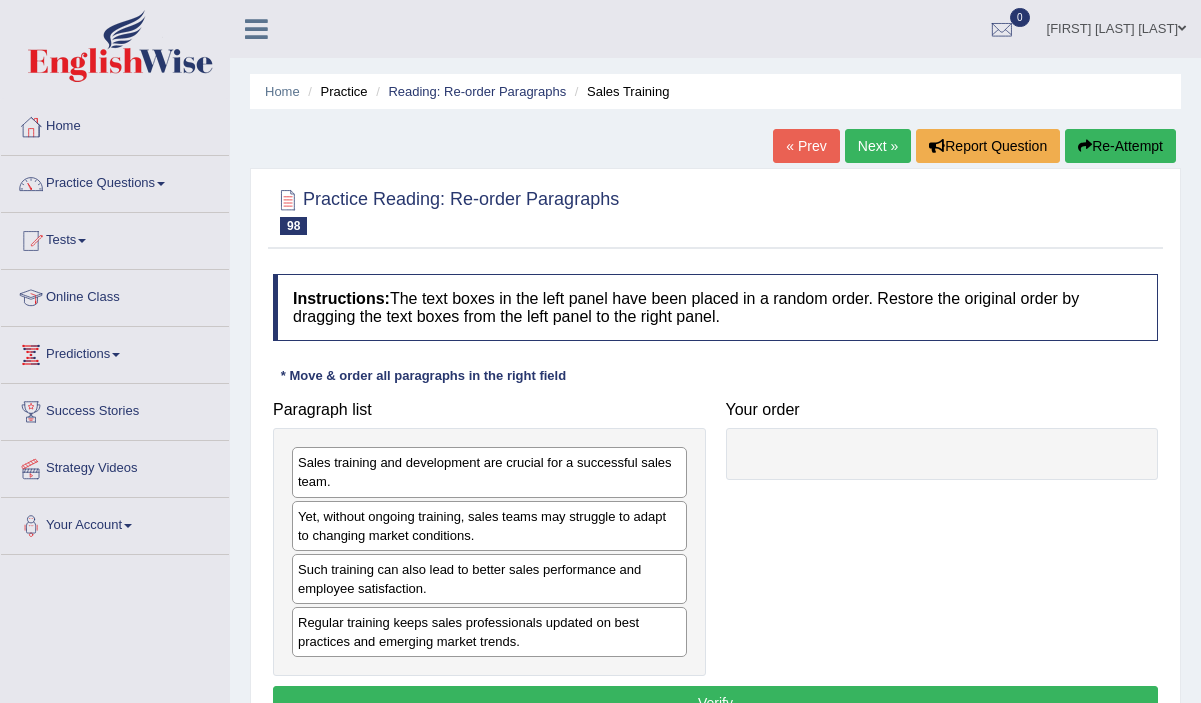 scroll, scrollTop: 0, scrollLeft: 0, axis: both 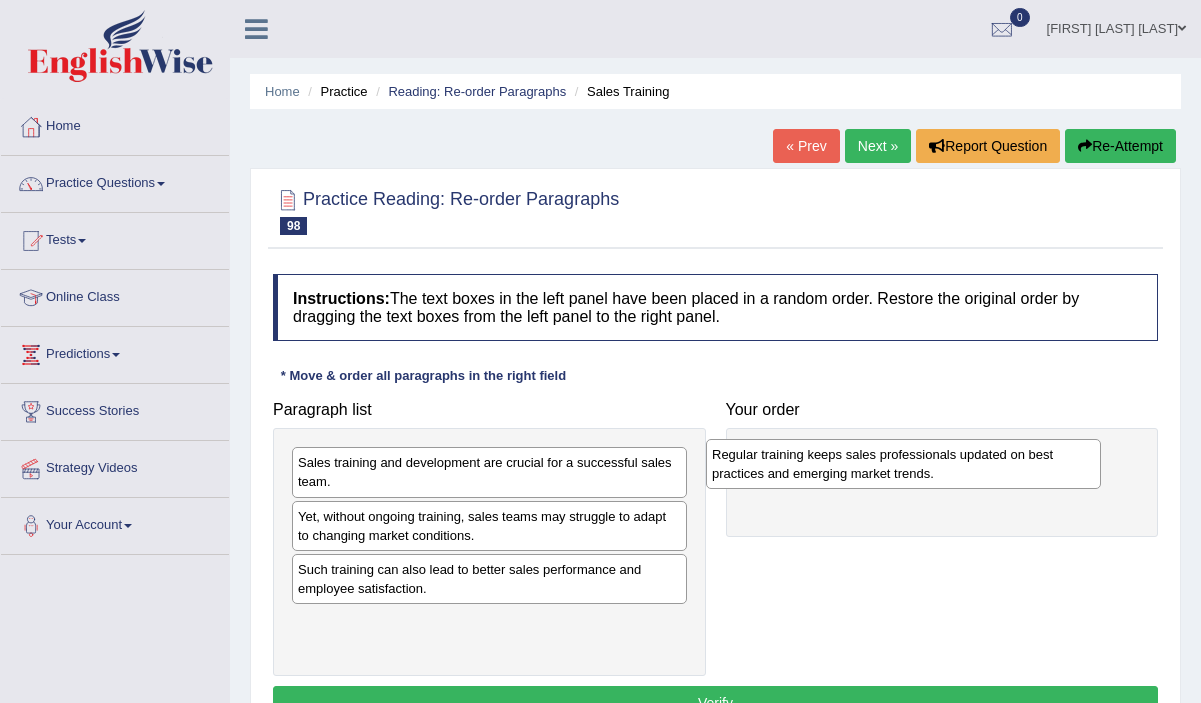 drag, startPoint x: 501, startPoint y: 645, endPoint x: 917, endPoint y: 473, distance: 450.15552 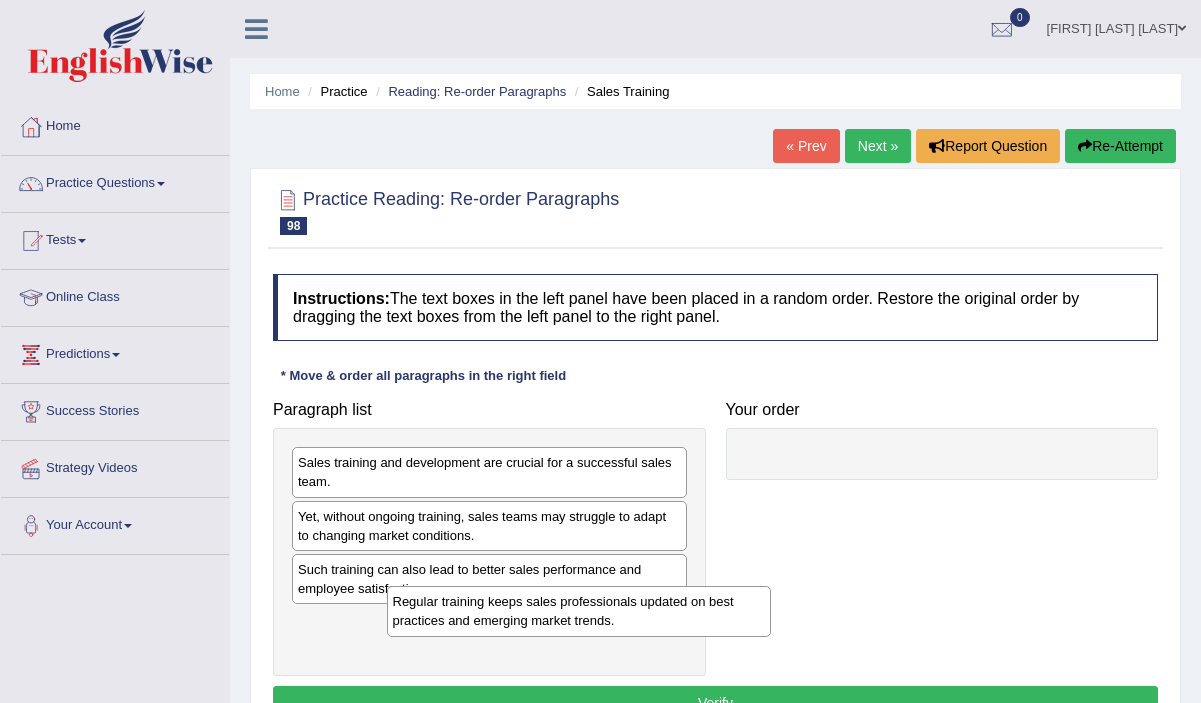 drag, startPoint x: 852, startPoint y: 476, endPoint x: 484, endPoint y: 615, distance: 393.3764 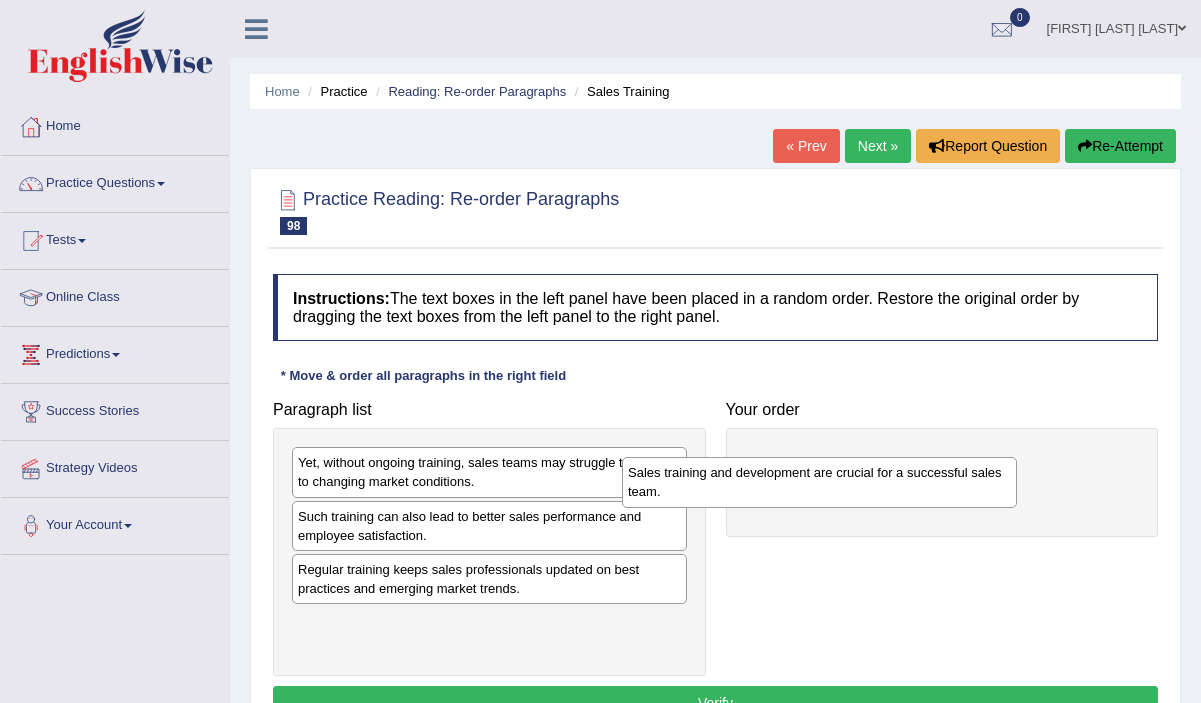 drag, startPoint x: 535, startPoint y: 488, endPoint x: 885, endPoint y: 484, distance: 350.02286 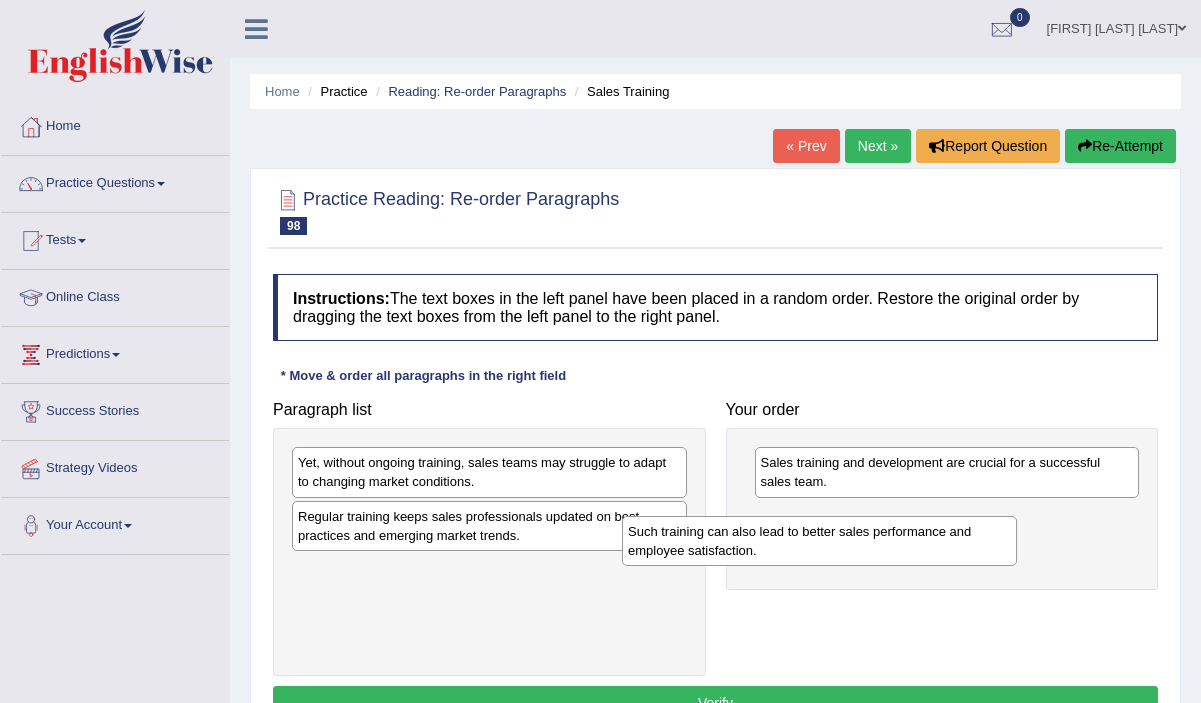 drag, startPoint x: 638, startPoint y: 521, endPoint x: 977, endPoint y: 526, distance: 339.03687 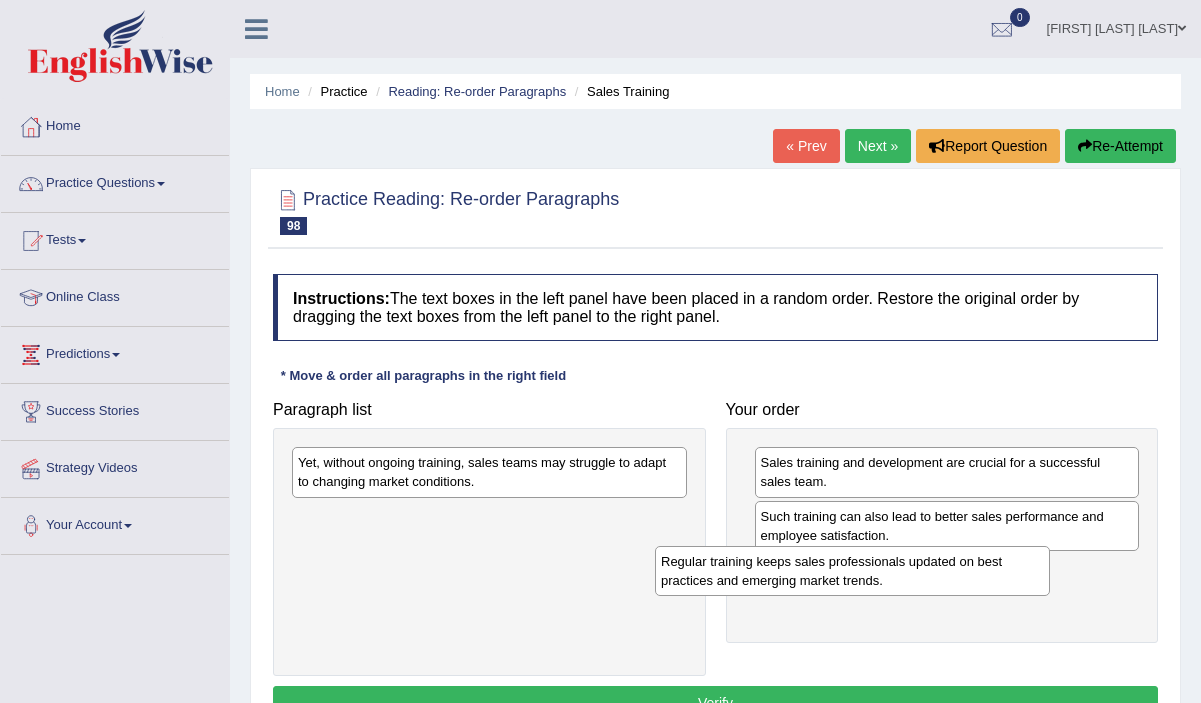 drag, startPoint x: 565, startPoint y: 537, endPoint x: 935, endPoint y: 580, distance: 372.49026 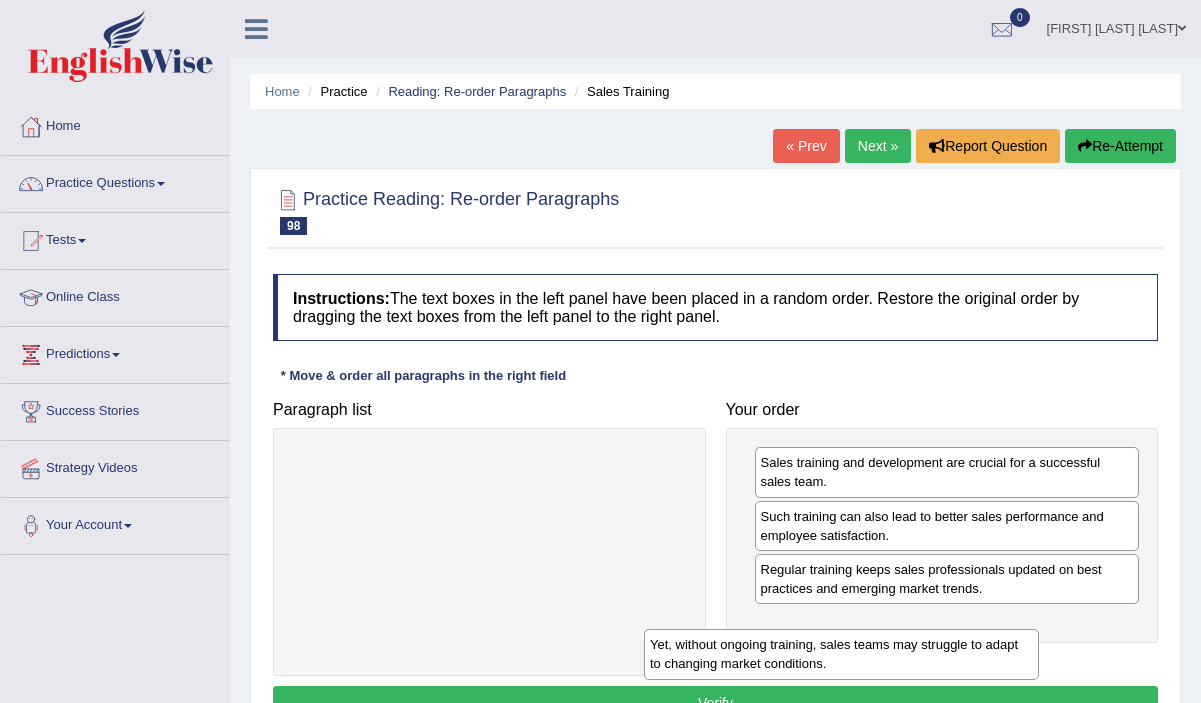 drag, startPoint x: 619, startPoint y: 485, endPoint x: 968, endPoint y: 665, distance: 392.68436 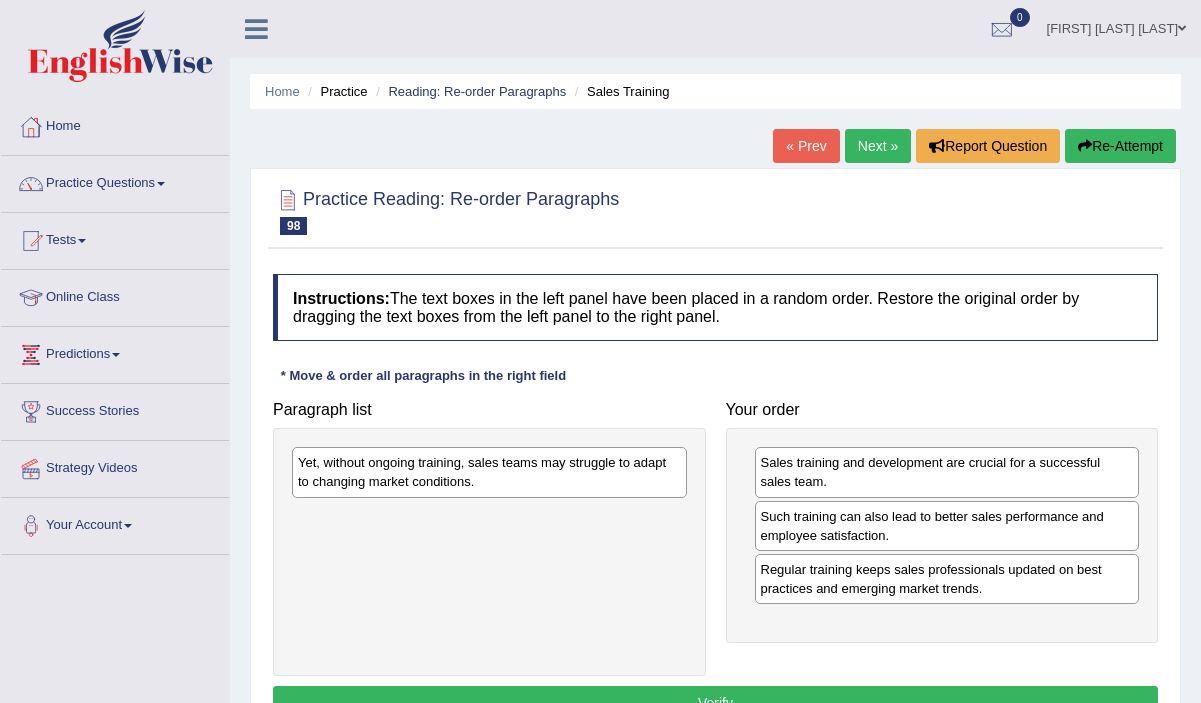 click on "Yet, without ongoing training, sales teams may struggle to adapt to changing market conditions." at bounding box center [489, 552] 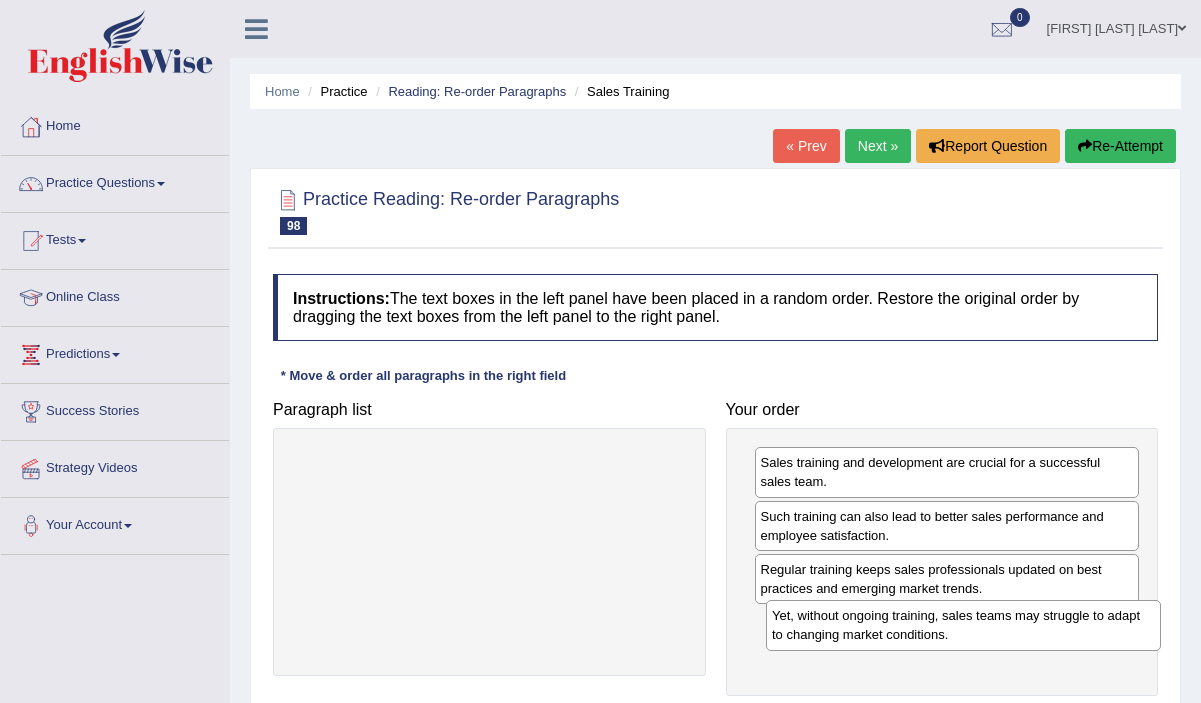 drag, startPoint x: 618, startPoint y: 473, endPoint x: 1090, endPoint y: 627, distance: 496.48767 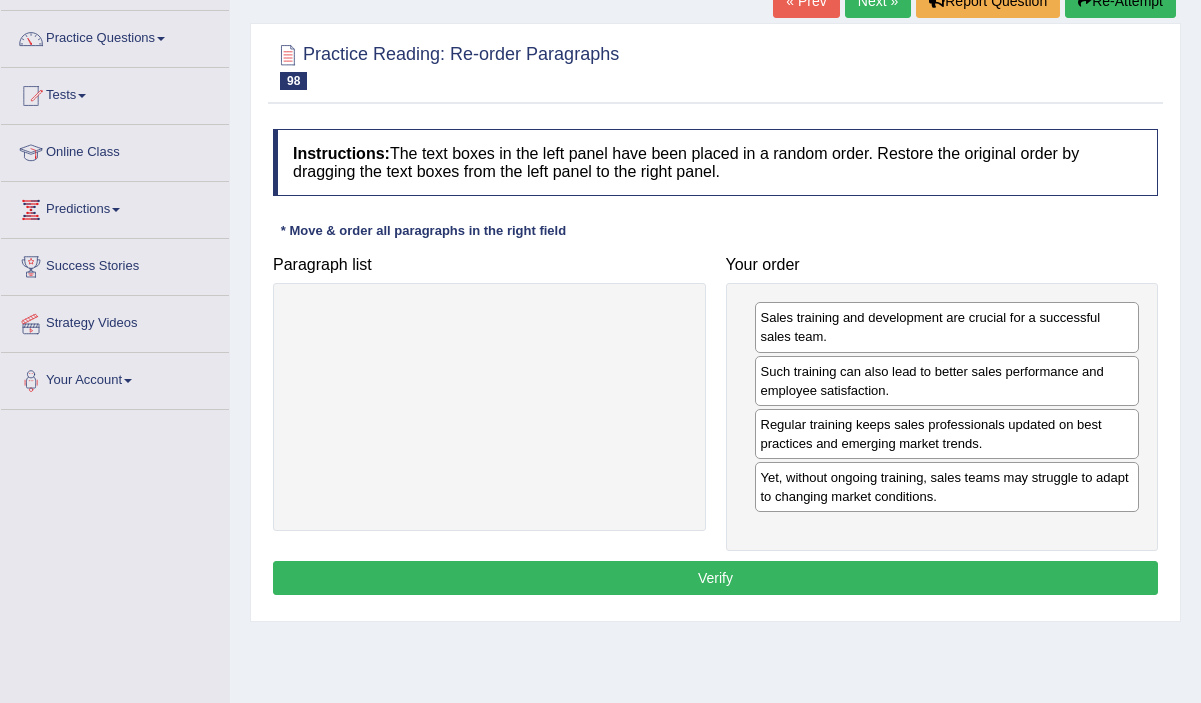scroll, scrollTop: 152, scrollLeft: 0, axis: vertical 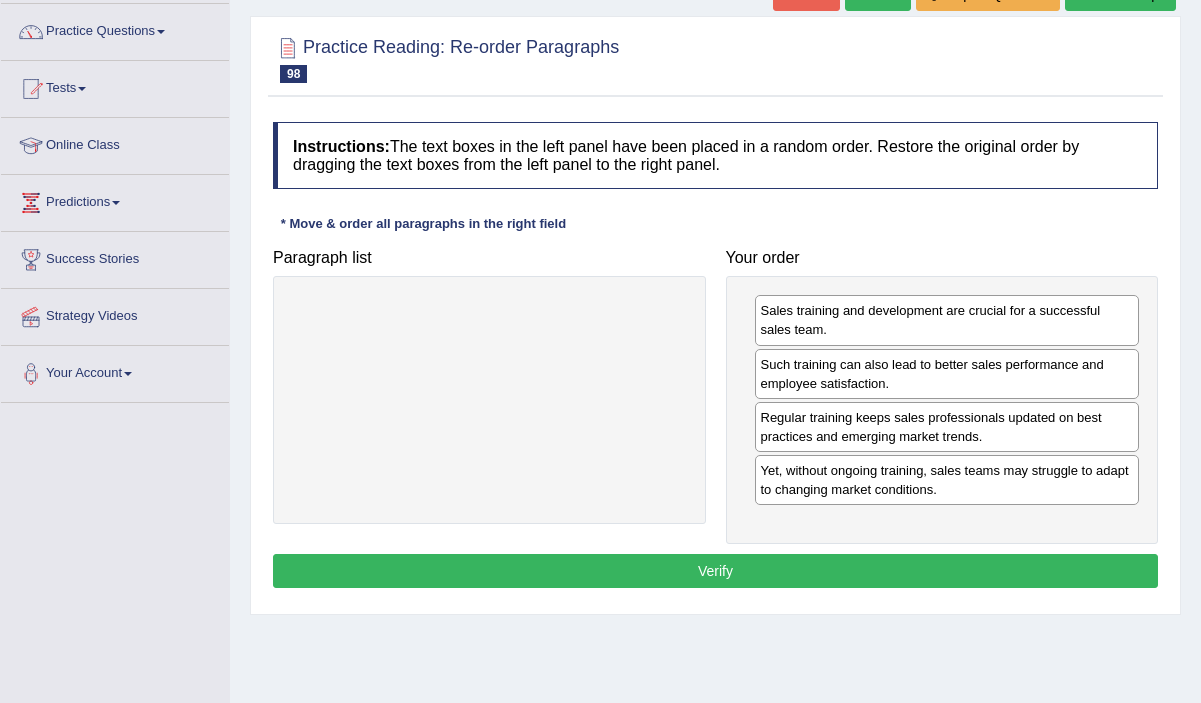 click on "Verify" at bounding box center [715, 571] 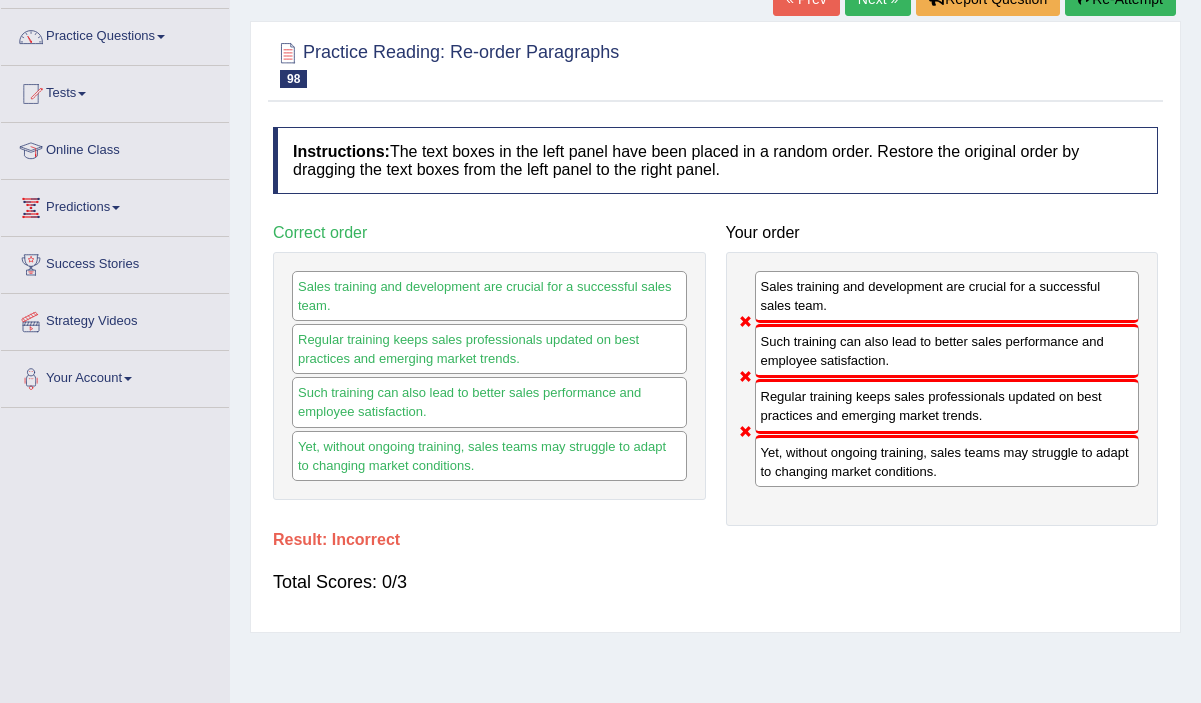 scroll, scrollTop: 0, scrollLeft: 0, axis: both 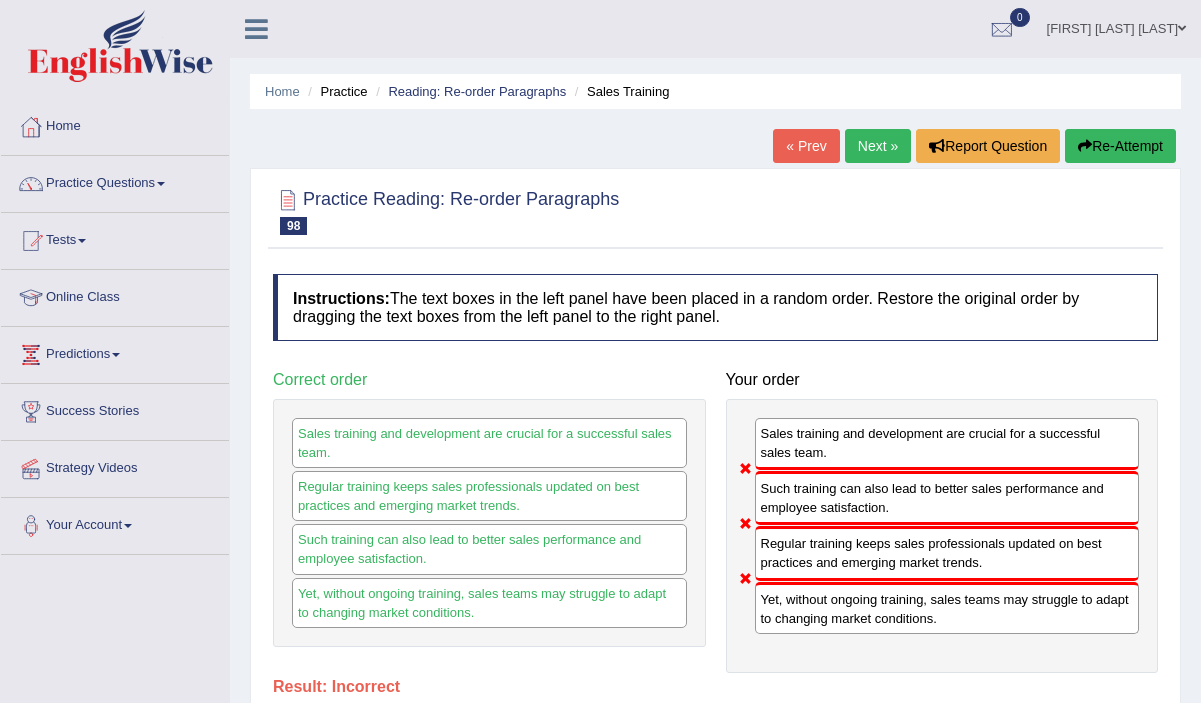 click on "Next »" at bounding box center [878, 146] 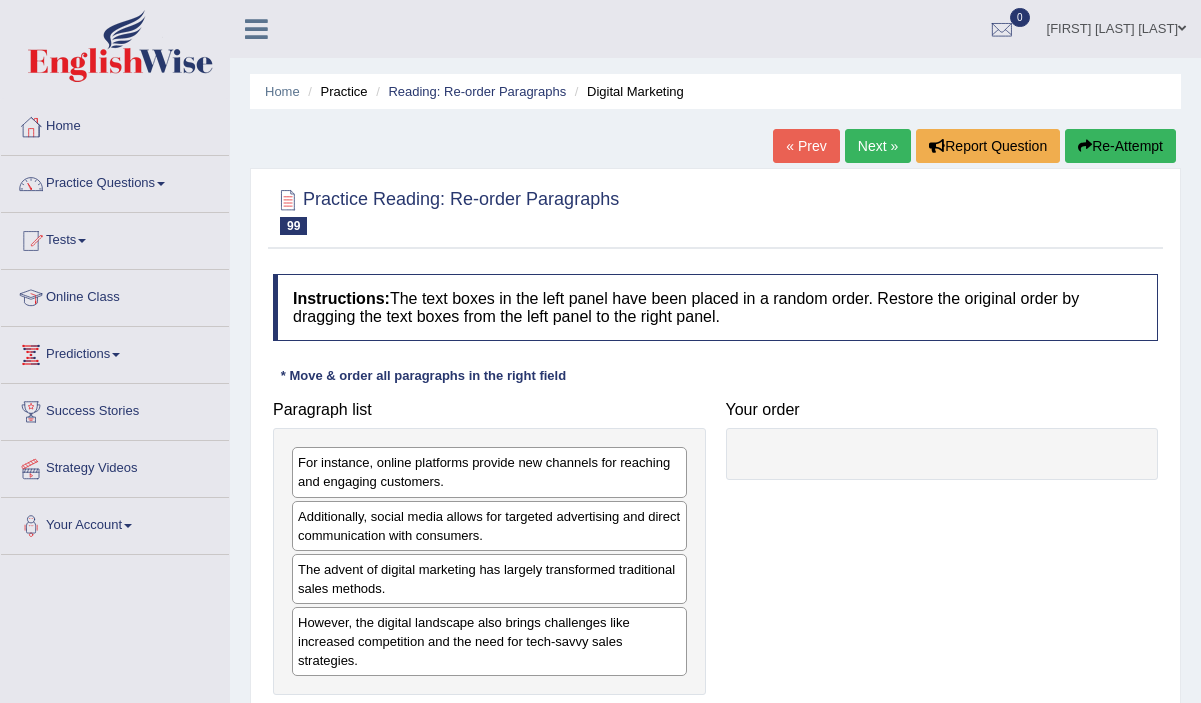 scroll, scrollTop: 39, scrollLeft: 0, axis: vertical 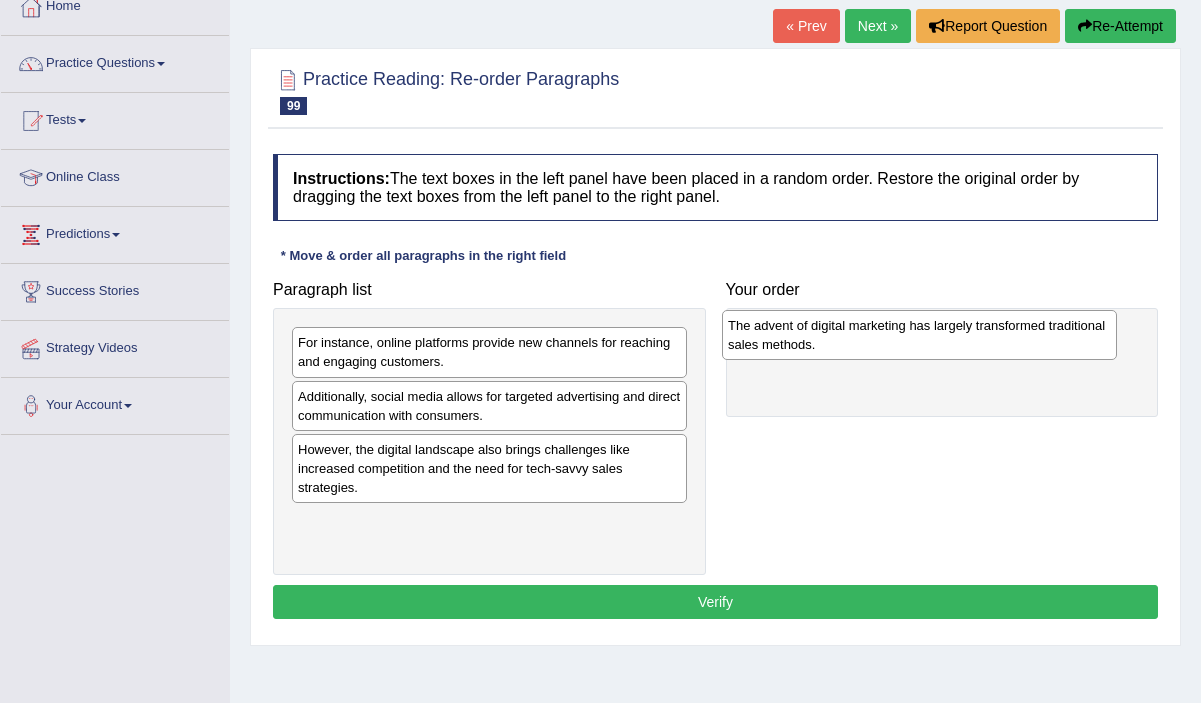 drag, startPoint x: 563, startPoint y: 455, endPoint x: 993, endPoint y: 331, distance: 447.52206 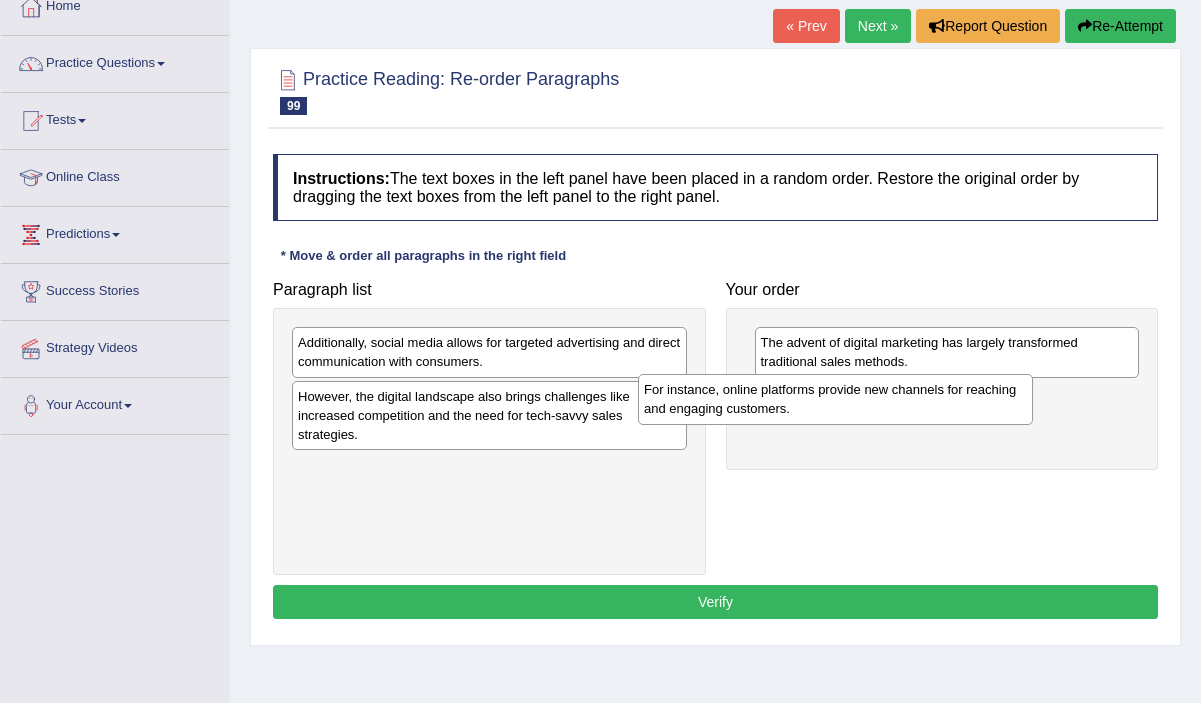 drag, startPoint x: 664, startPoint y: 365, endPoint x: 1010, endPoint y: 412, distance: 349.1776 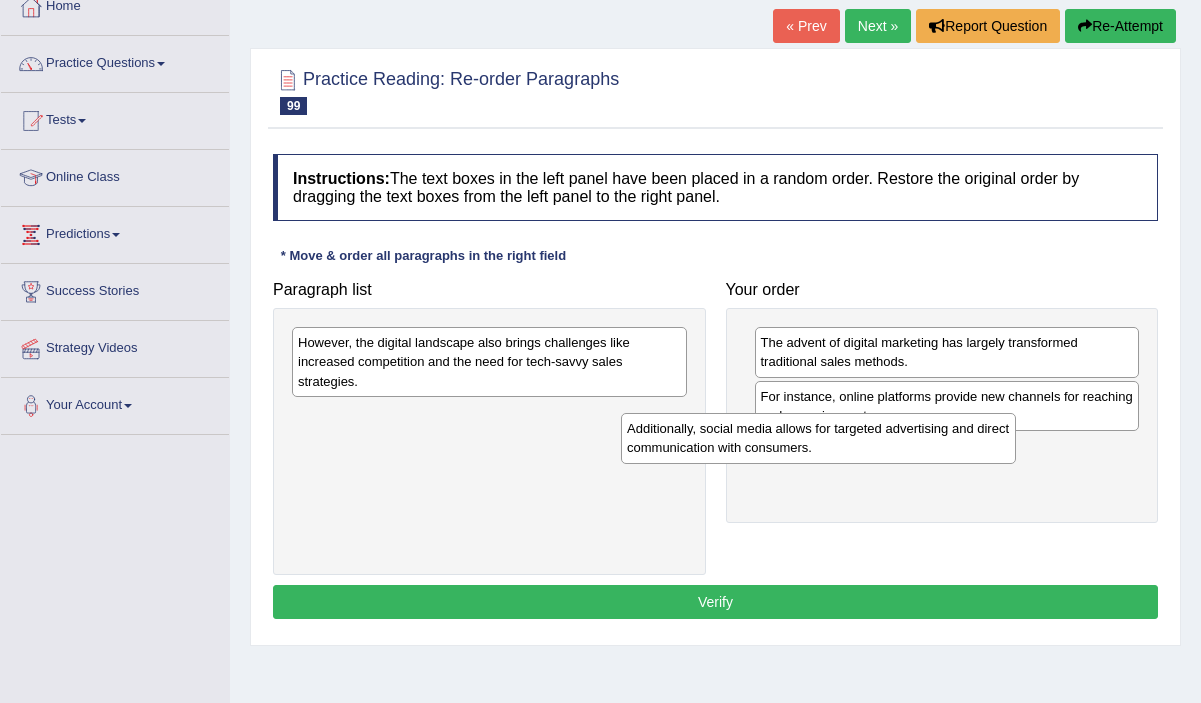 drag, startPoint x: 652, startPoint y: 345, endPoint x: 977, endPoint y: 426, distance: 334.94177 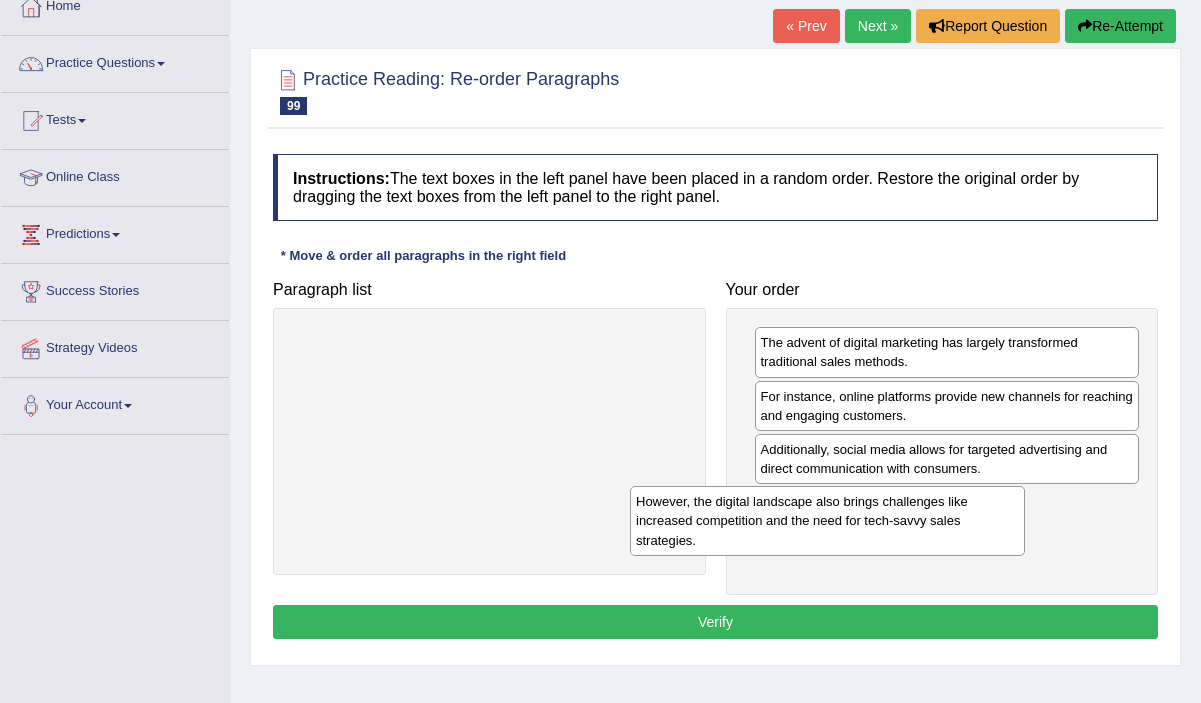 drag, startPoint x: 632, startPoint y: 368, endPoint x: 970, endPoint y: 527, distance: 373.53046 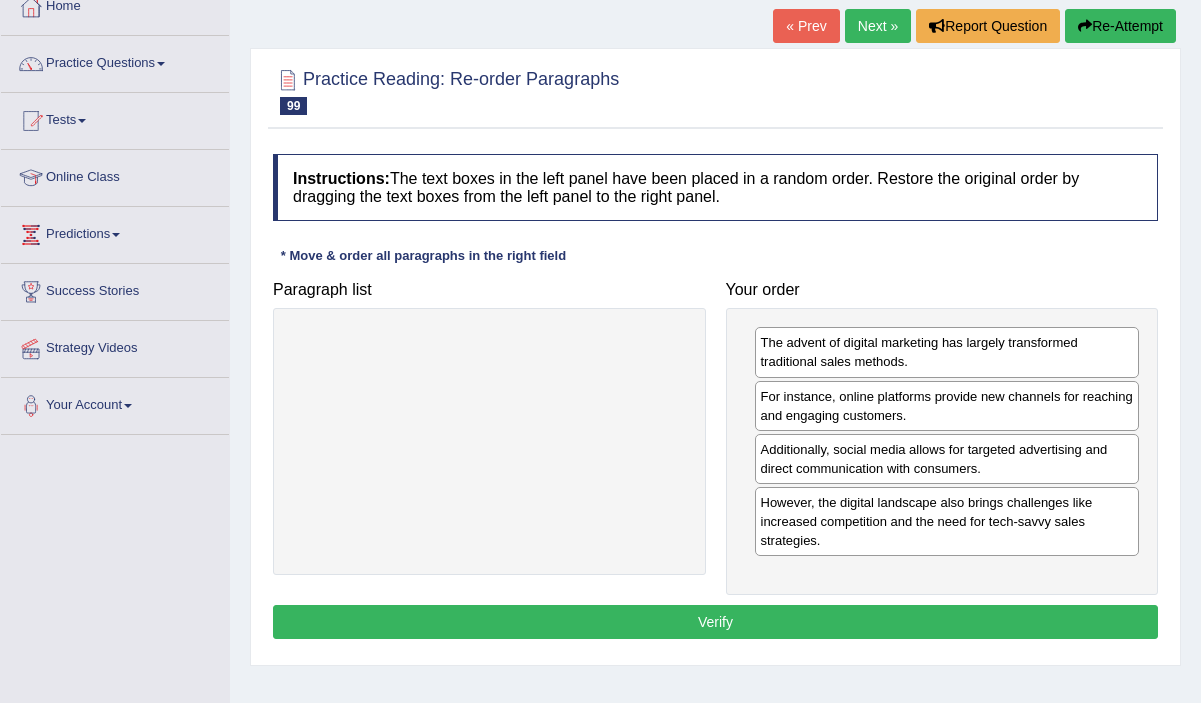 click on "Verify" at bounding box center (715, 622) 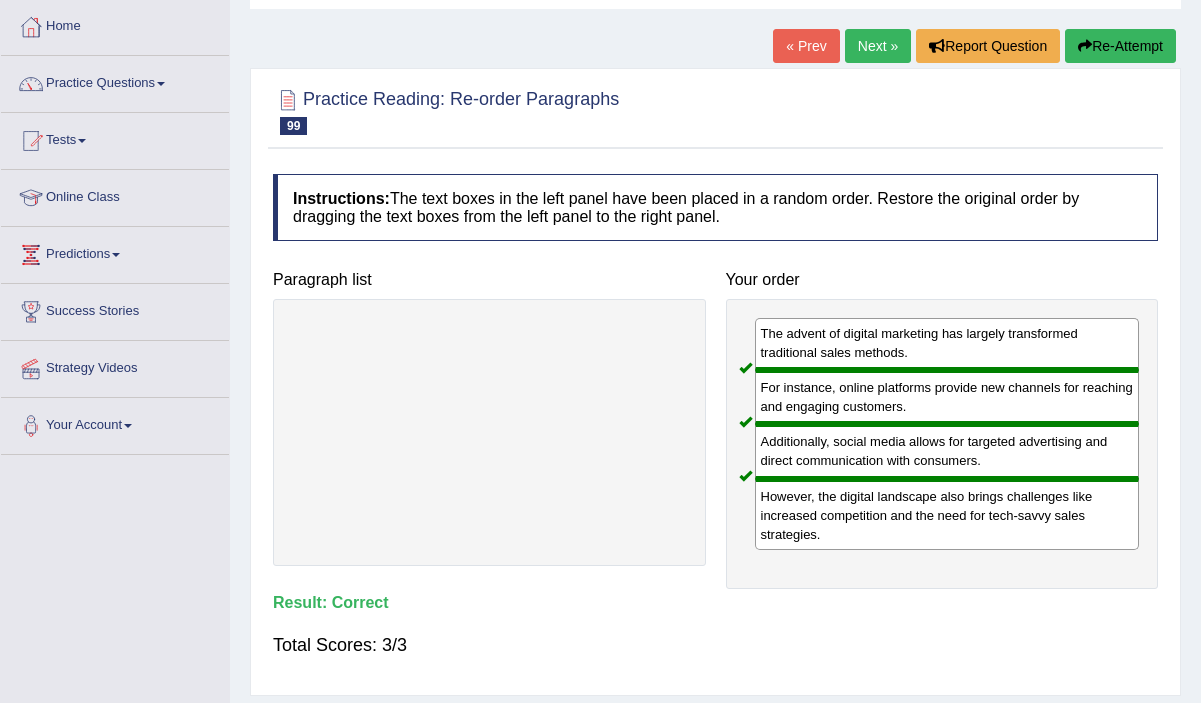 scroll, scrollTop: 0, scrollLeft: 0, axis: both 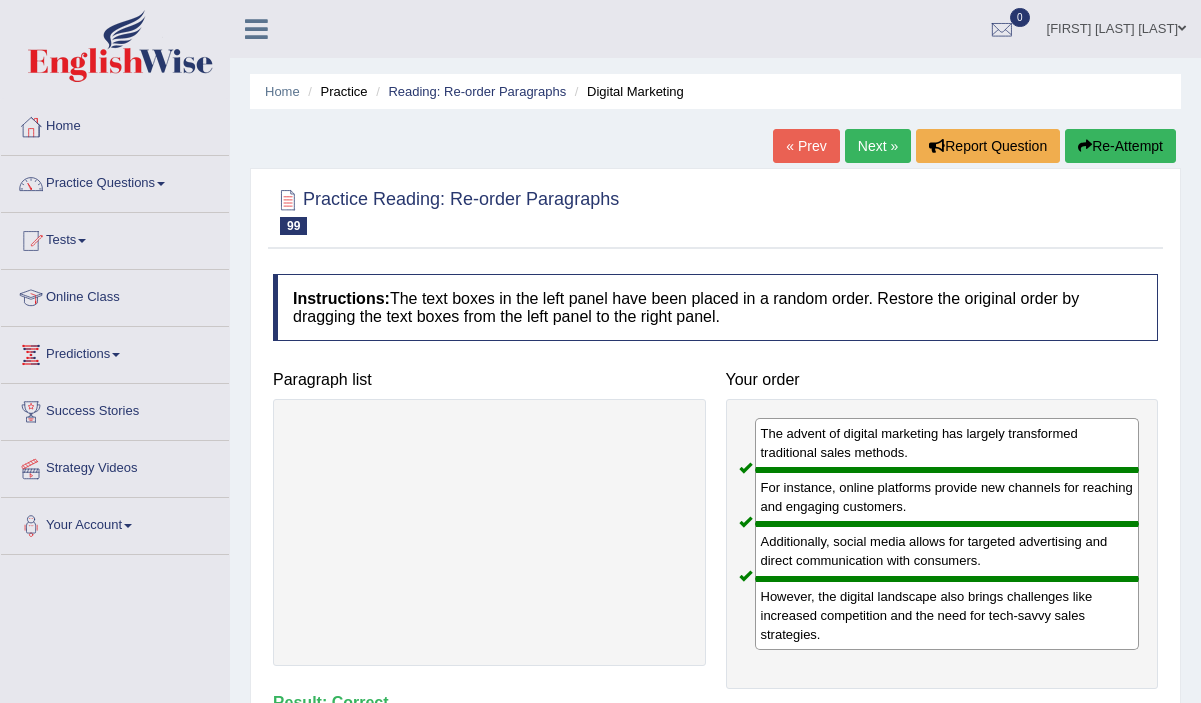 click on "Next »" at bounding box center [878, 146] 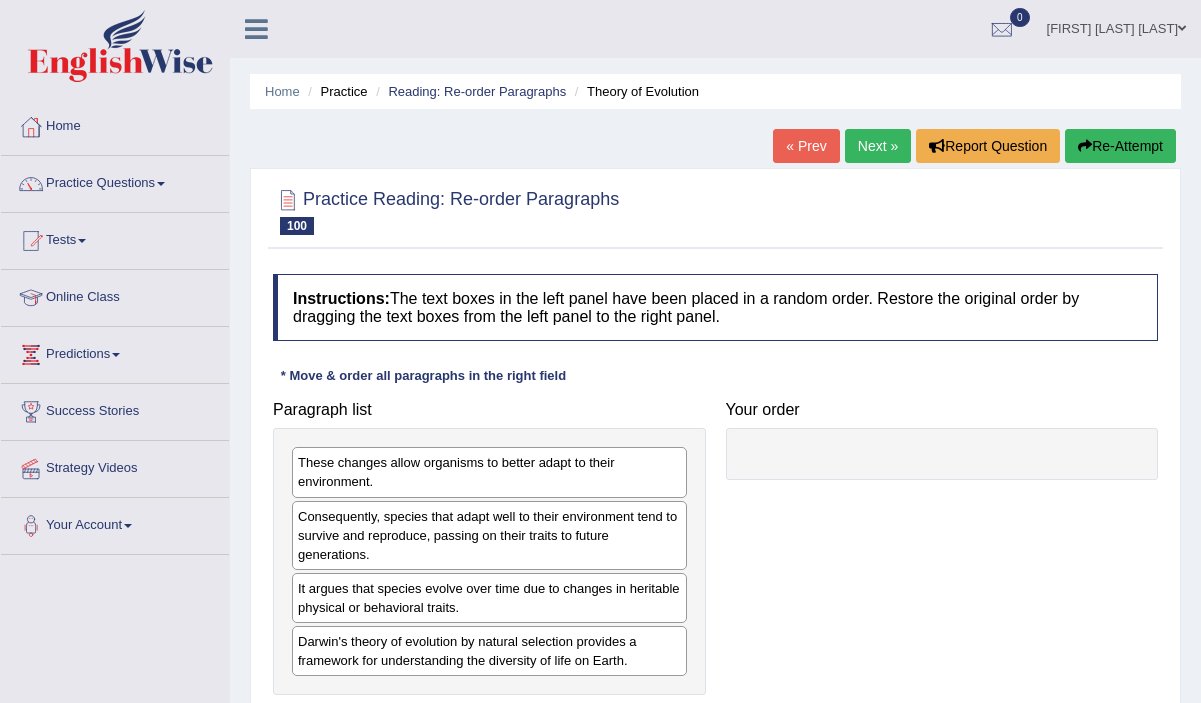 scroll, scrollTop: 44, scrollLeft: 0, axis: vertical 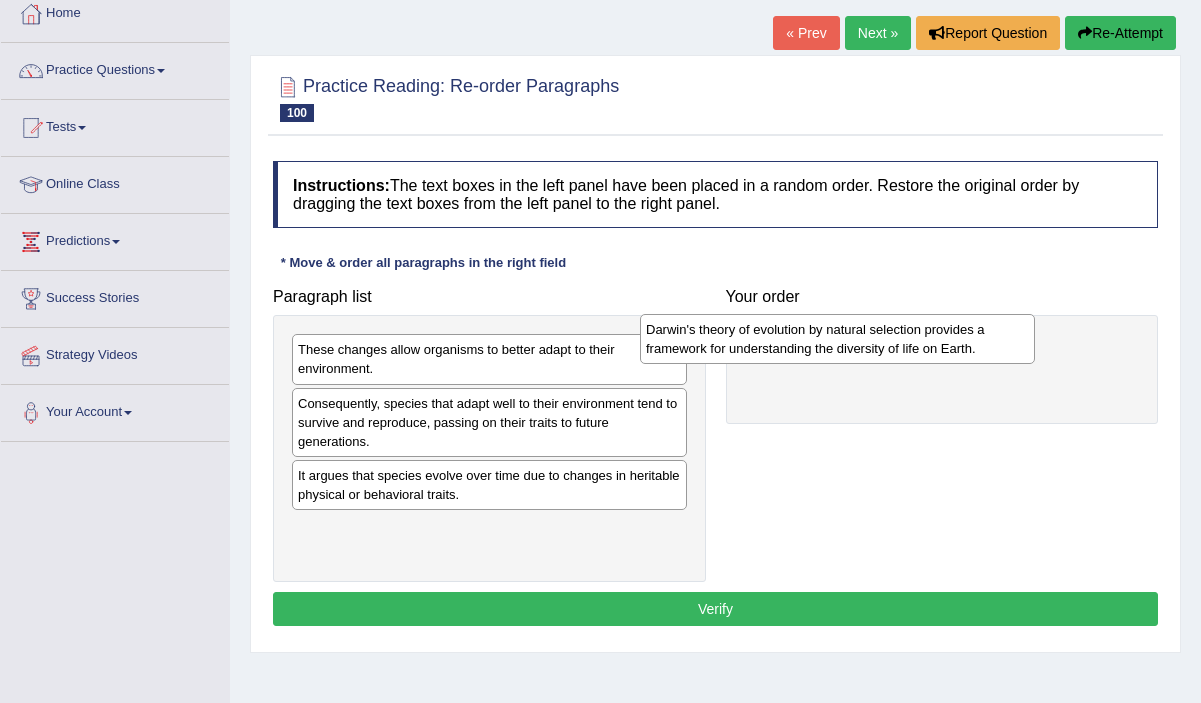 drag, startPoint x: 572, startPoint y: 542, endPoint x: 914, endPoint y: 340, distance: 397.2002 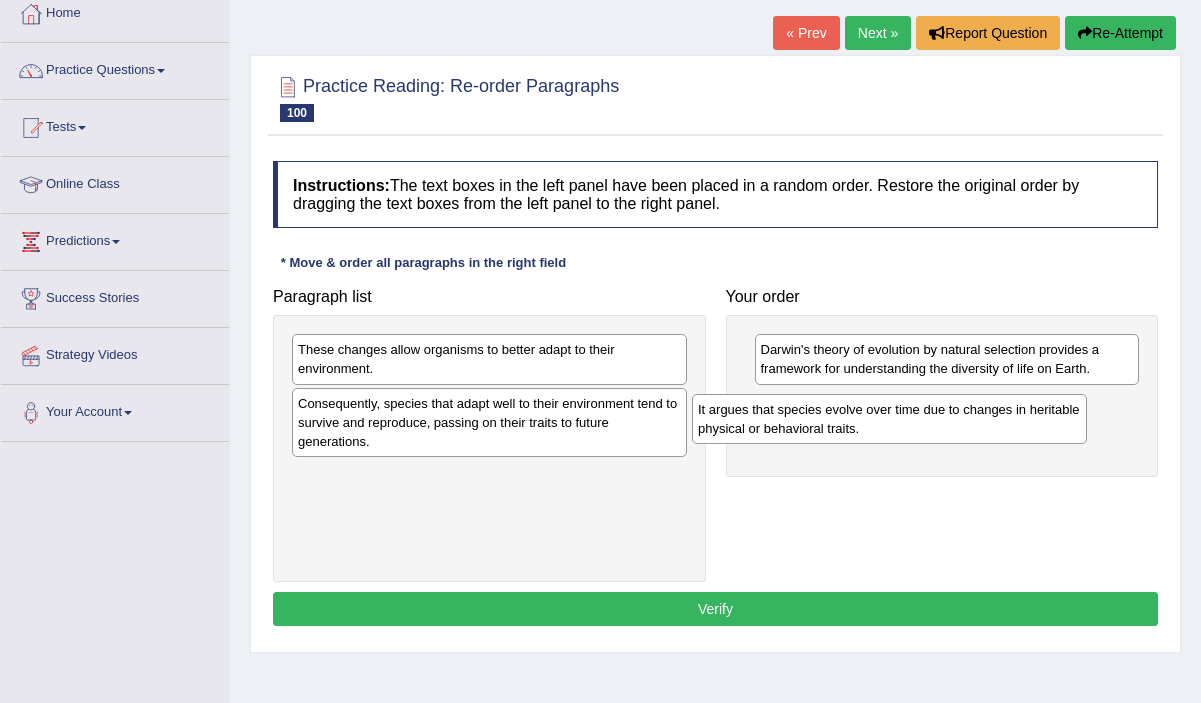 drag, startPoint x: 548, startPoint y: 501, endPoint x: 959, endPoint y: 428, distance: 417.43262 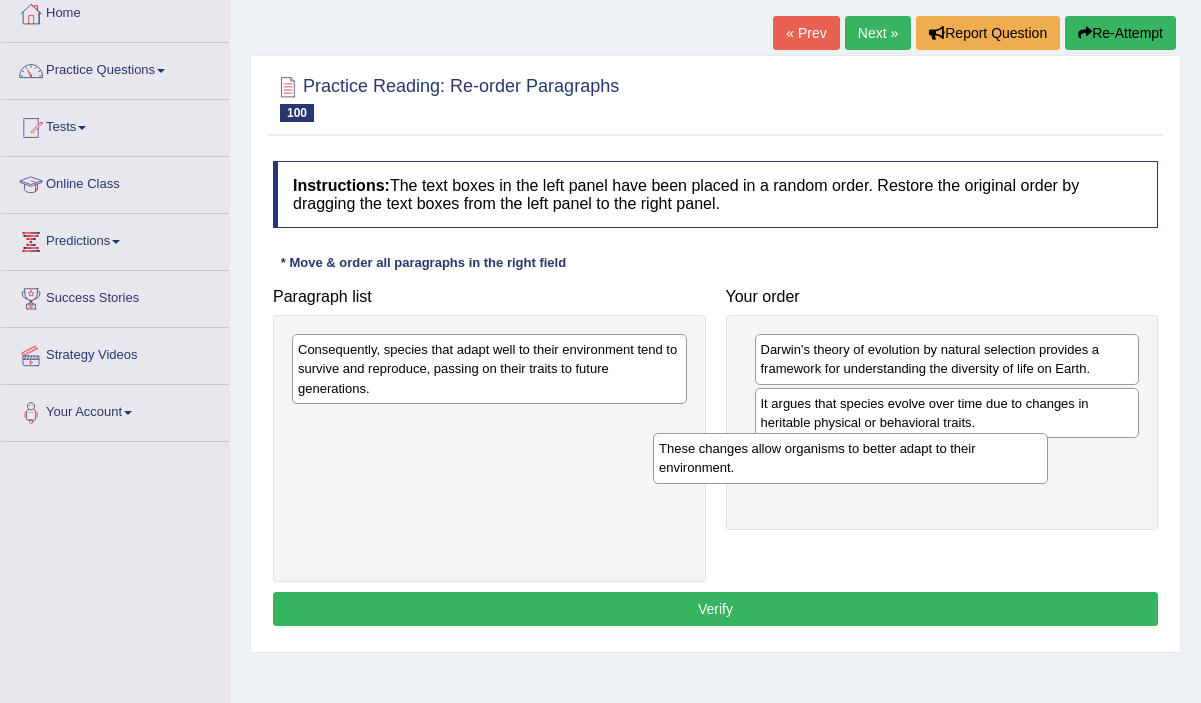 drag, startPoint x: 608, startPoint y: 353, endPoint x: 968, endPoint y: 445, distance: 371.56964 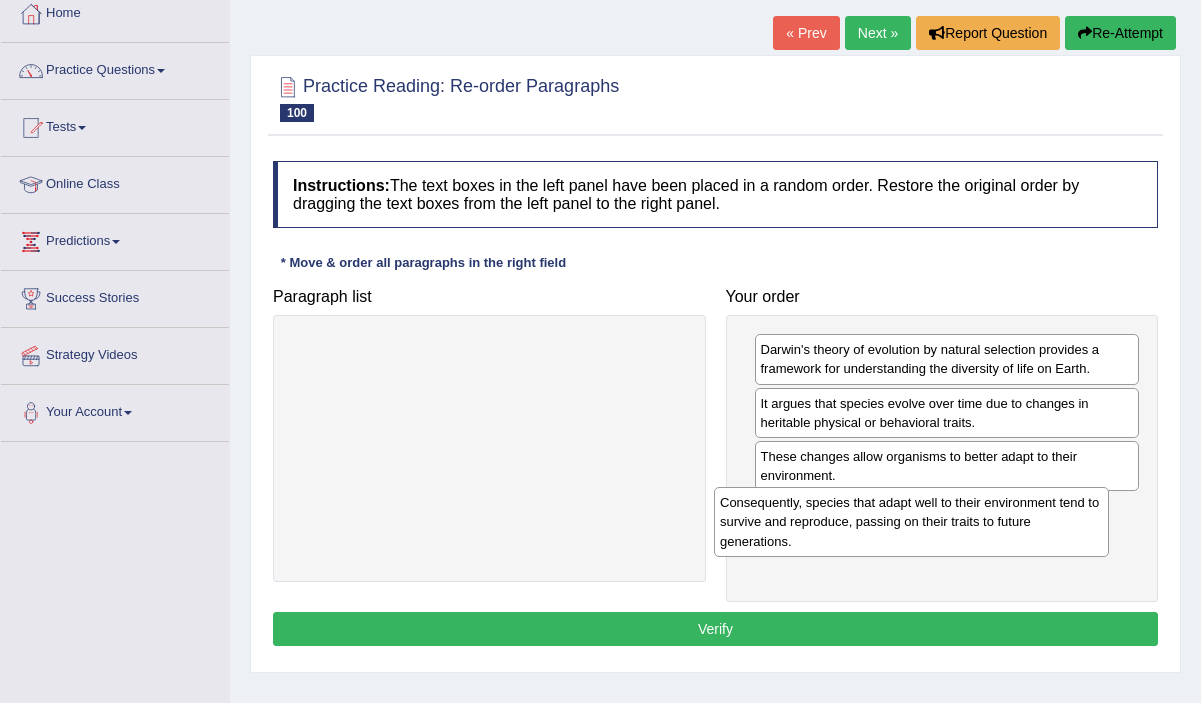 drag, startPoint x: 650, startPoint y: 376, endPoint x: 1072, endPoint y: 528, distance: 448.53986 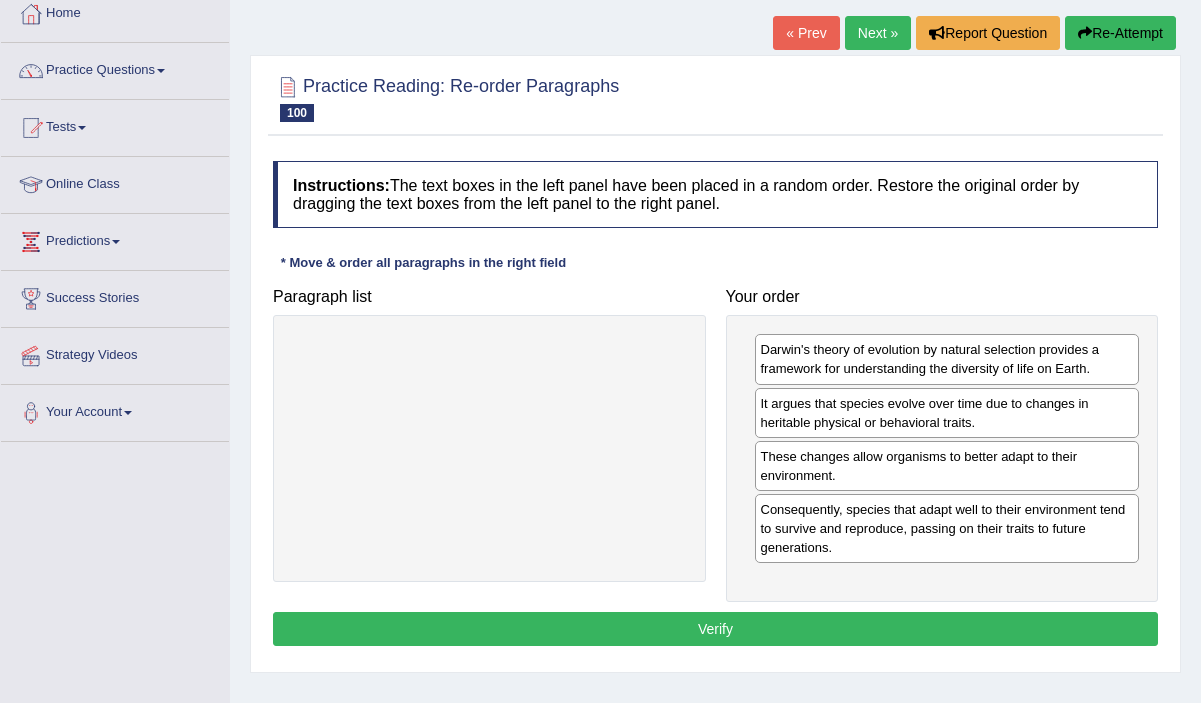 click on "Verify" at bounding box center [715, 629] 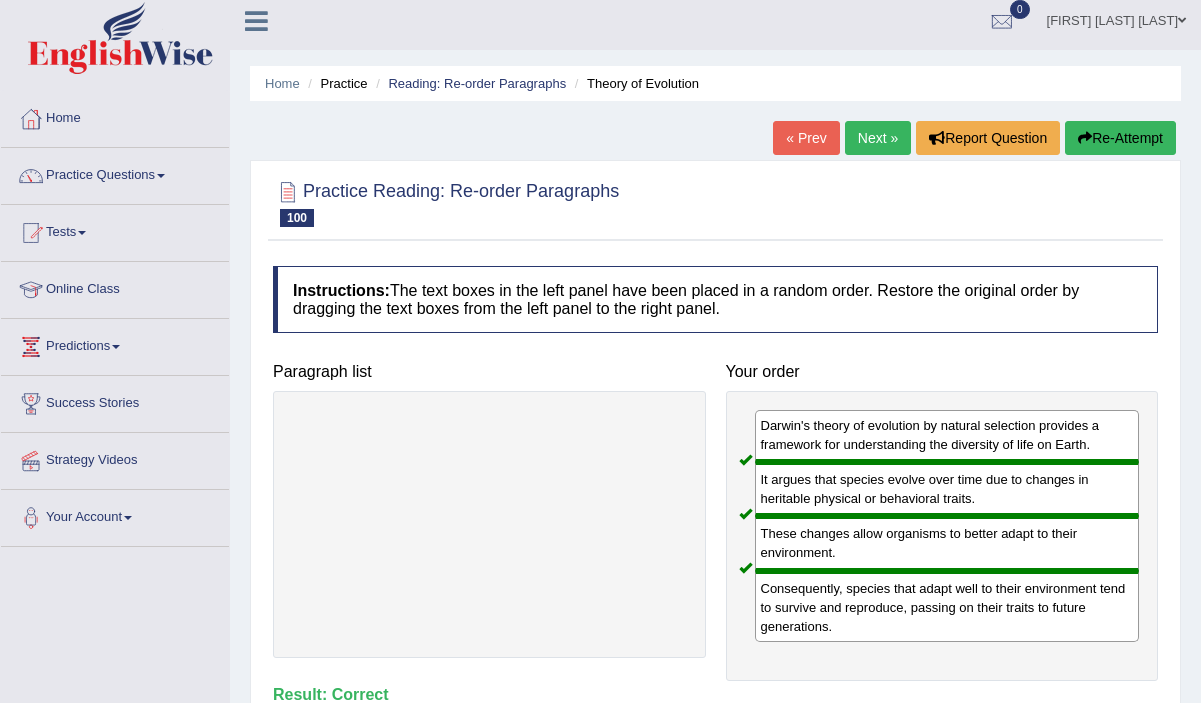 scroll, scrollTop: 0, scrollLeft: 0, axis: both 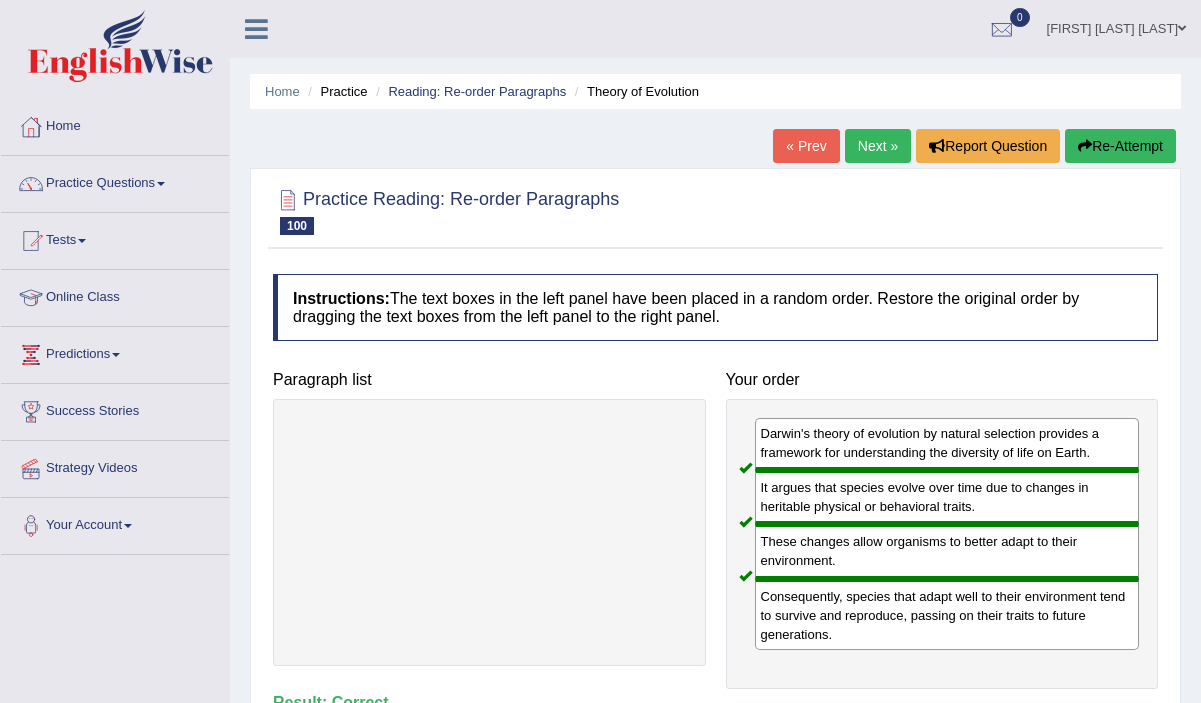 click on "Next »" at bounding box center (878, 146) 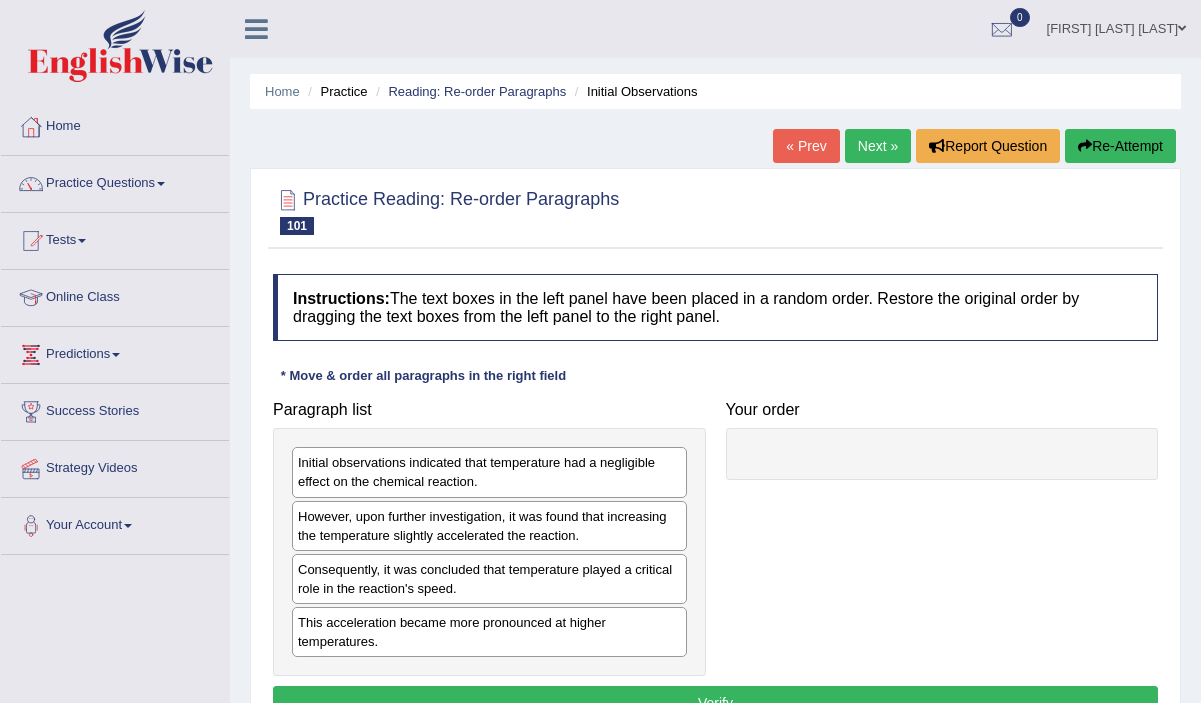 scroll, scrollTop: 0, scrollLeft: 0, axis: both 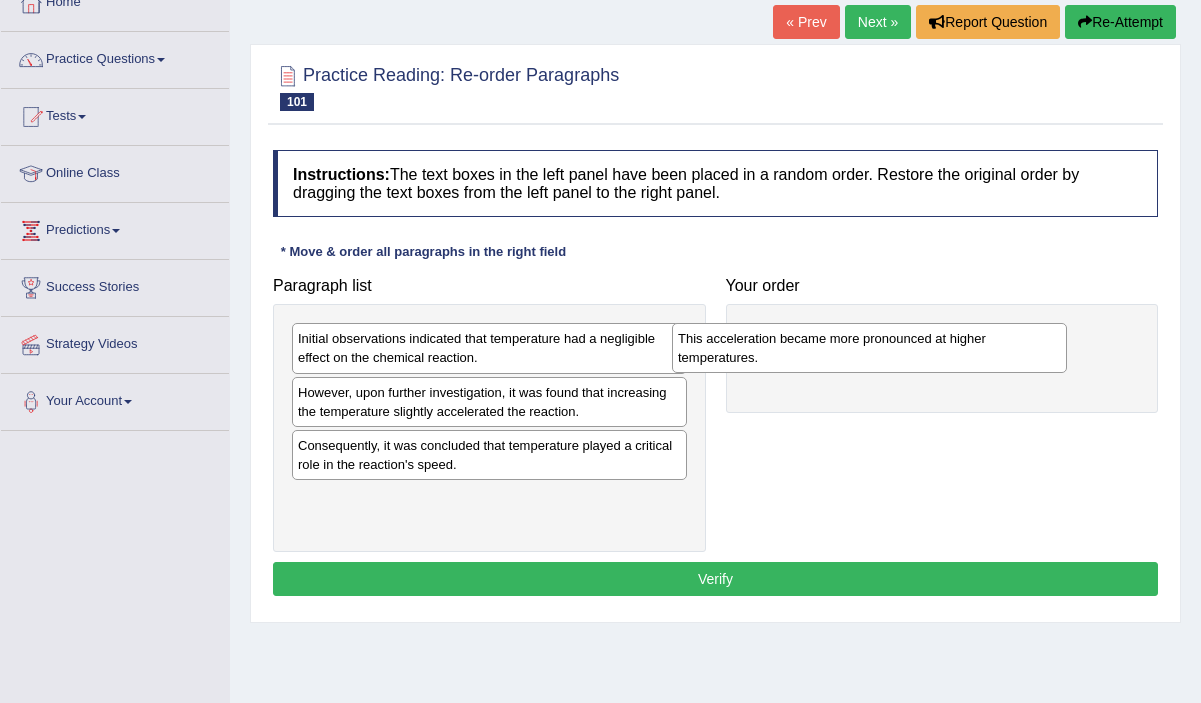 drag, startPoint x: 576, startPoint y: 514, endPoint x: 956, endPoint y: 354, distance: 412.31058 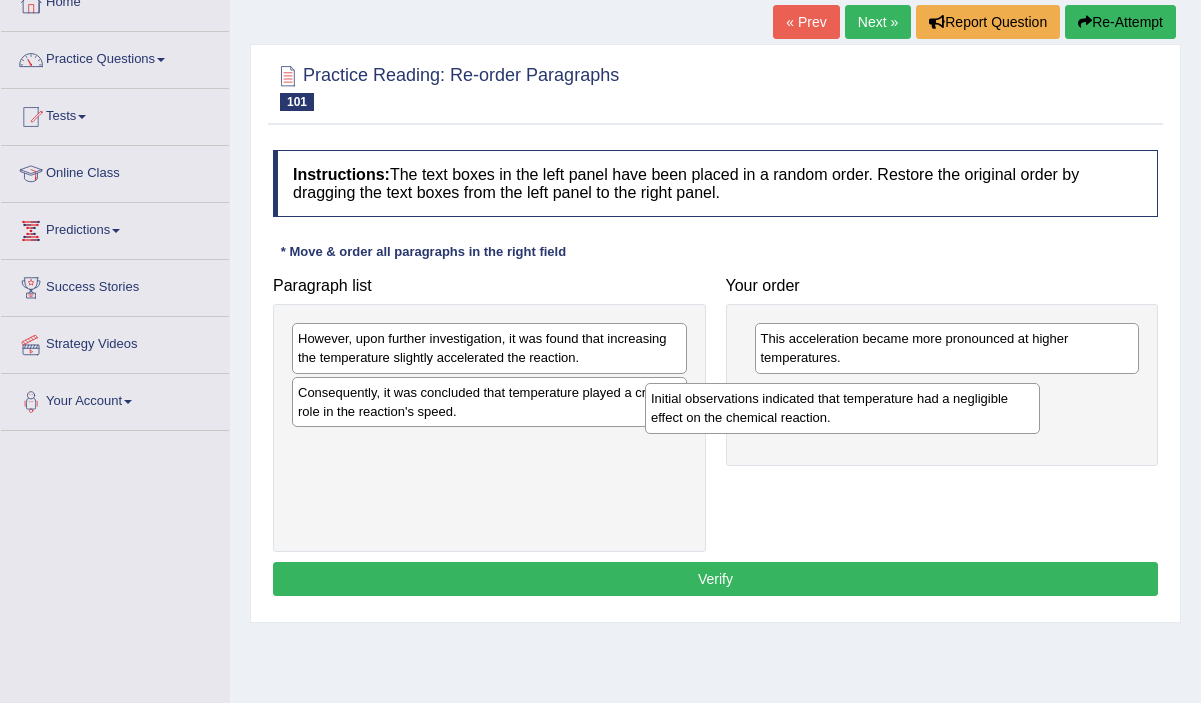drag, startPoint x: 643, startPoint y: 357, endPoint x: 994, endPoint y: 413, distance: 355.43918 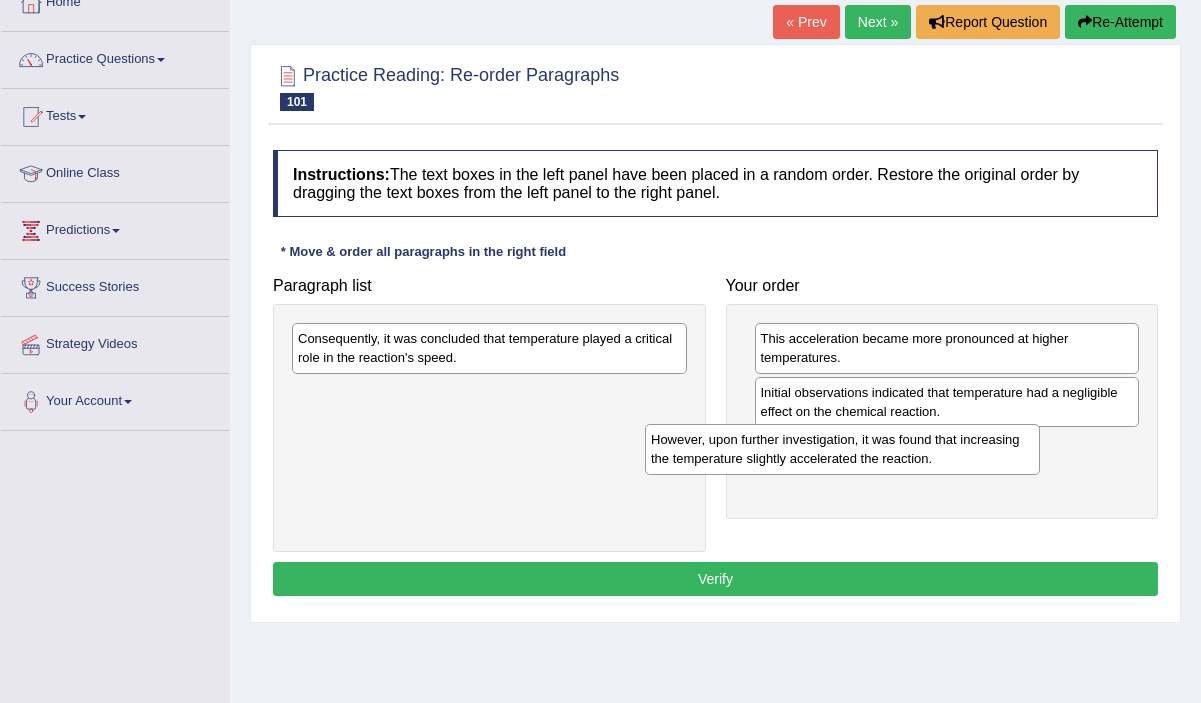 drag, startPoint x: 582, startPoint y: 346, endPoint x: 937, endPoint y: 443, distance: 368.01358 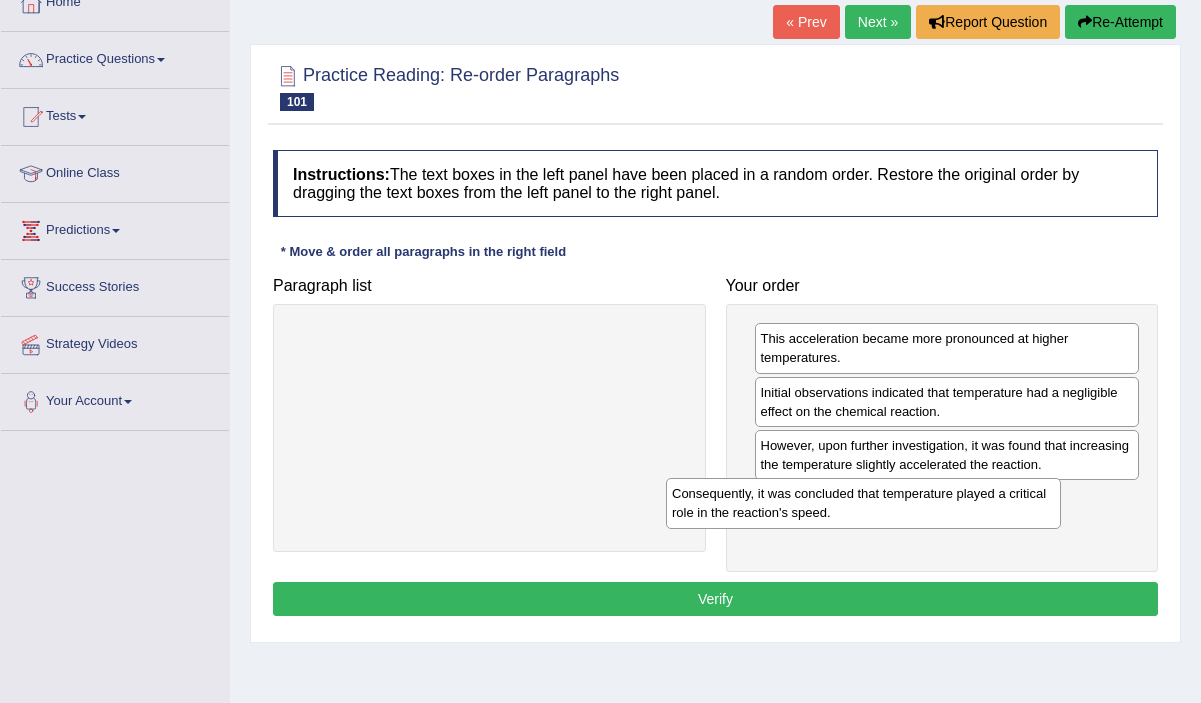 drag, startPoint x: 556, startPoint y: 338, endPoint x: 921, endPoint y: 486, distance: 393.8642 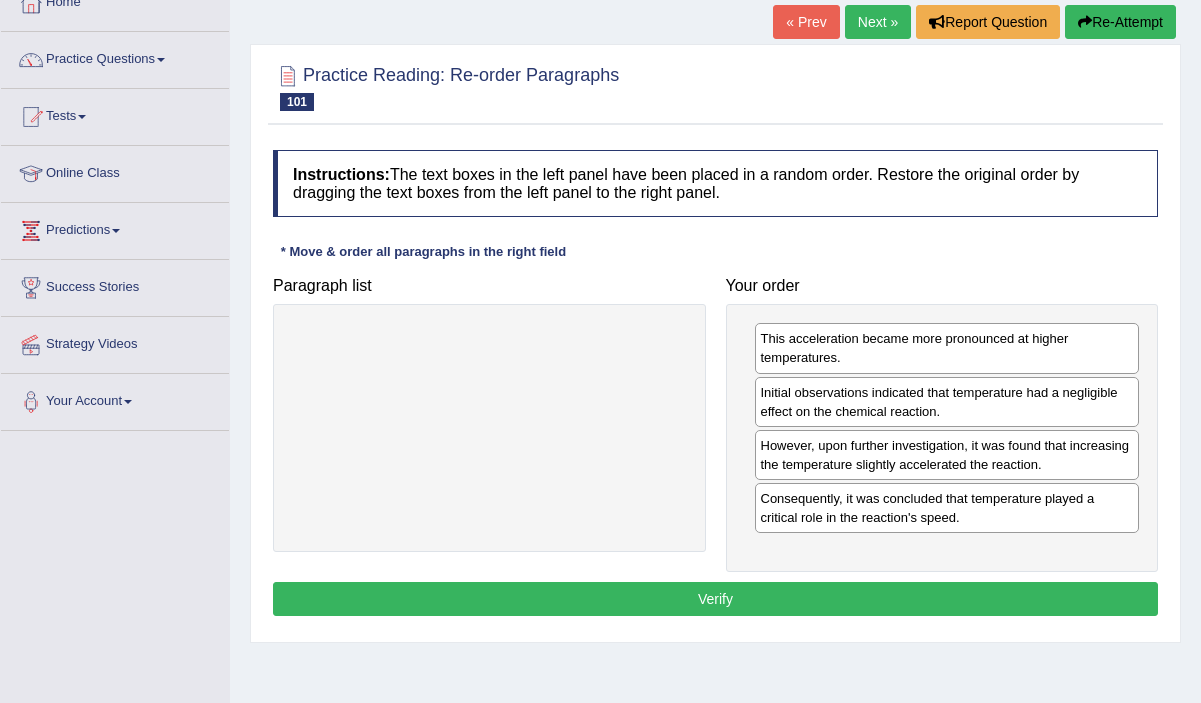 click on "Verify" at bounding box center (715, 599) 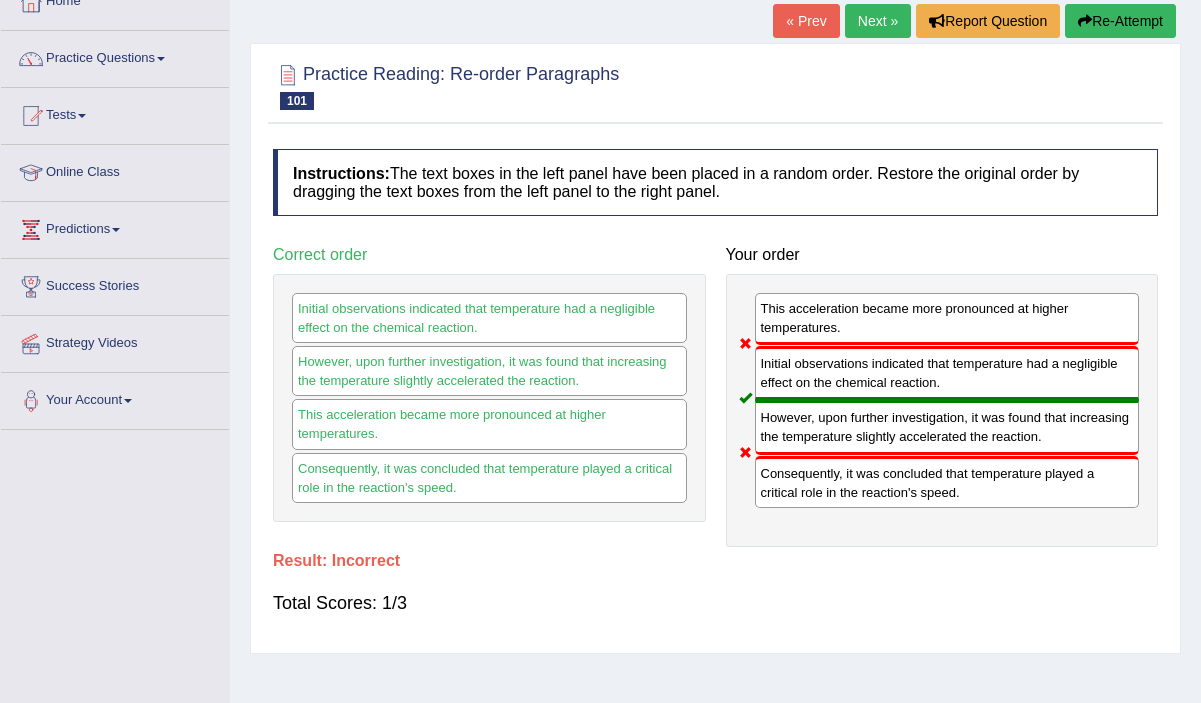 scroll, scrollTop: 109, scrollLeft: 0, axis: vertical 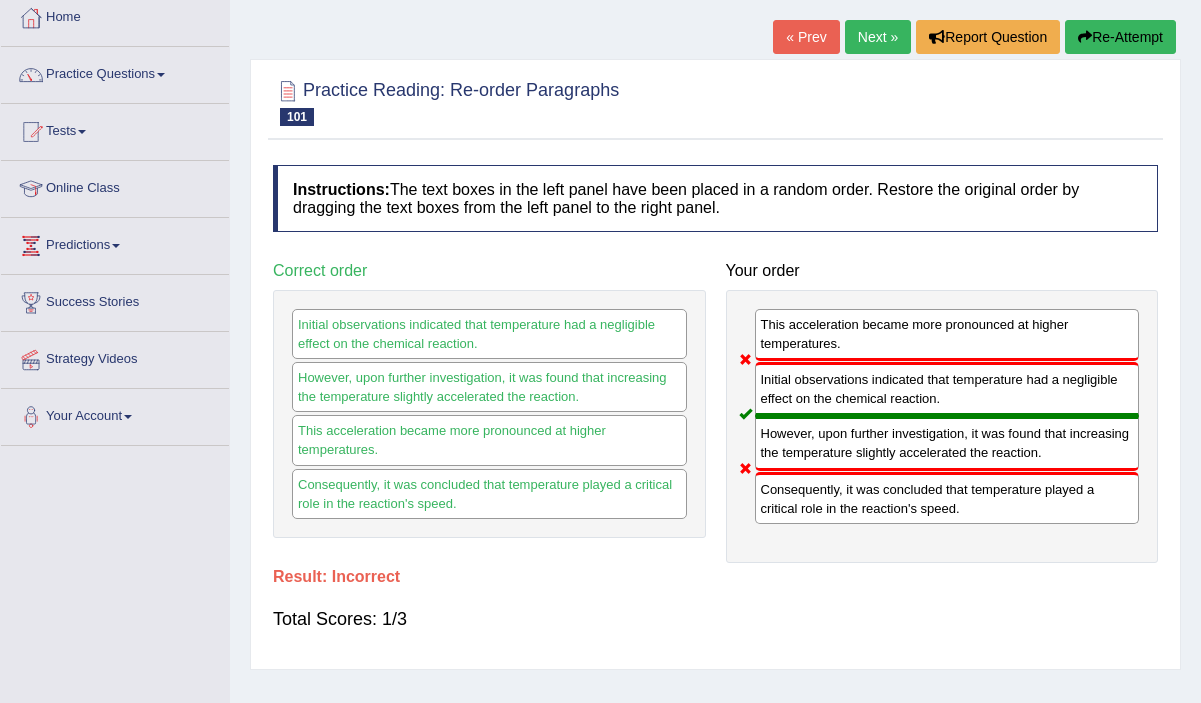 click on "Next »" at bounding box center [878, 37] 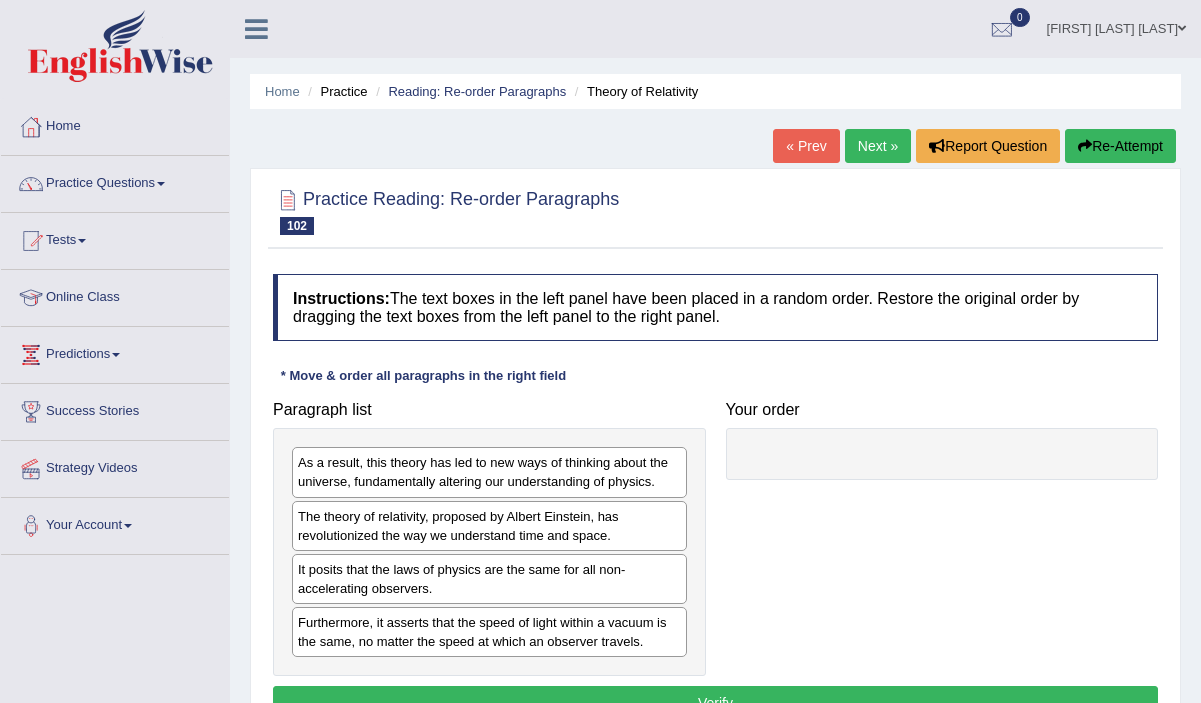 scroll, scrollTop: 0, scrollLeft: 0, axis: both 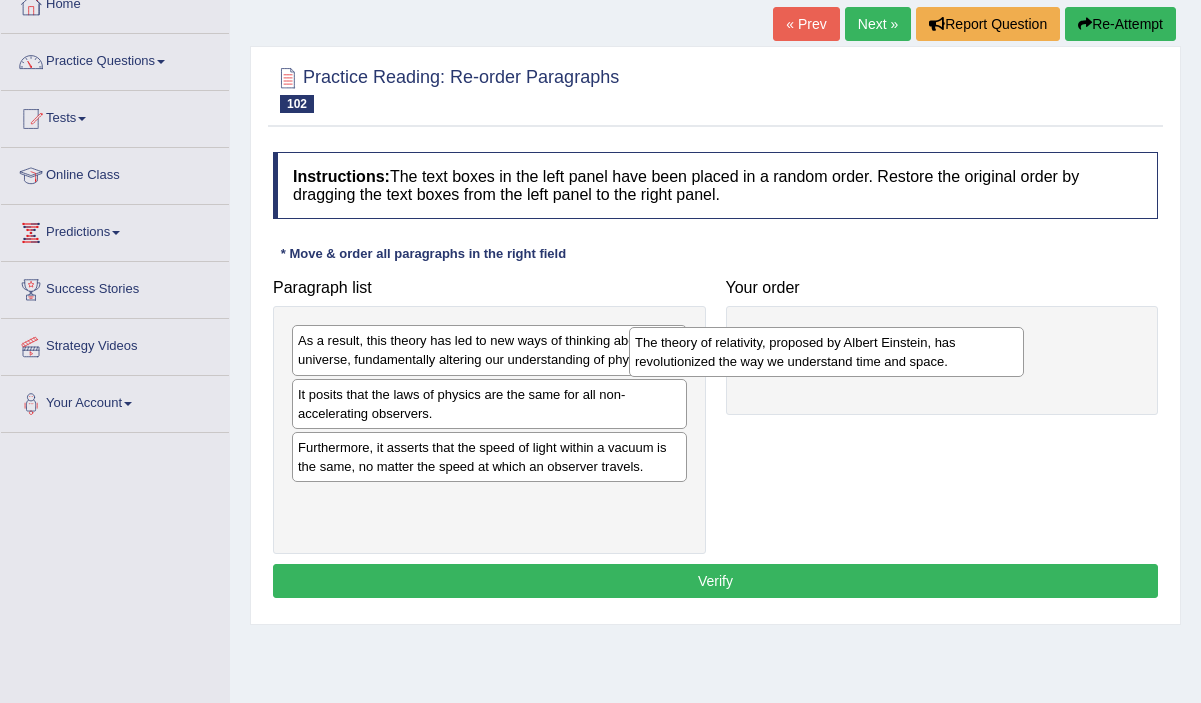 drag, startPoint x: 561, startPoint y: 413, endPoint x: 900, endPoint y: 359, distance: 343.27396 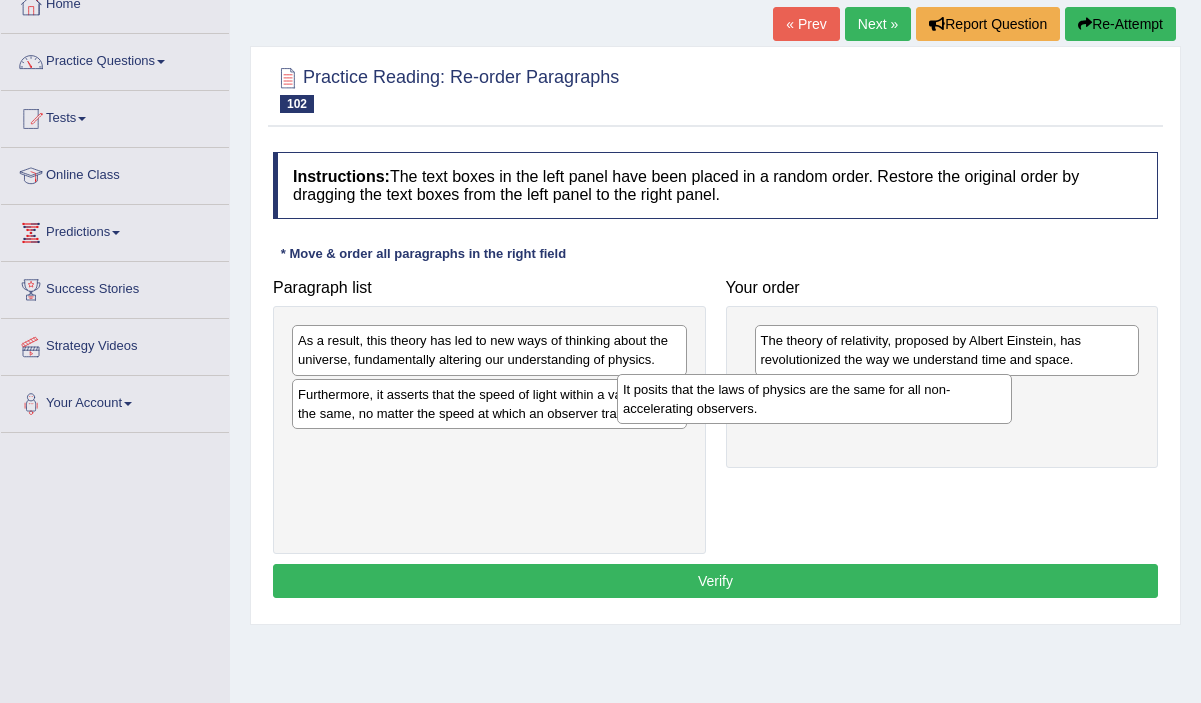 drag, startPoint x: 591, startPoint y: 392, endPoint x: 930, endPoint y: 381, distance: 339.1784 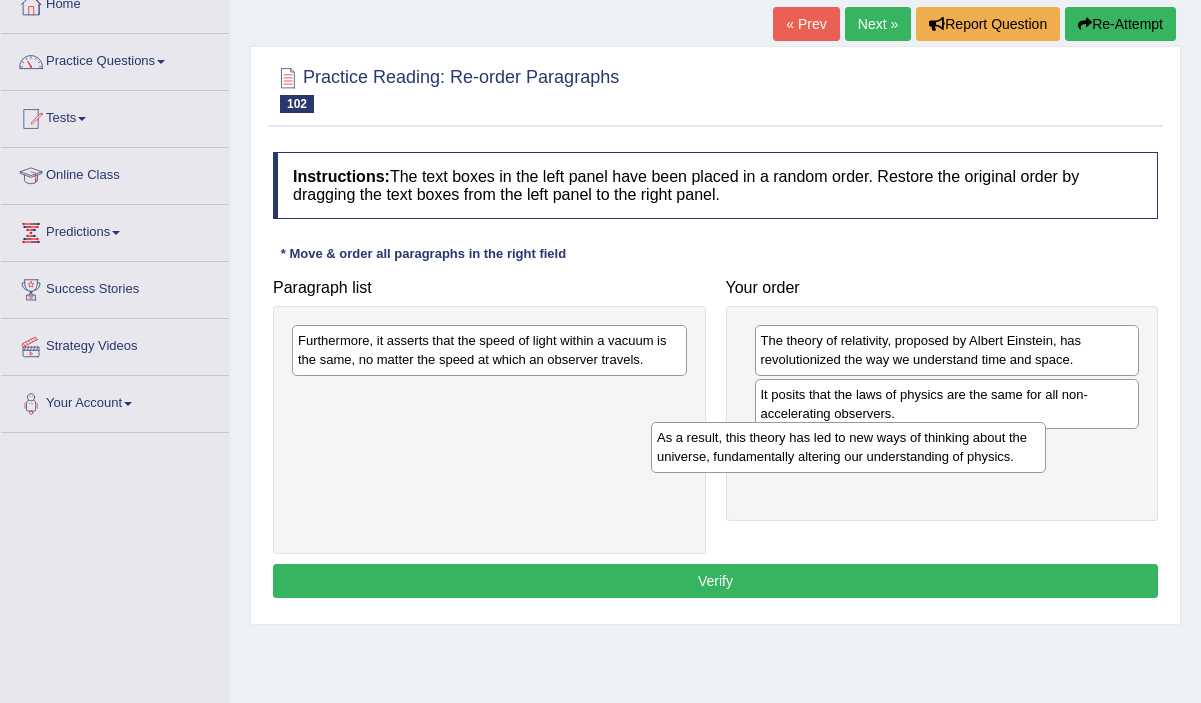 drag, startPoint x: 564, startPoint y: 359, endPoint x: 924, endPoint y: 456, distance: 372.8391 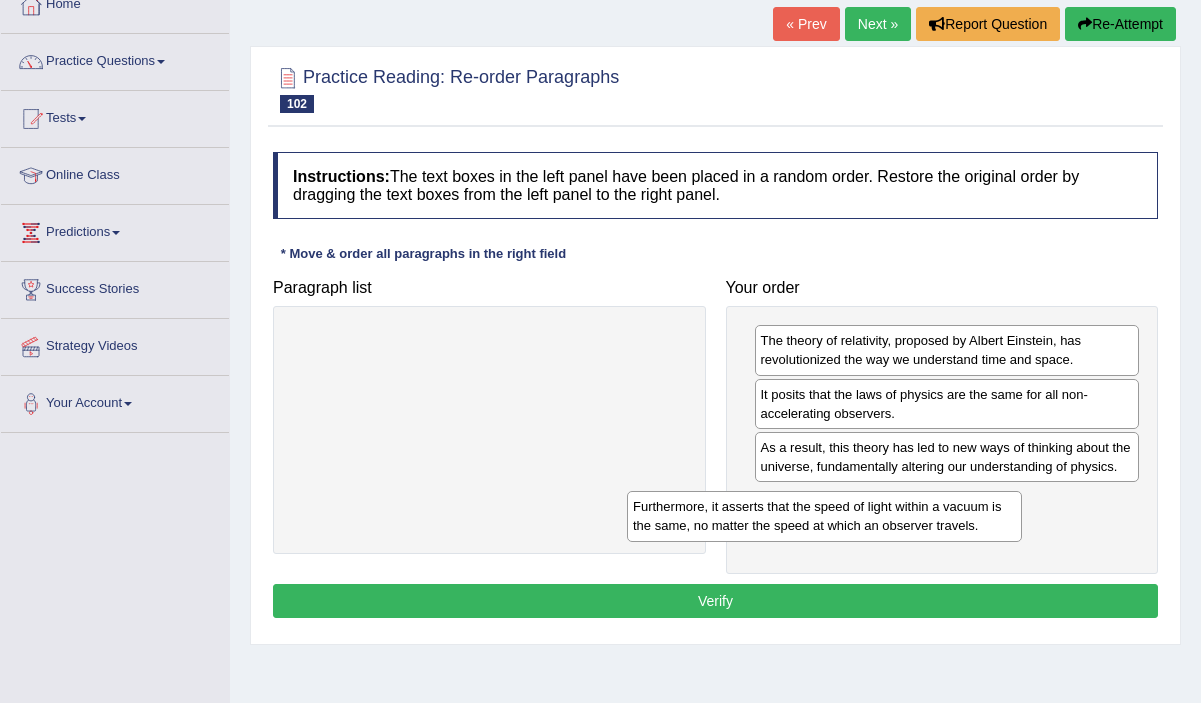drag, startPoint x: 598, startPoint y: 364, endPoint x: 930, endPoint y: 525, distance: 368.97833 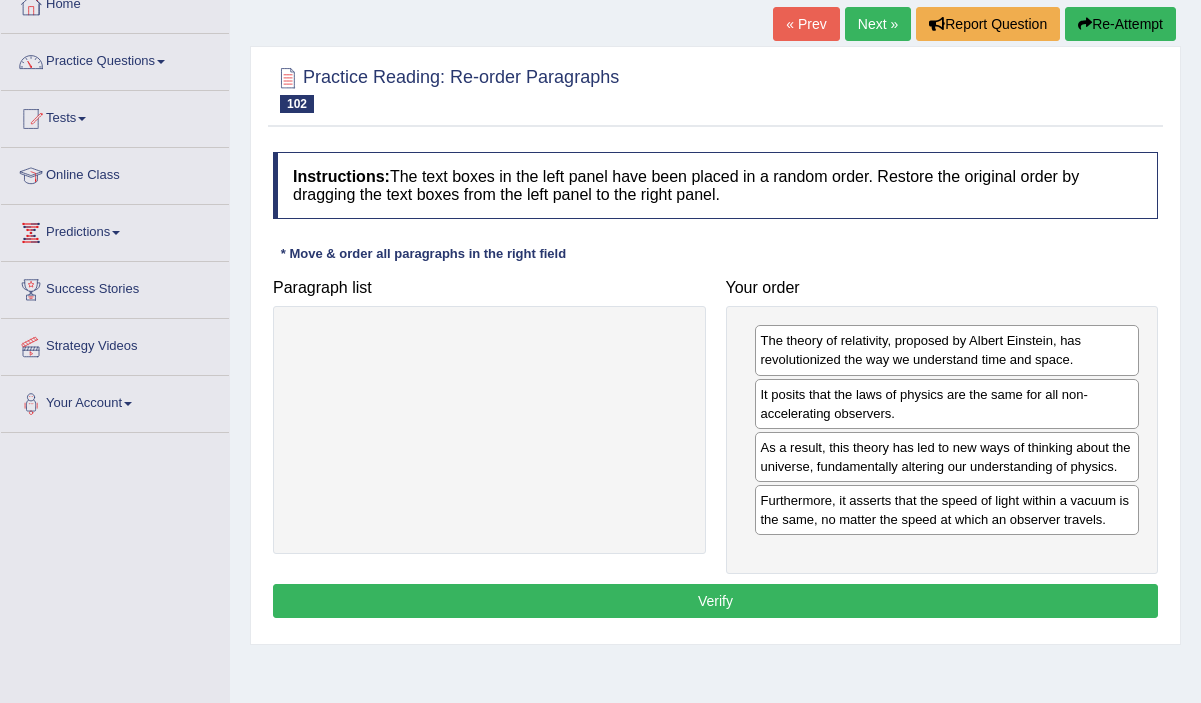 click on "Verify" at bounding box center [715, 601] 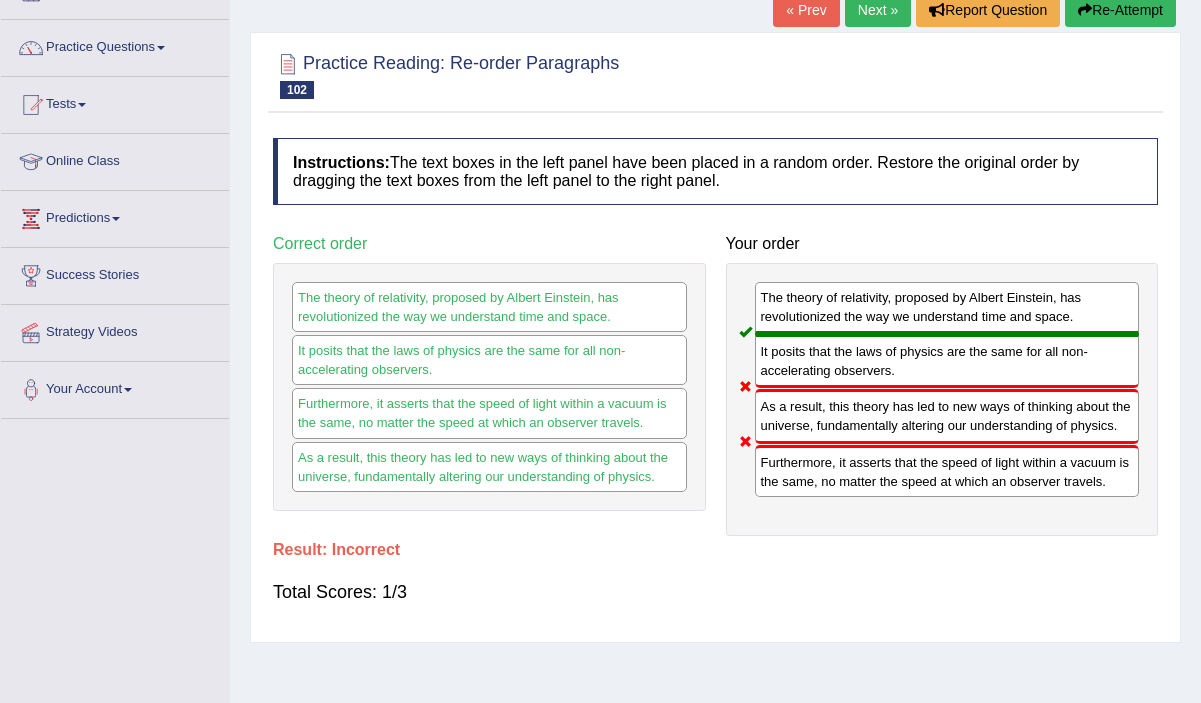 scroll, scrollTop: 132, scrollLeft: 0, axis: vertical 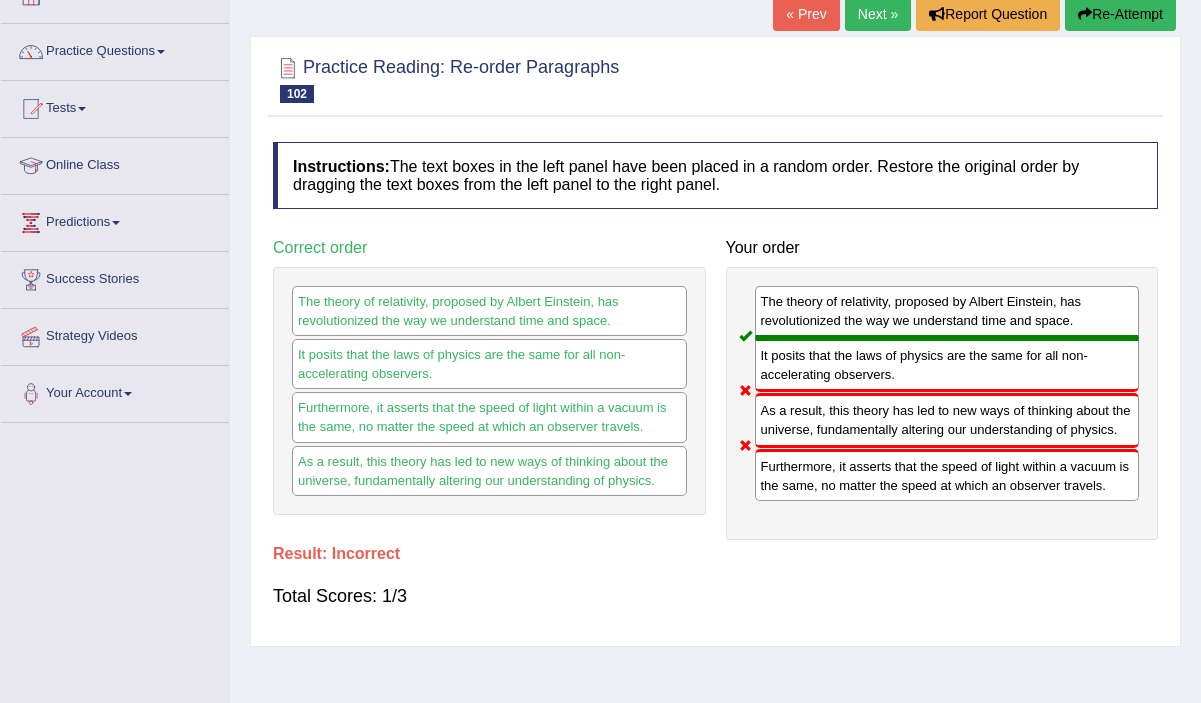 click on "« Prev Next »  Report Question  Re-Attempt" at bounding box center [977, 16] 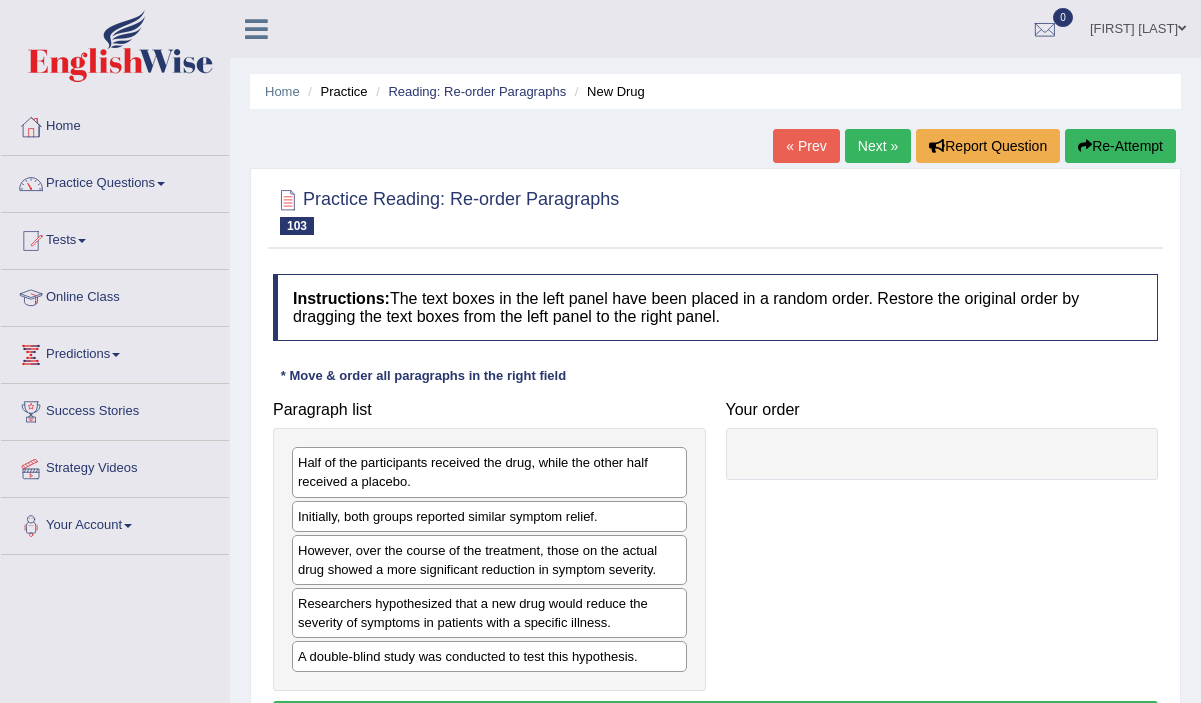 scroll, scrollTop: 0, scrollLeft: 0, axis: both 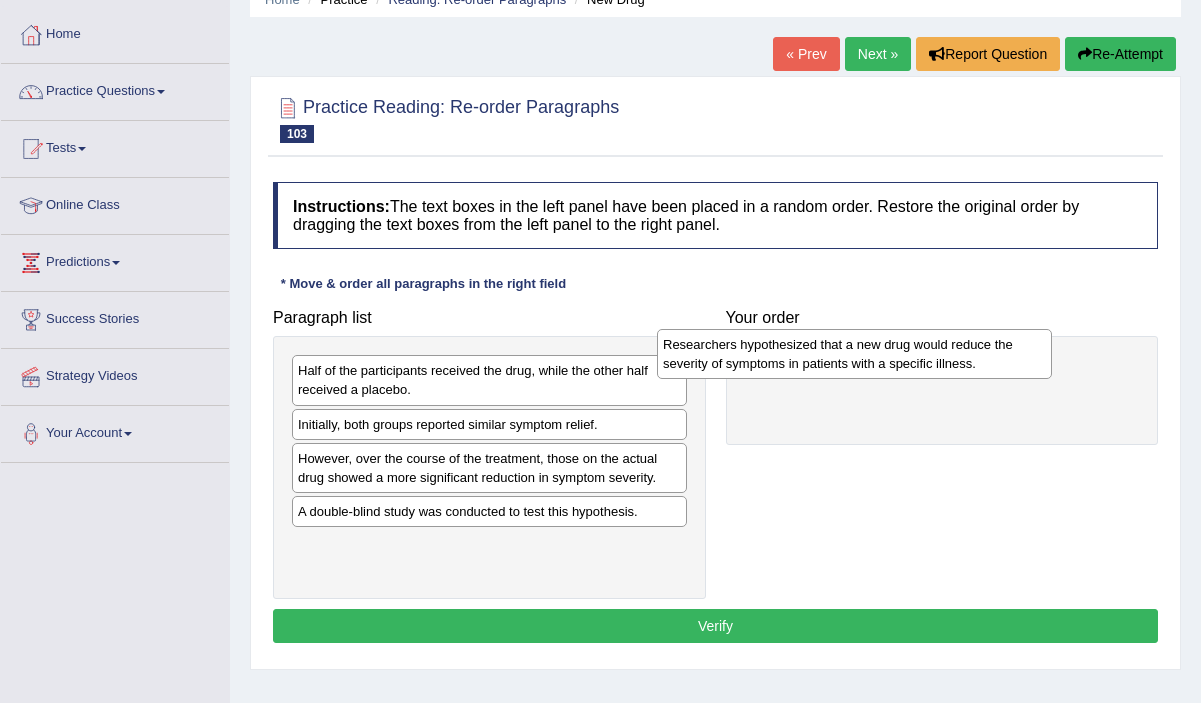 drag, startPoint x: 475, startPoint y: 524, endPoint x: 840, endPoint y: 357, distance: 401.39008 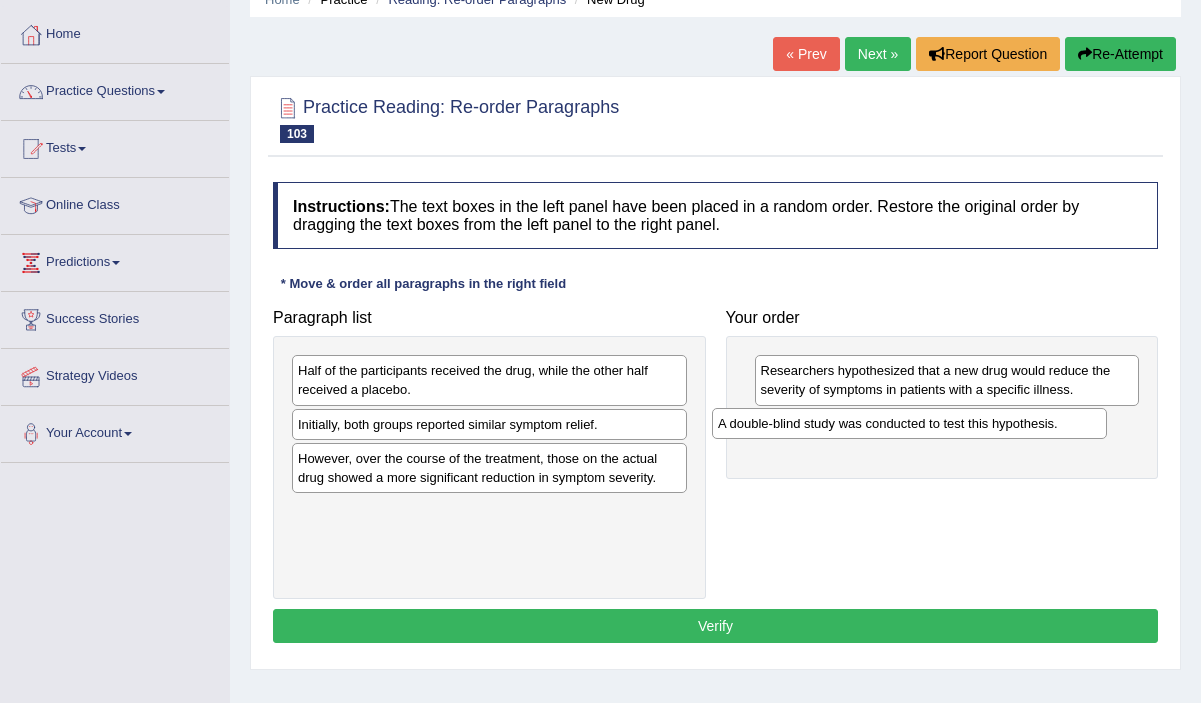 drag, startPoint x: 500, startPoint y: 519, endPoint x: 918, endPoint y: 429, distance: 427.57922 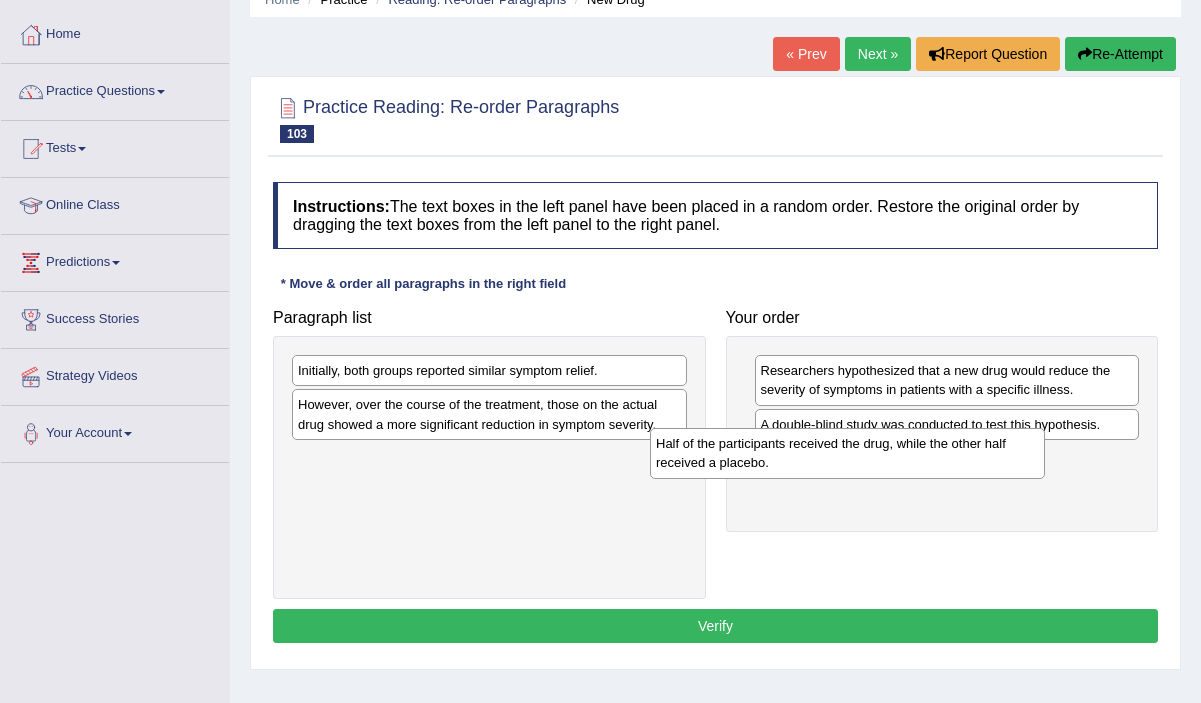 drag, startPoint x: 511, startPoint y: 396, endPoint x: 869, endPoint y: 469, distance: 365.36694 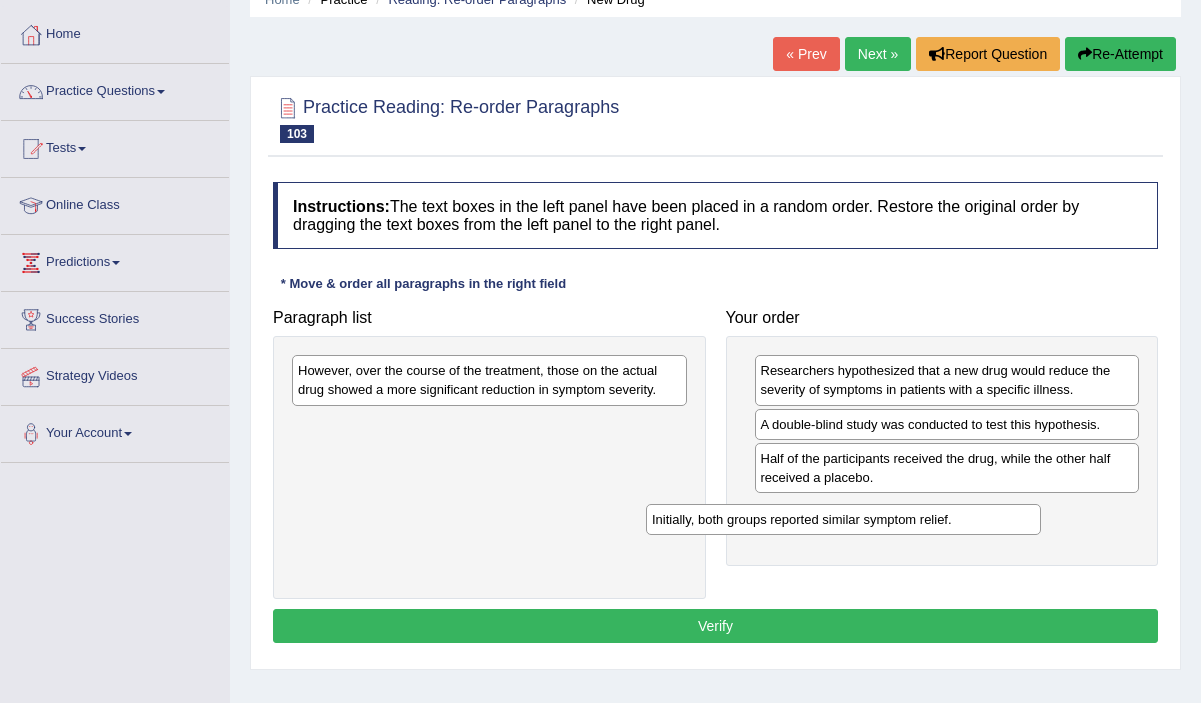 drag, startPoint x: 541, startPoint y: 364, endPoint x: 940, endPoint y: 486, distance: 417.23495 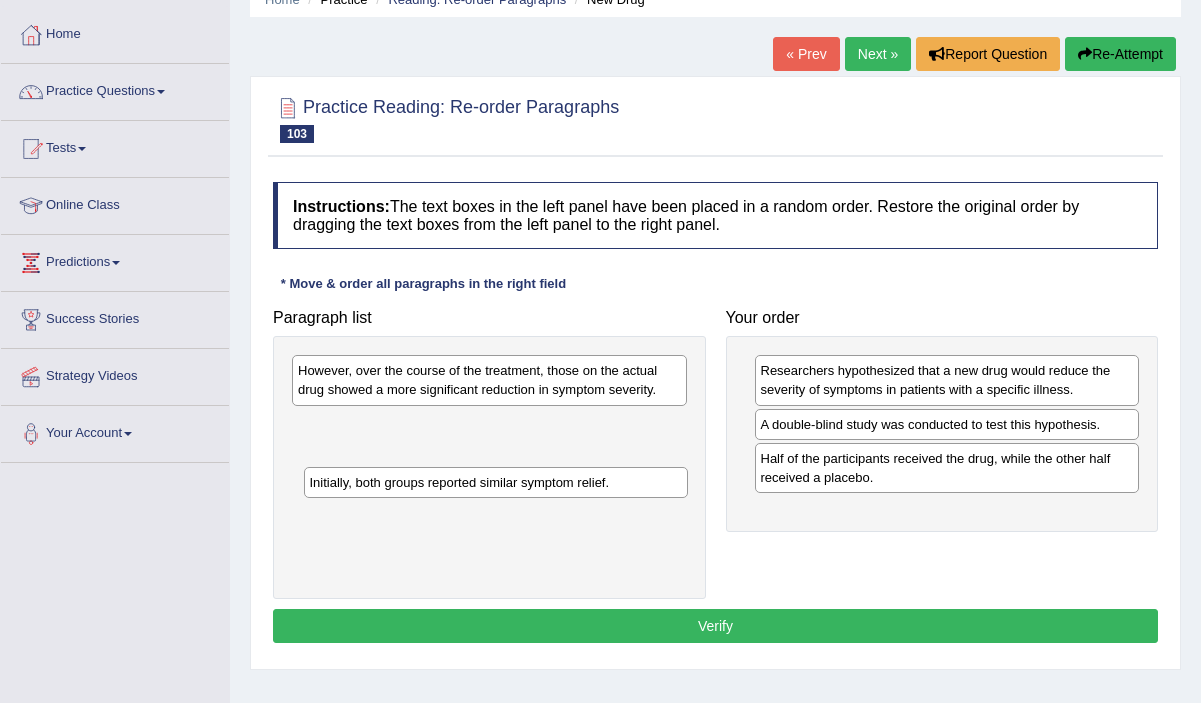 drag, startPoint x: 820, startPoint y: 525, endPoint x: 369, endPoint y: 496, distance: 451.9314 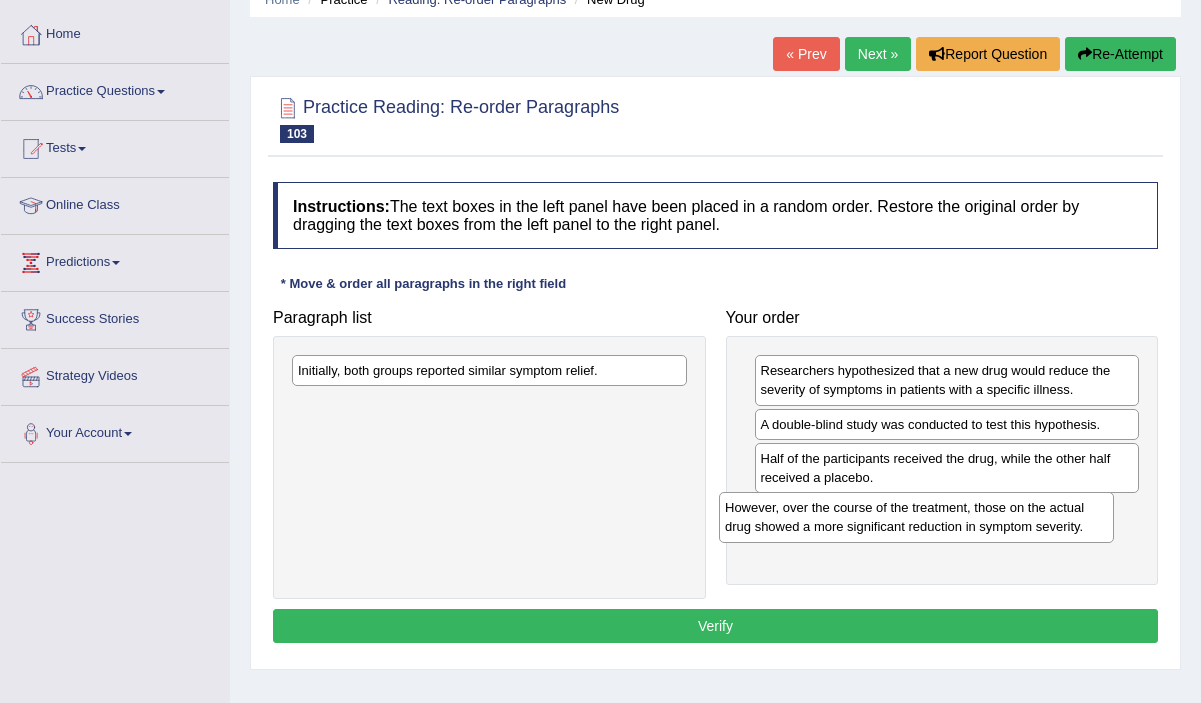 drag, startPoint x: 415, startPoint y: 381, endPoint x: 843, endPoint y: 516, distance: 448.78613 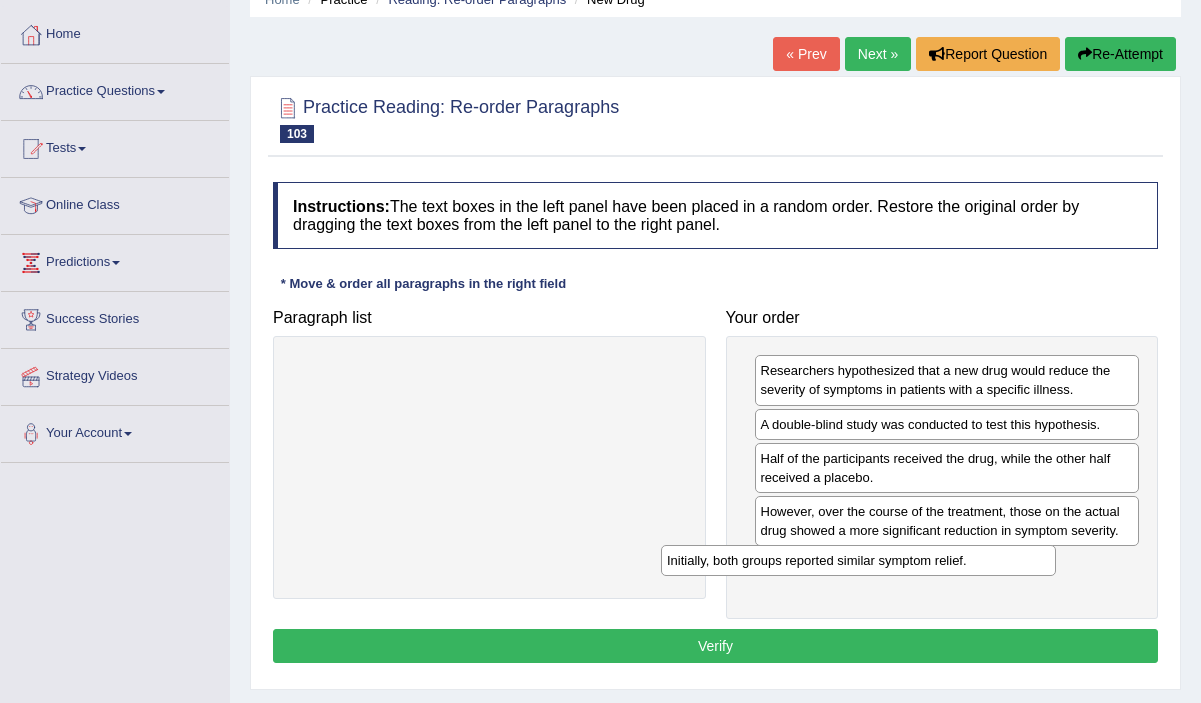 drag, startPoint x: 606, startPoint y: 374, endPoint x: 980, endPoint y: 567, distance: 420.8622 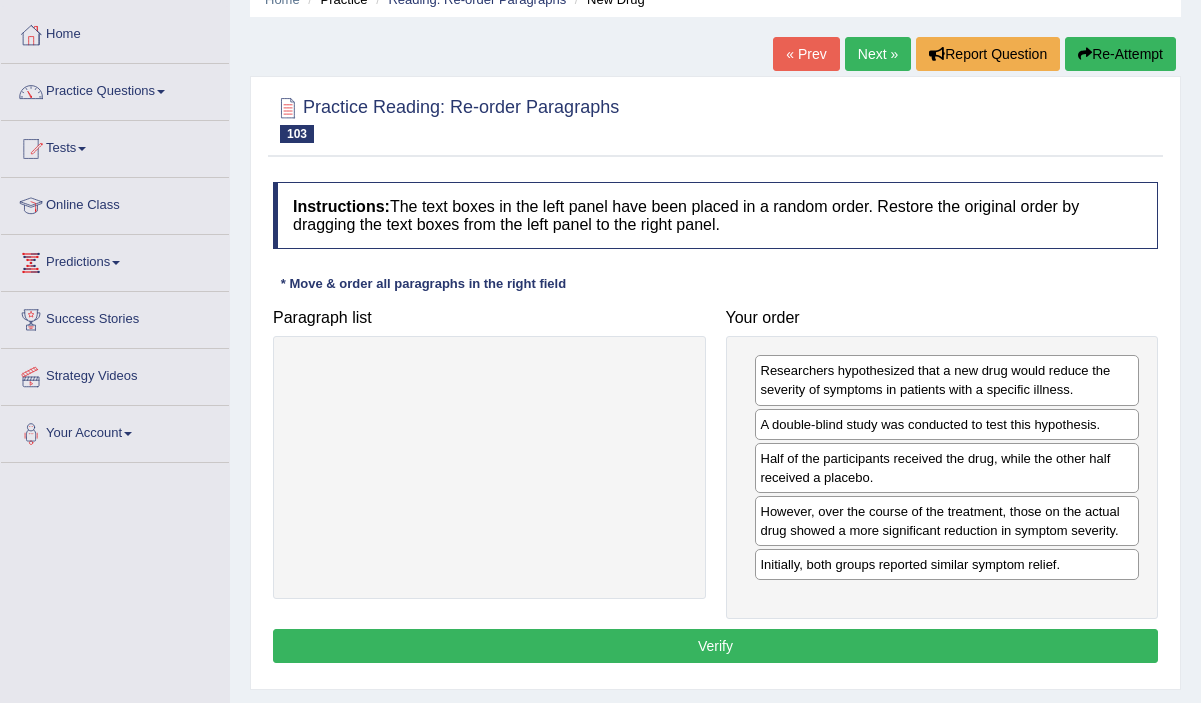 click on "Verify" at bounding box center (715, 646) 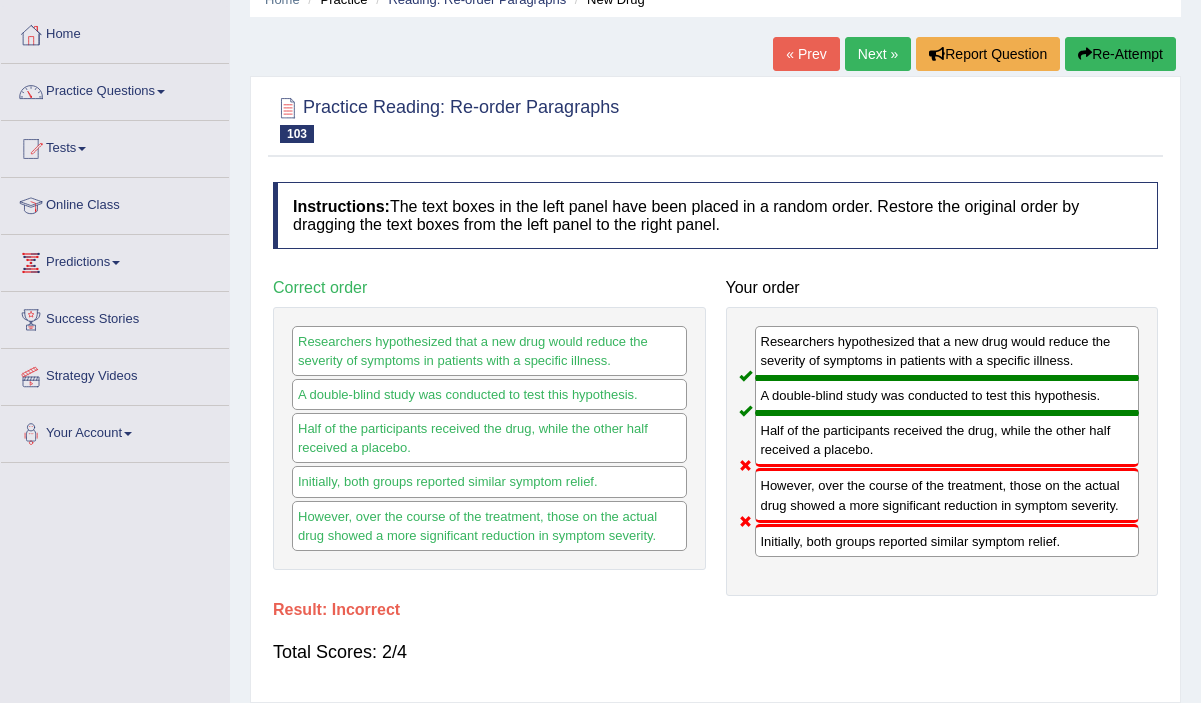 click on "Next »" at bounding box center [878, 54] 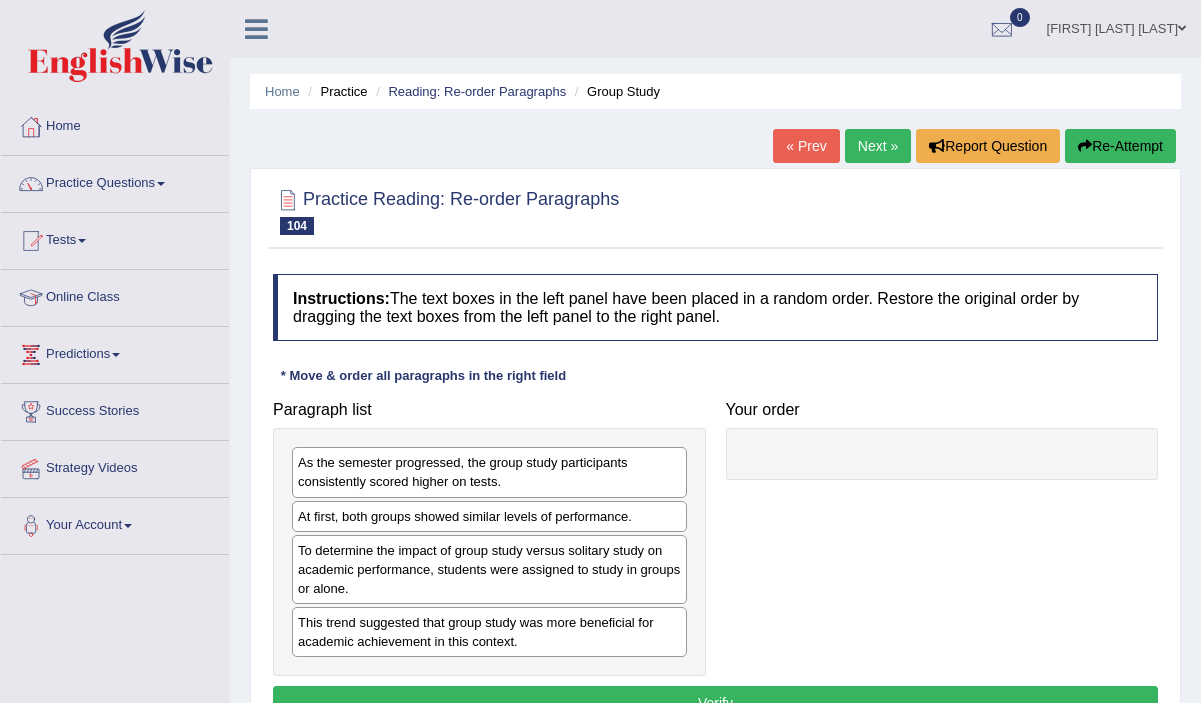 scroll, scrollTop: 32, scrollLeft: 0, axis: vertical 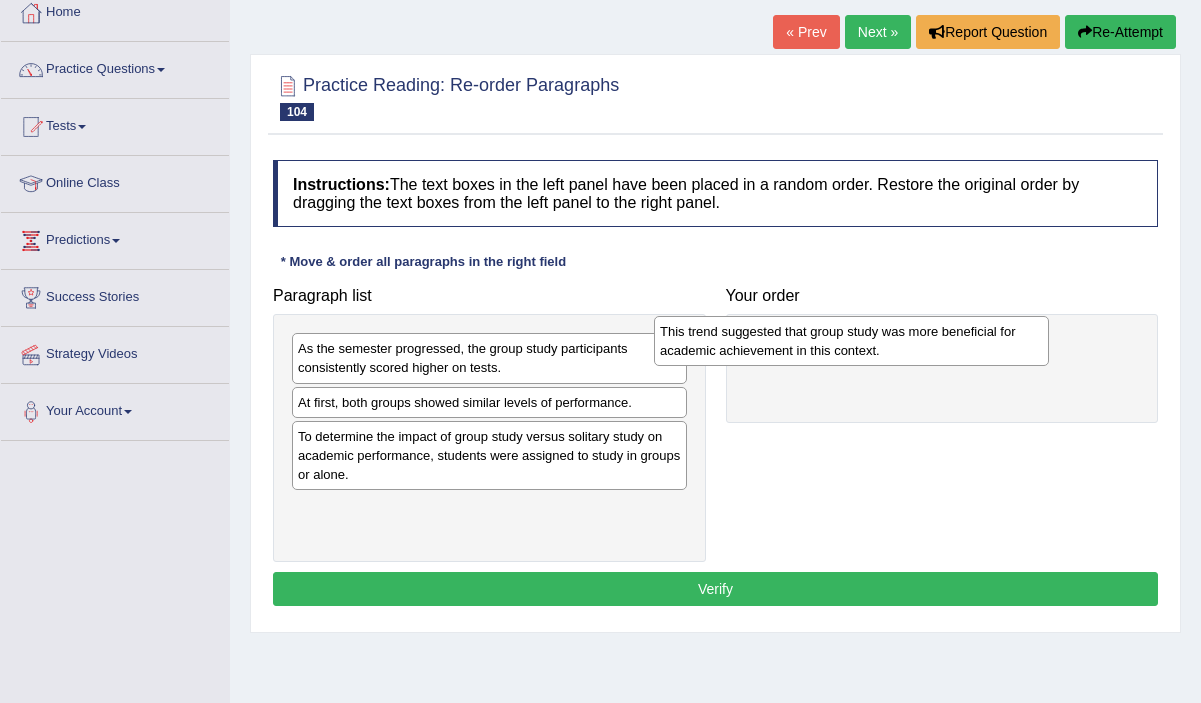 drag, startPoint x: 588, startPoint y: 524, endPoint x: 949, endPoint y: 347, distance: 402.05722 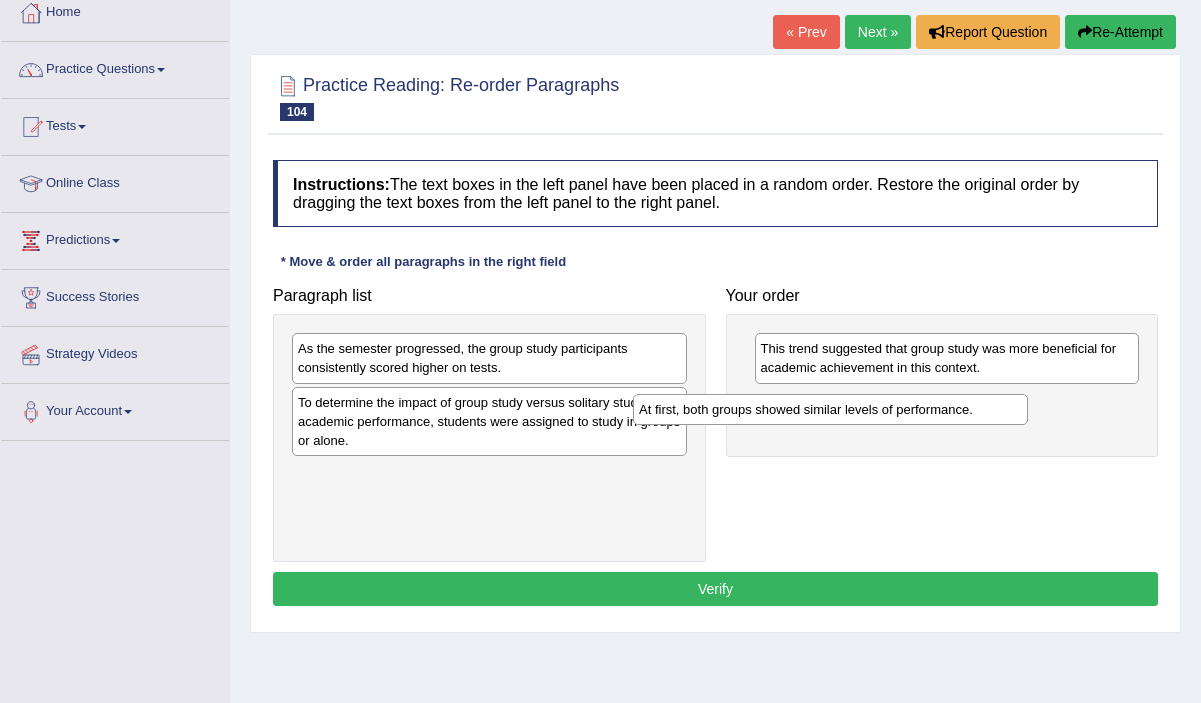 drag, startPoint x: 616, startPoint y: 412, endPoint x: 1005, endPoint y: 424, distance: 389.18506 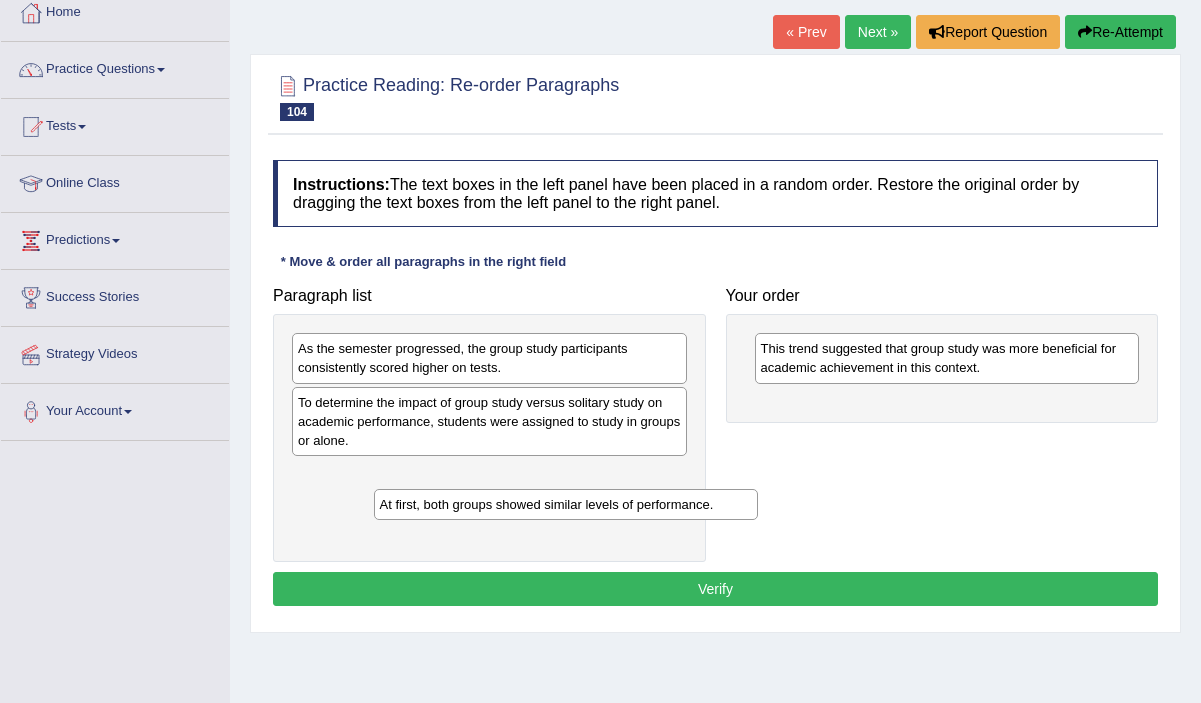 drag, startPoint x: 801, startPoint y: 409, endPoint x: 420, endPoint y: 510, distance: 394.15985 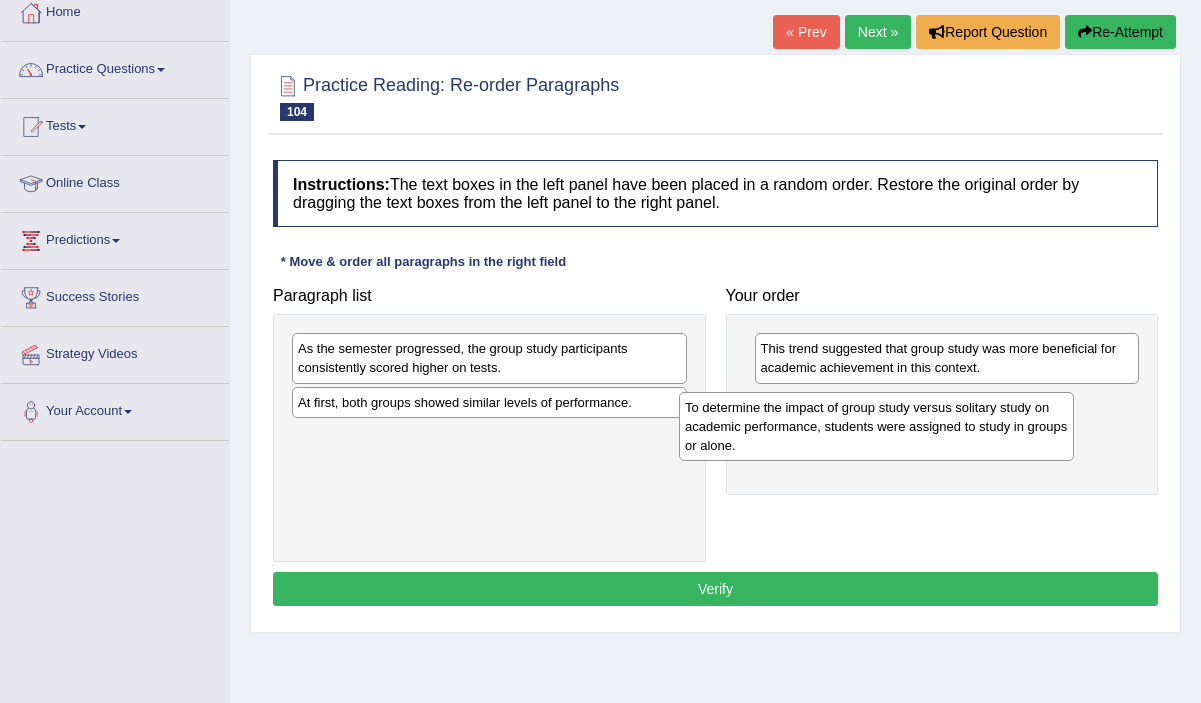 drag, startPoint x: 459, startPoint y: 444, endPoint x: 858, endPoint y: 449, distance: 399.03134 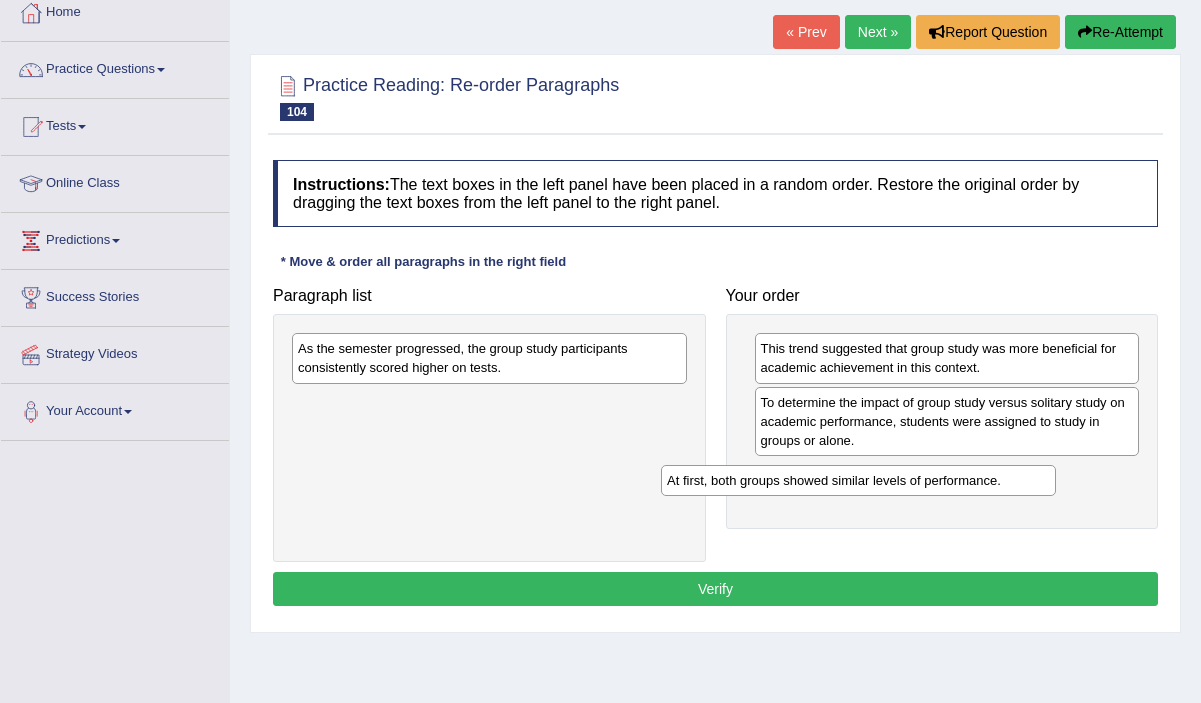drag, startPoint x: 633, startPoint y: 408, endPoint x: 1001, endPoint y: 477, distance: 374.41287 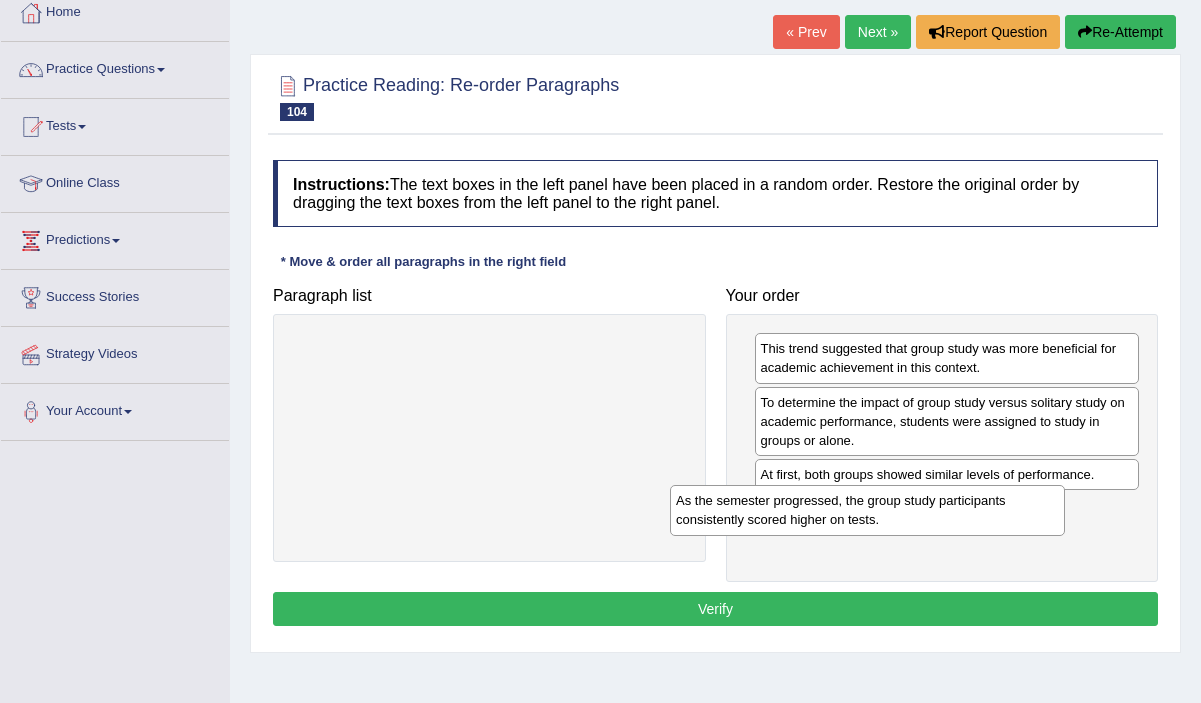 drag, startPoint x: 583, startPoint y: 362, endPoint x: 966, endPoint y: 518, distance: 413.5517 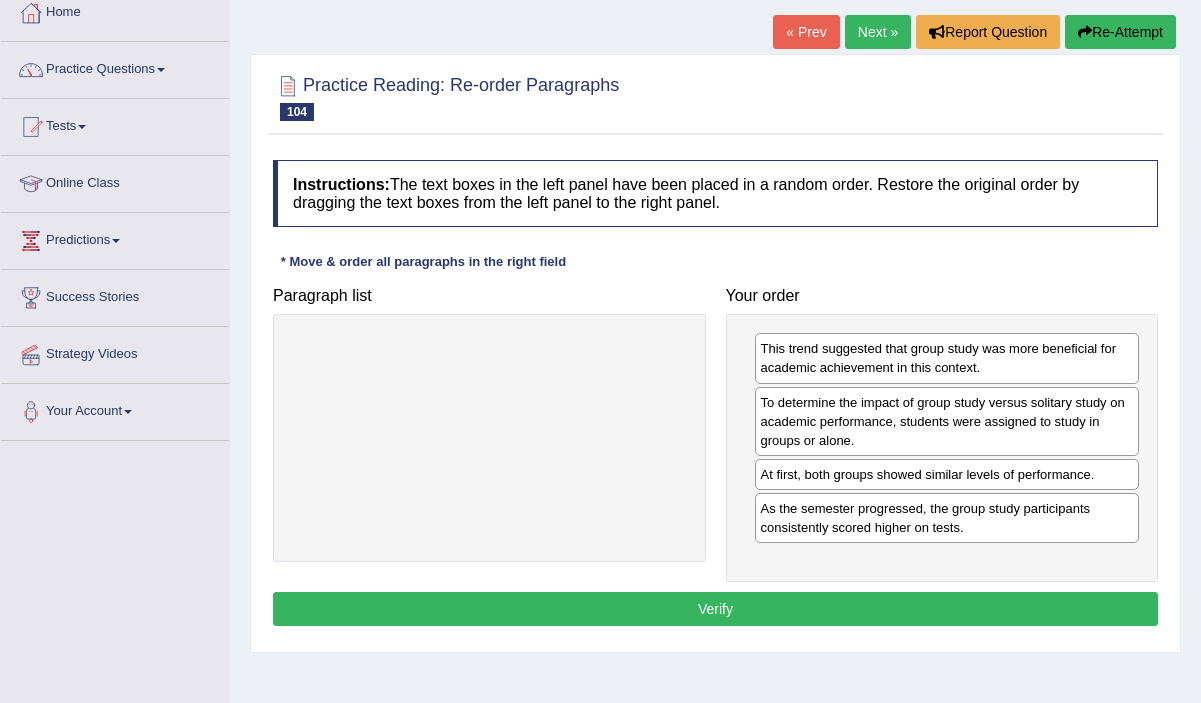 click on "Verify" at bounding box center [715, 609] 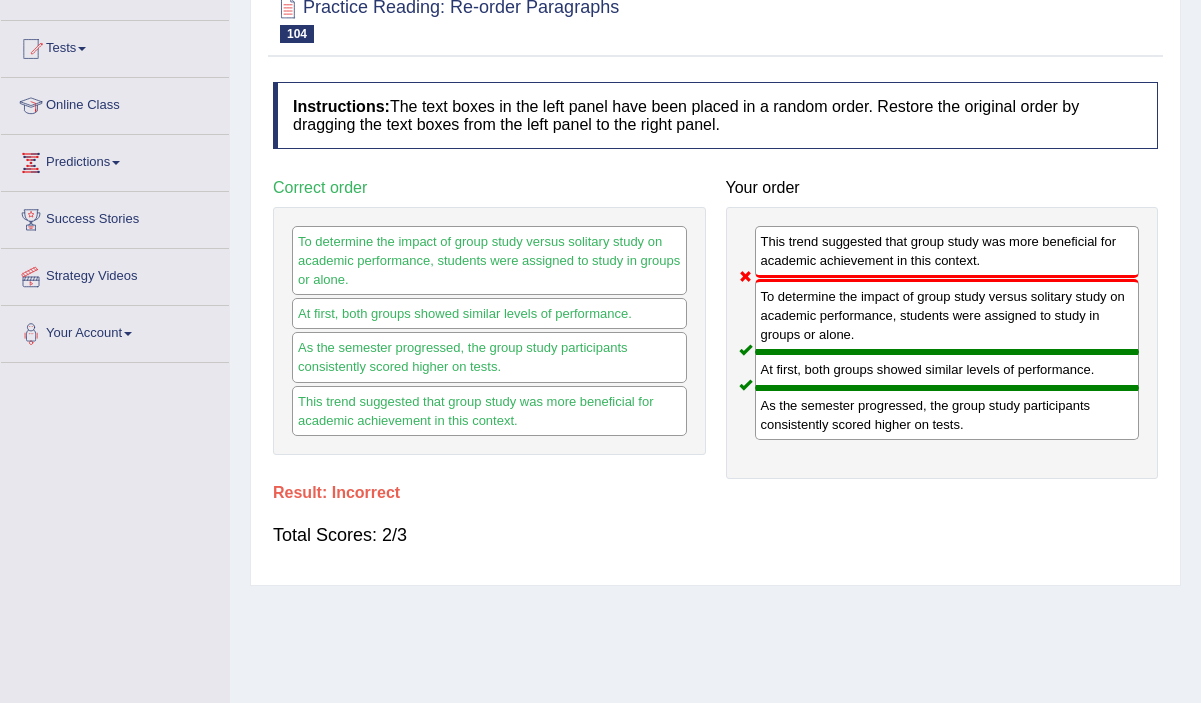 scroll, scrollTop: 0, scrollLeft: 0, axis: both 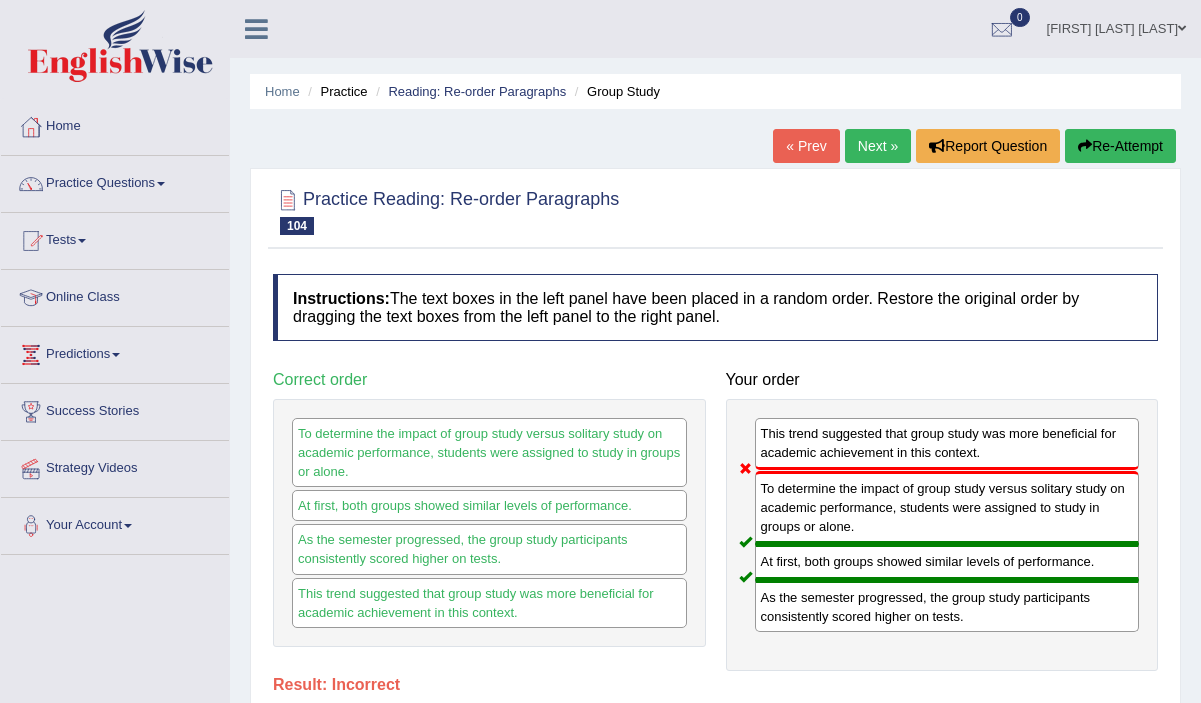 click on "Next »" at bounding box center [878, 146] 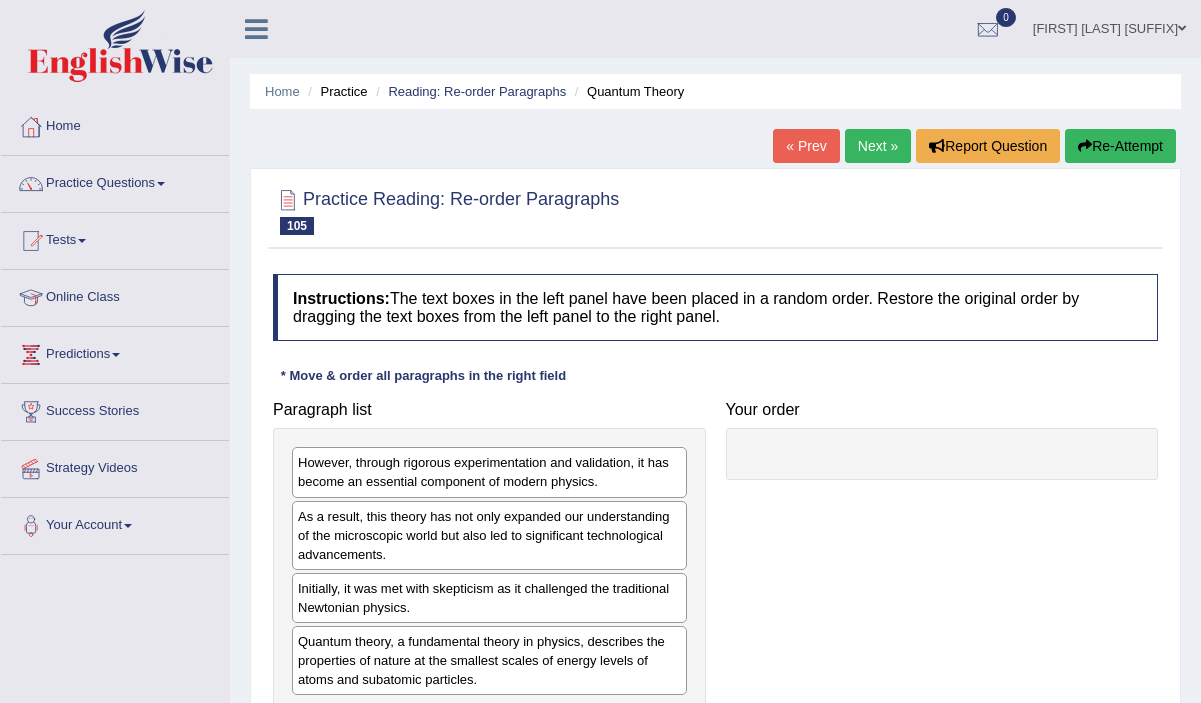 scroll, scrollTop: 84, scrollLeft: 0, axis: vertical 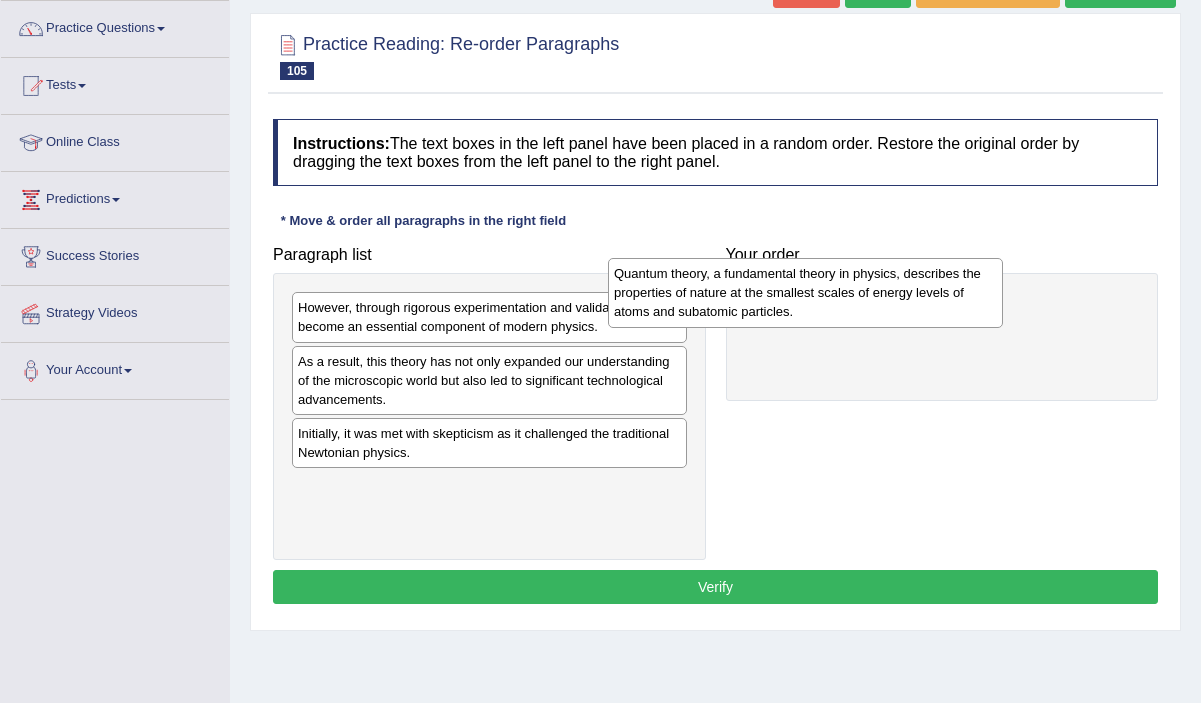 drag, startPoint x: 593, startPoint y: 510, endPoint x: 909, endPoint y: 297, distance: 381.08398 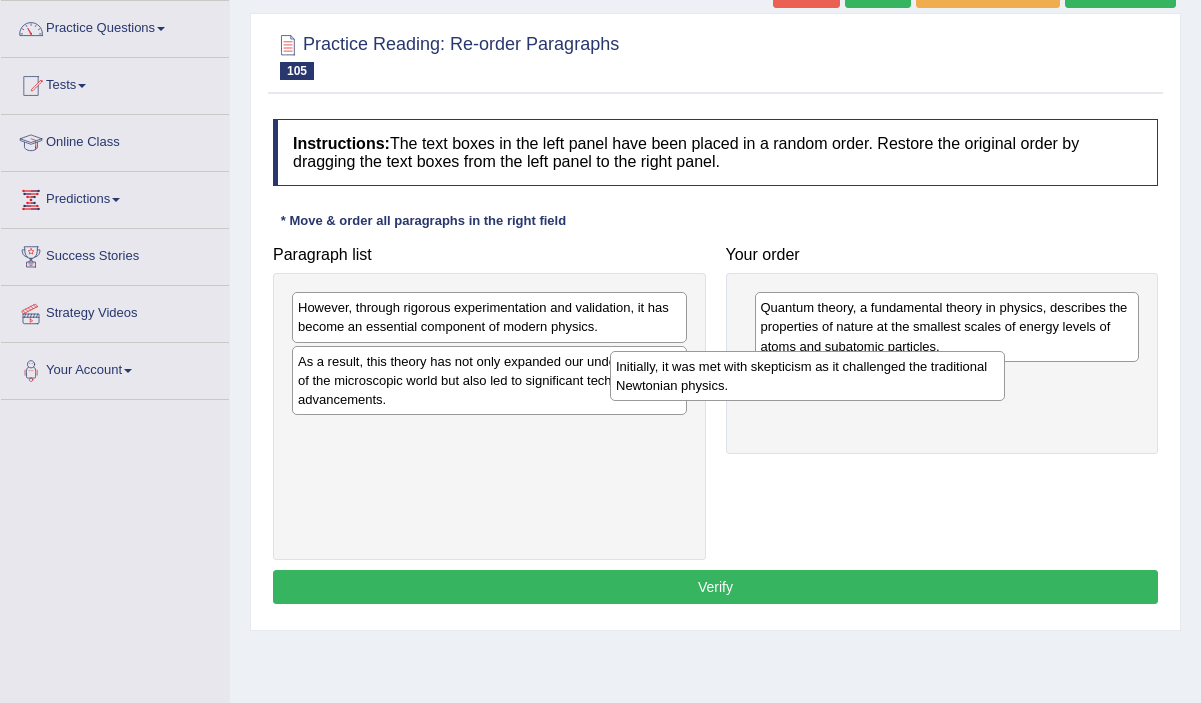 drag, startPoint x: 653, startPoint y: 452, endPoint x: 968, endPoint y: 383, distance: 322.4686 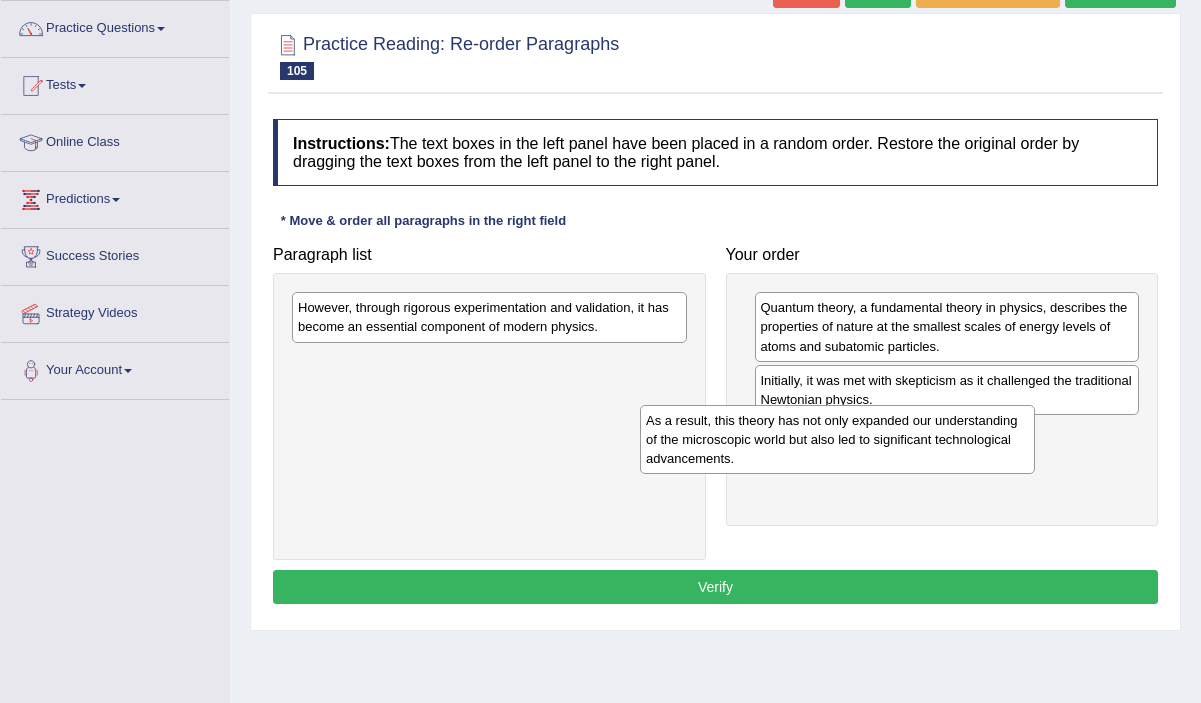 drag, startPoint x: 617, startPoint y: 405, endPoint x: 978, endPoint y: 460, distance: 365.1657 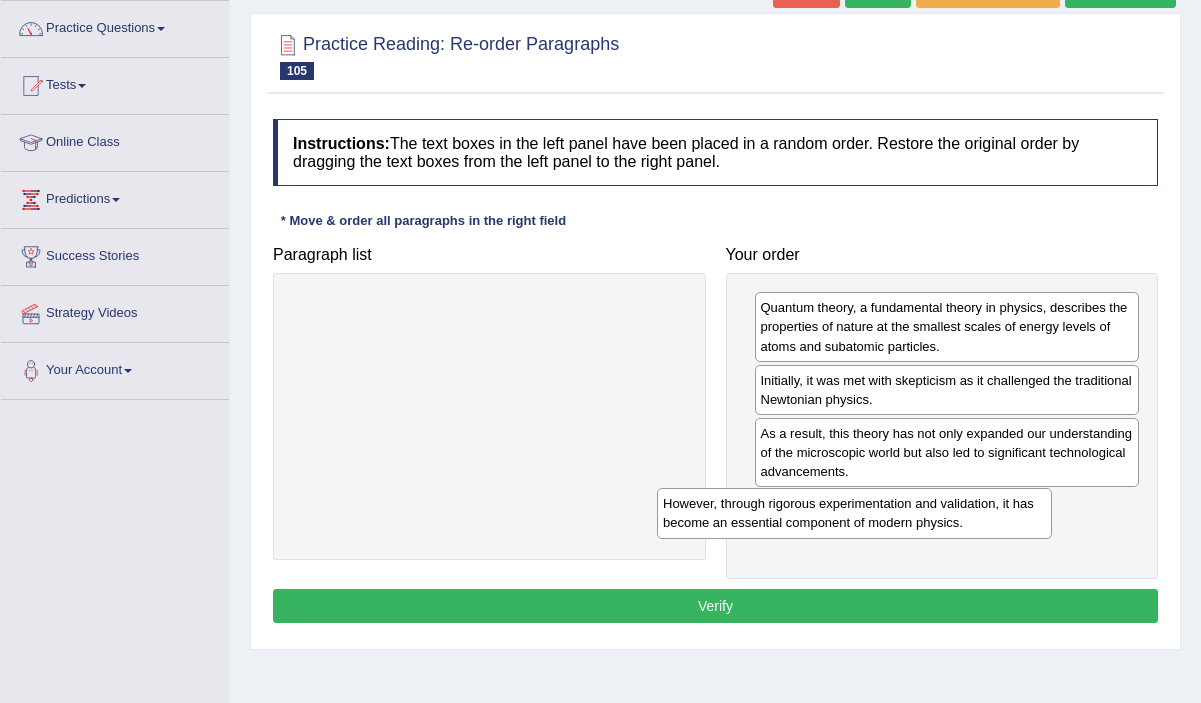 drag, startPoint x: 659, startPoint y: 333, endPoint x: 1021, endPoint y: 524, distance: 409.2982 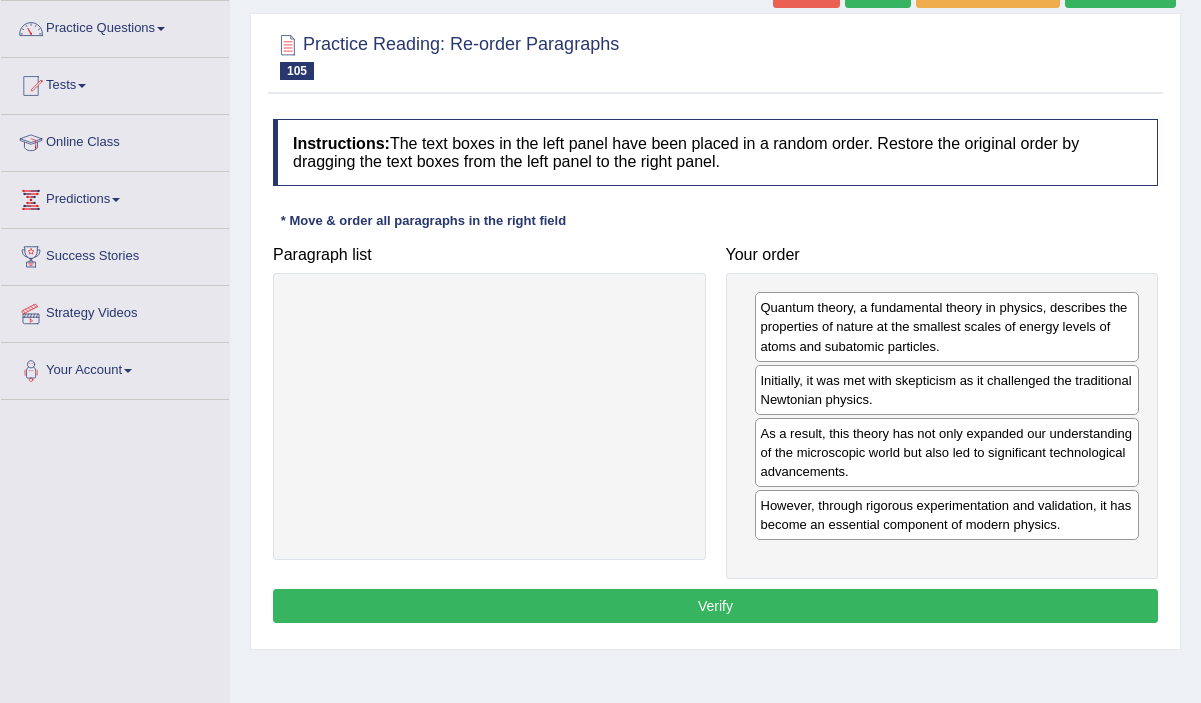 click on "Verify" at bounding box center [715, 606] 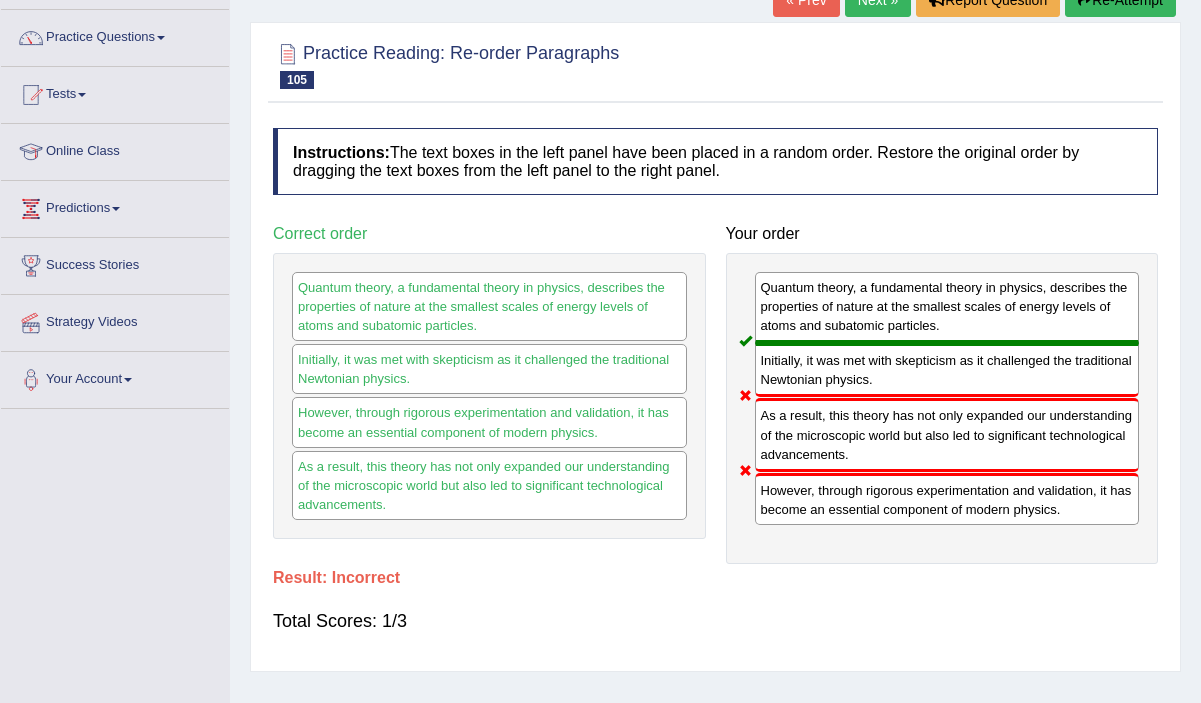 scroll, scrollTop: 126, scrollLeft: 0, axis: vertical 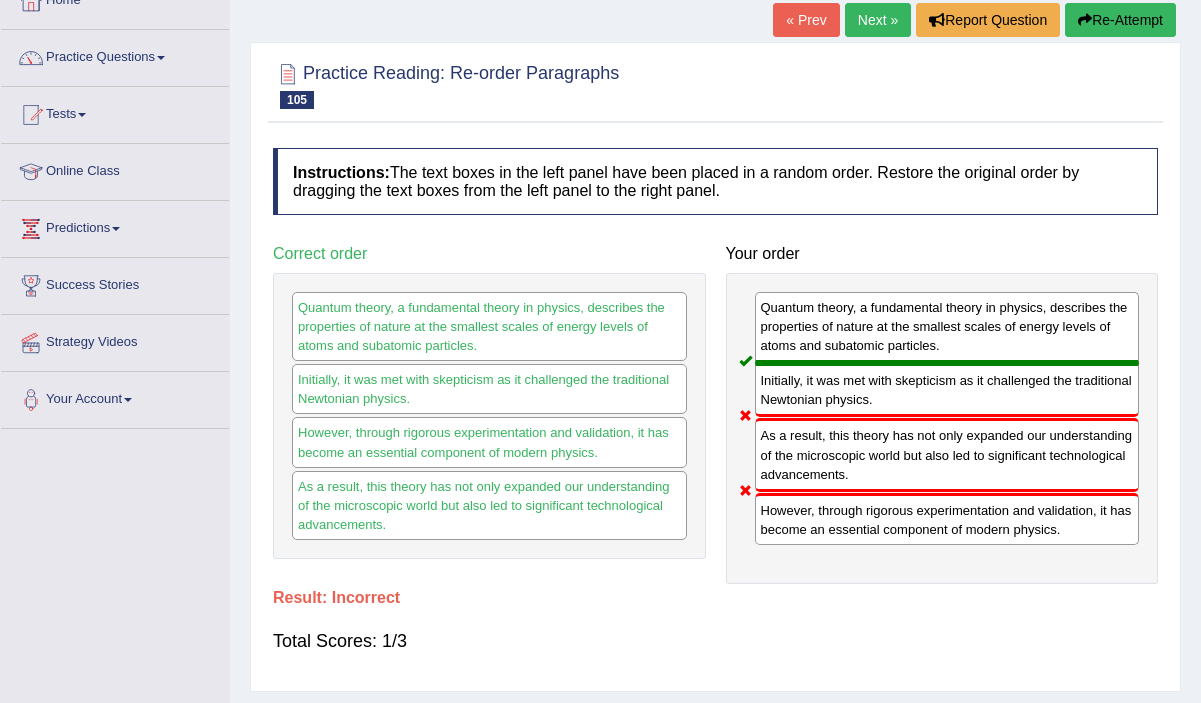 click on "Next »" at bounding box center [878, 20] 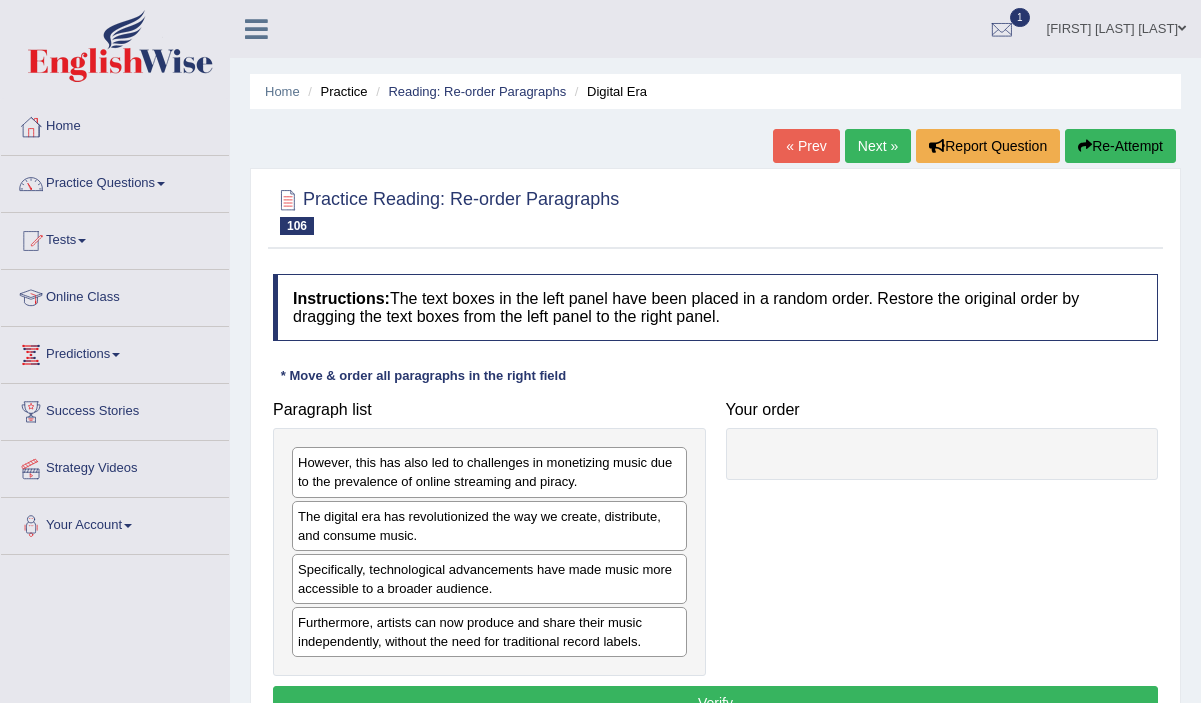 scroll, scrollTop: 0, scrollLeft: 0, axis: both 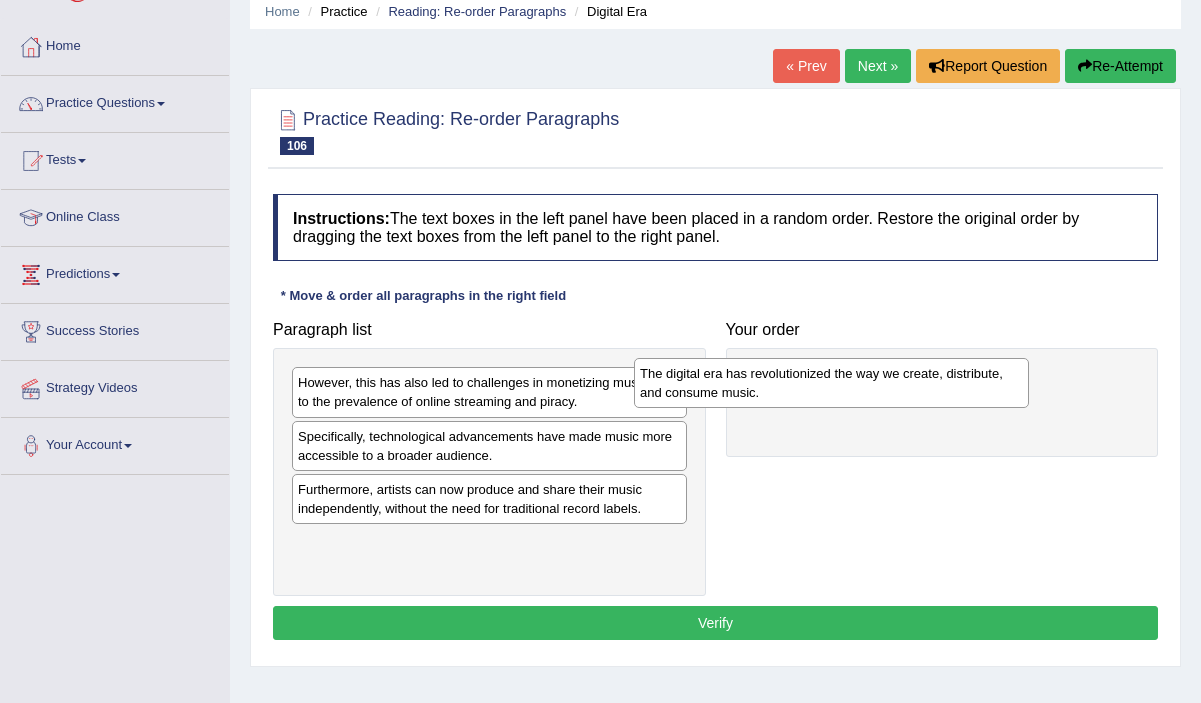 drag, startPoint x: 604, startPoint y: 458, endPoint x: 947, endPoint y: 395, distance: 348.73773 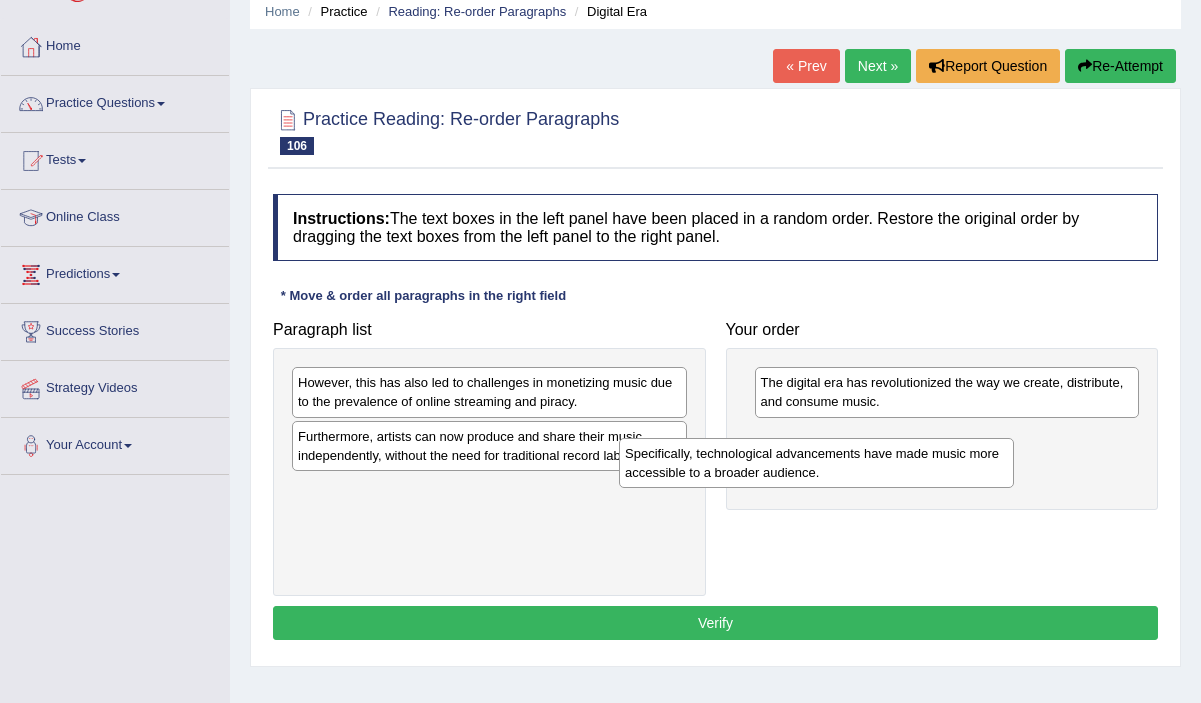 drag, startPoint x: 628, startPoint y: 458, endPoint x: 981, endPoint y: 464, distance: 353.051 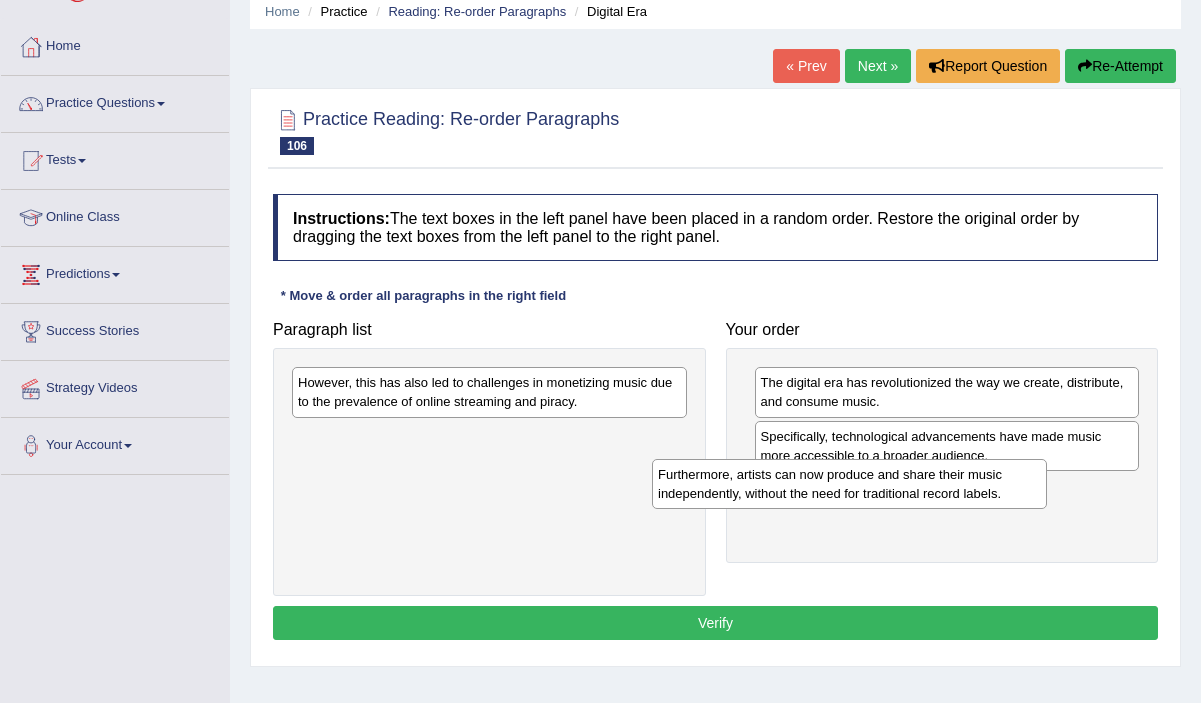 drag, startPoint x: 527, startPoint y: 453, endPoint x: 917, endPoint y: 495, distance: 392.255 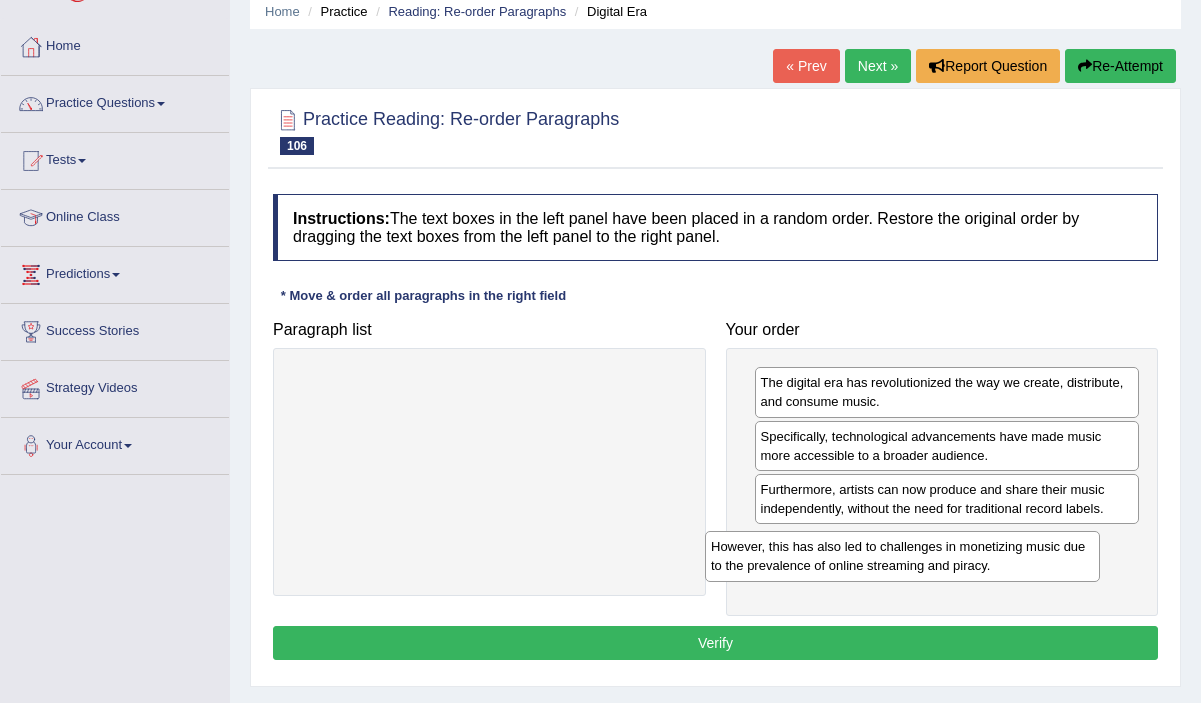 drag, startPoint x: 590, startPoint y: 396, endPoint x: 1003, endPoint y: 560, distance: 444.37033 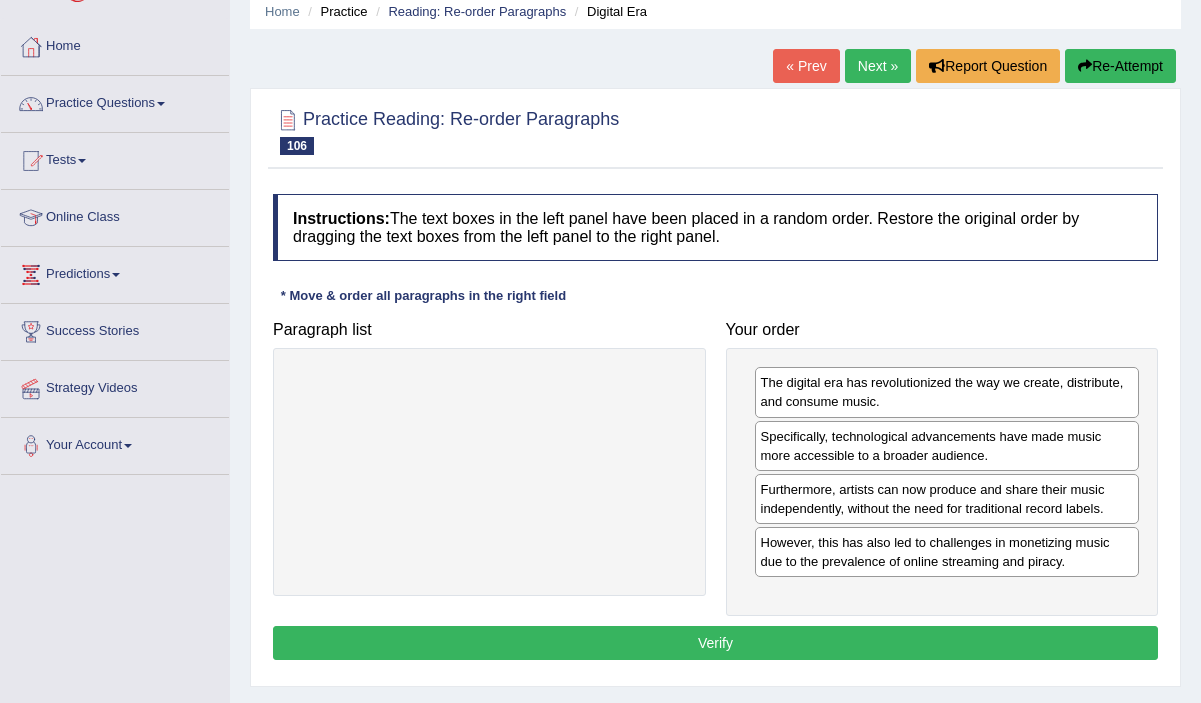 click on "Verify" at bounding box center [715, 643] 